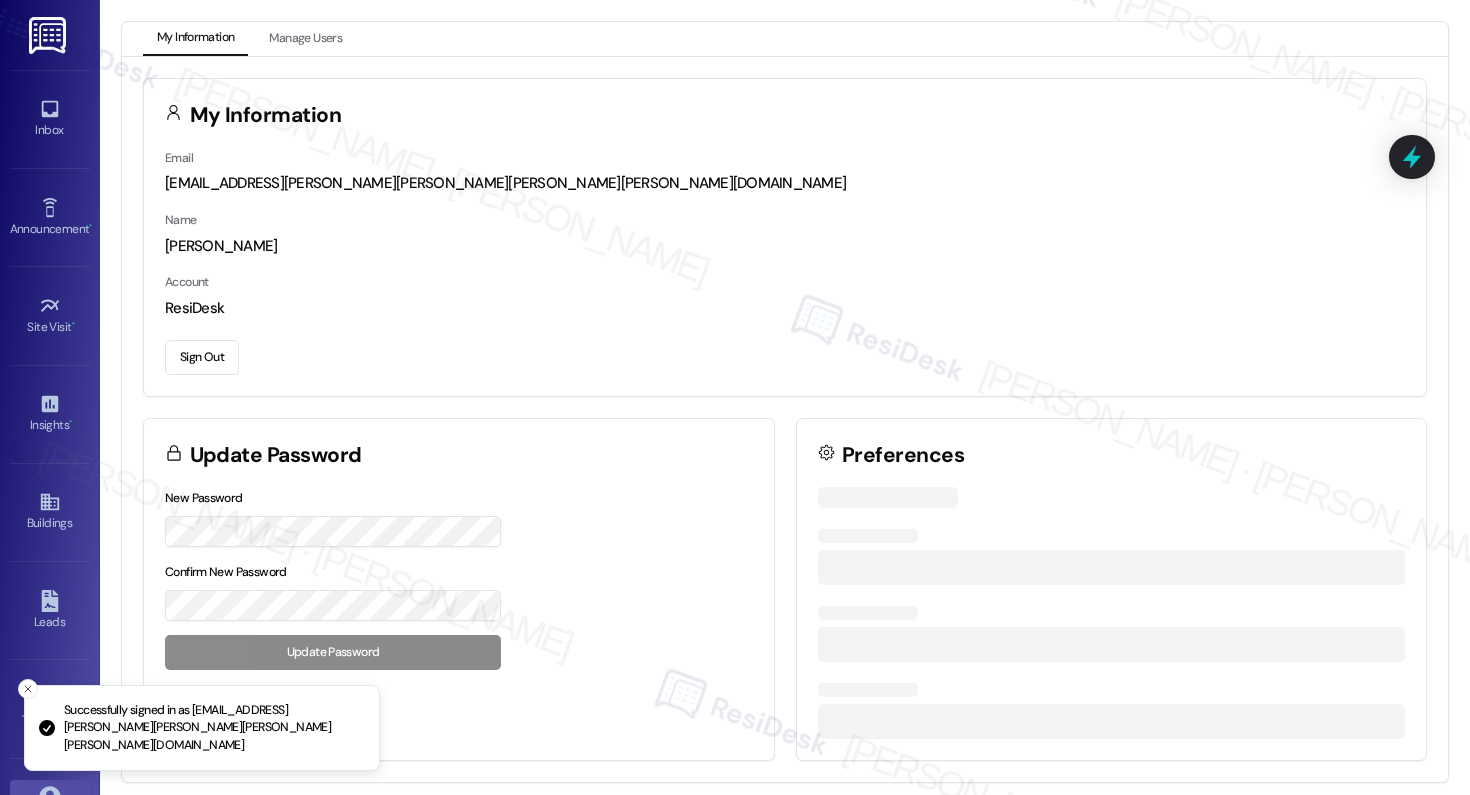scroll, scrollTop: 0, scrollLeft: 0, axis: both 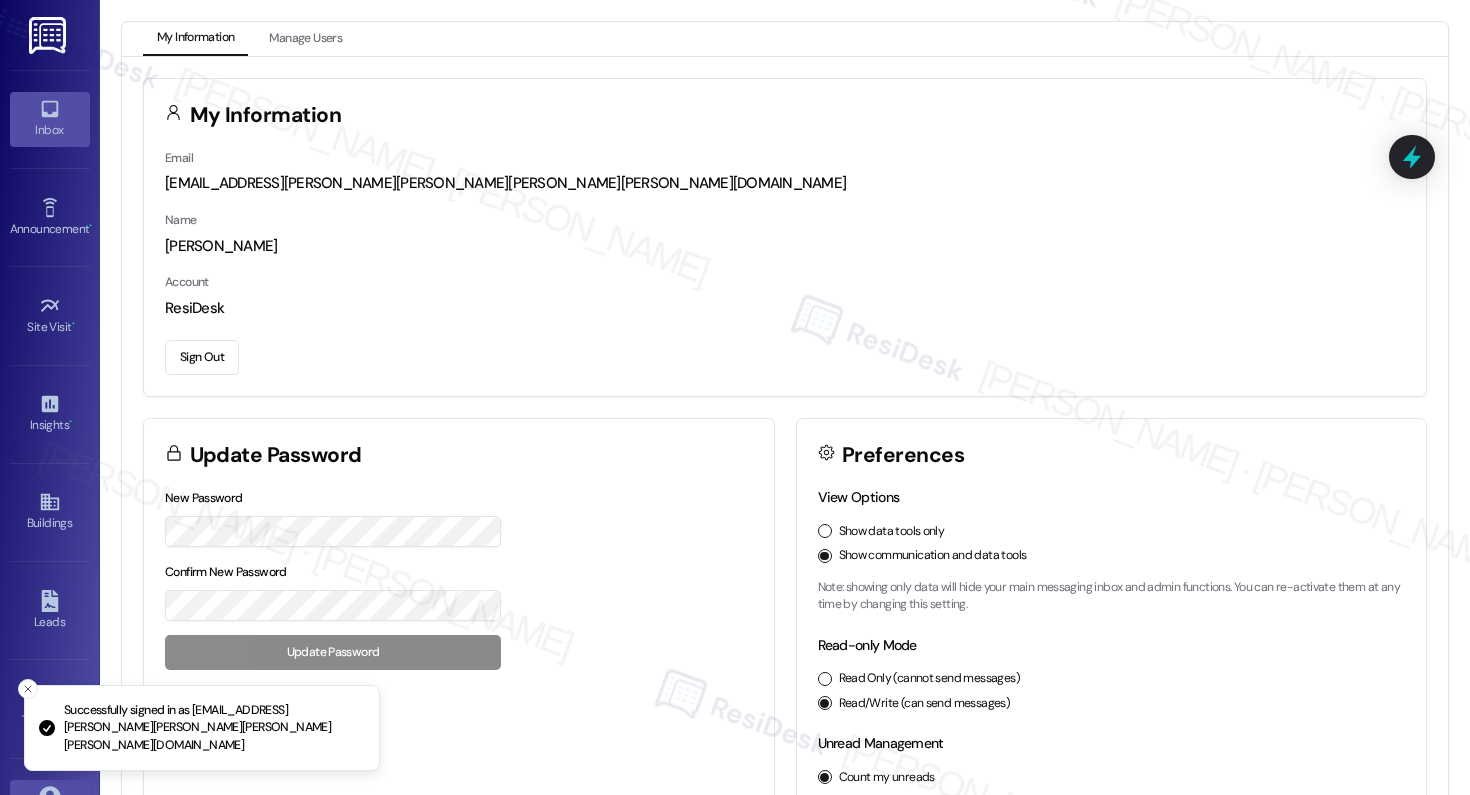 click 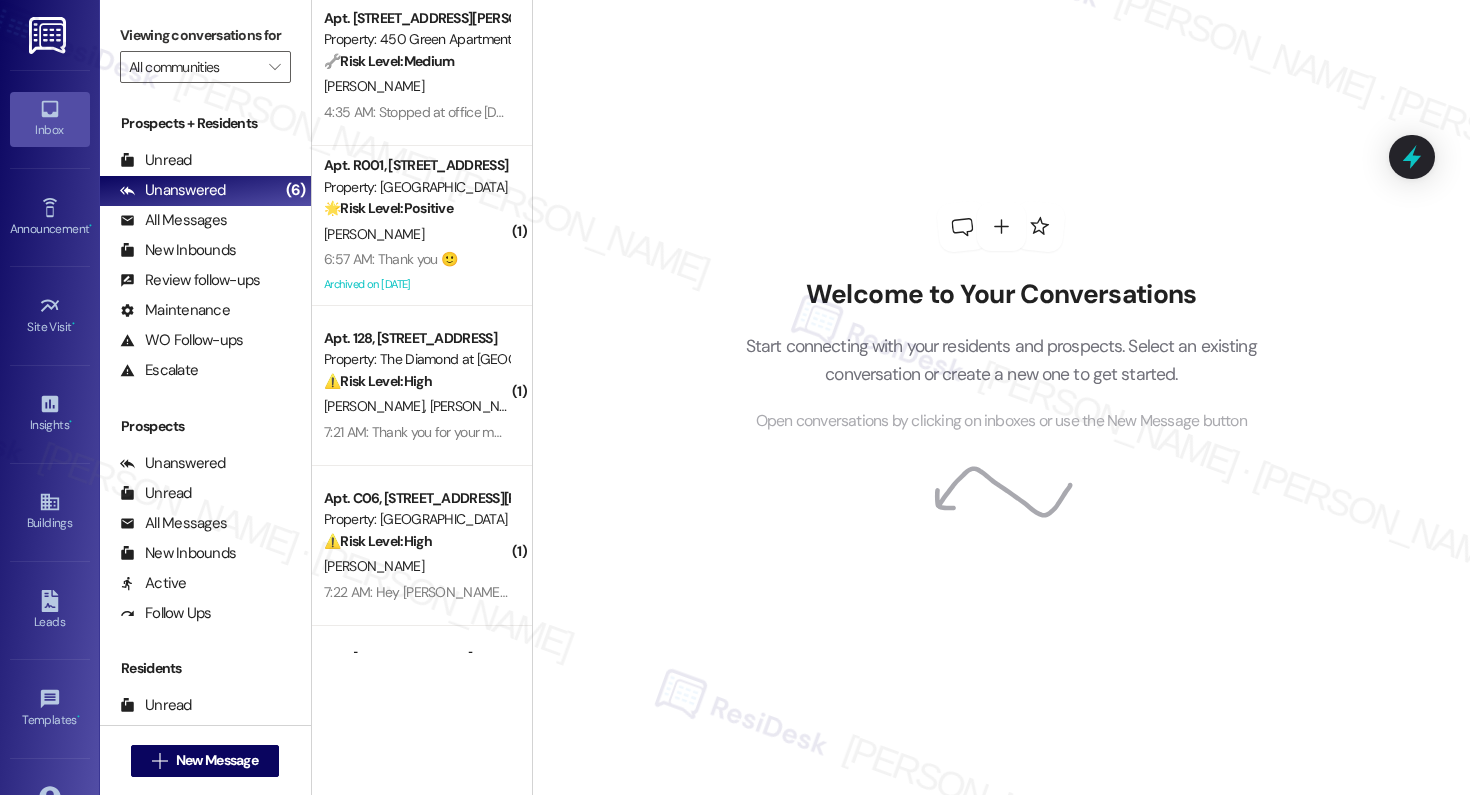 scroll, scrollTop: 307, scrollLeft: 0, axis: vertical 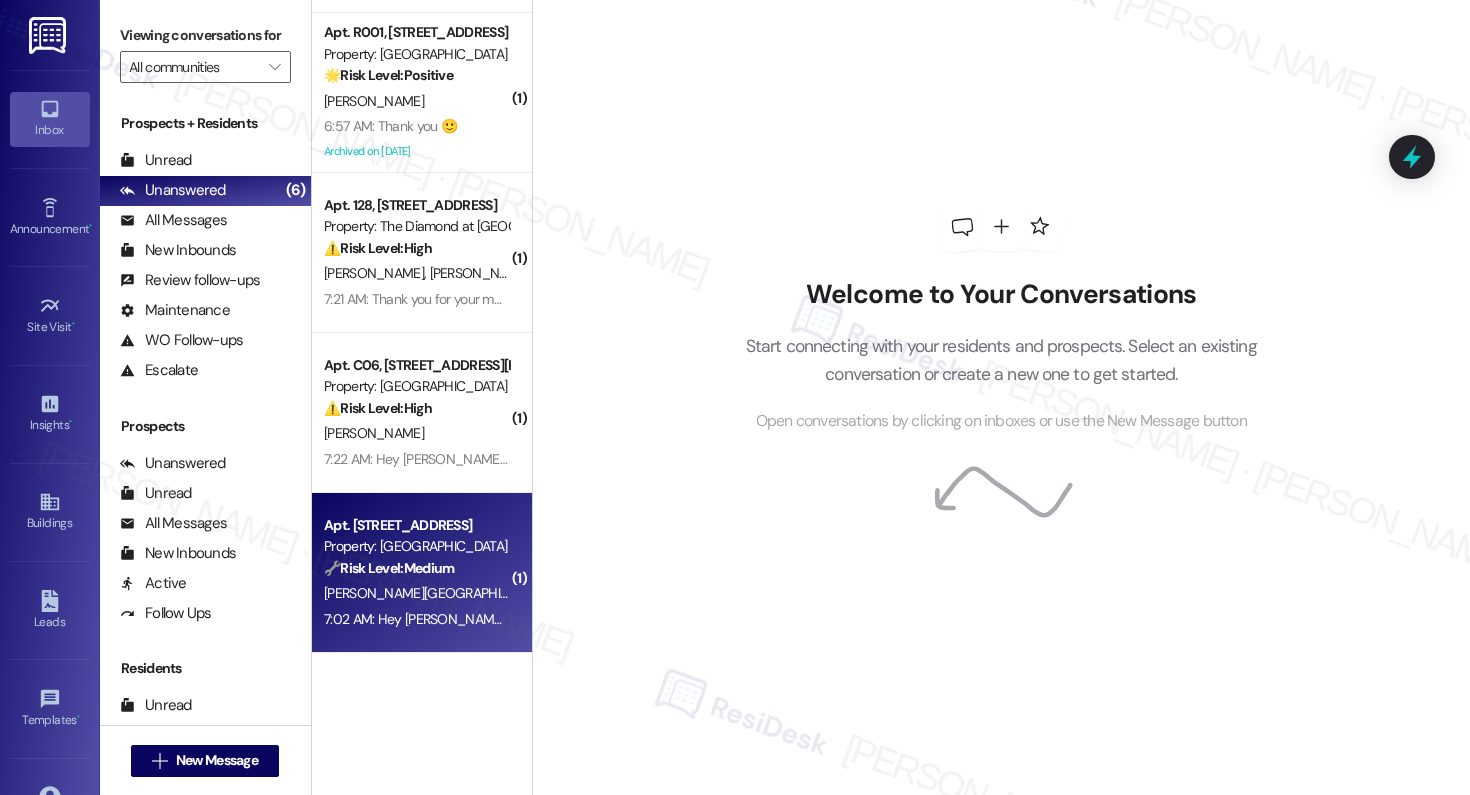 click on "7:02 AM: Hey Yolanda, we appreciate your text! We'll be back at 11AM to help you out. If it's urgent, dial our emergency number. Take care! 7:02 AM: Hey Yolanda, we appreciate your text! We'll be back at 11AM to help you out. If it's urgent, dial our emergency number. Take care!" at bounding box center (416, 619) 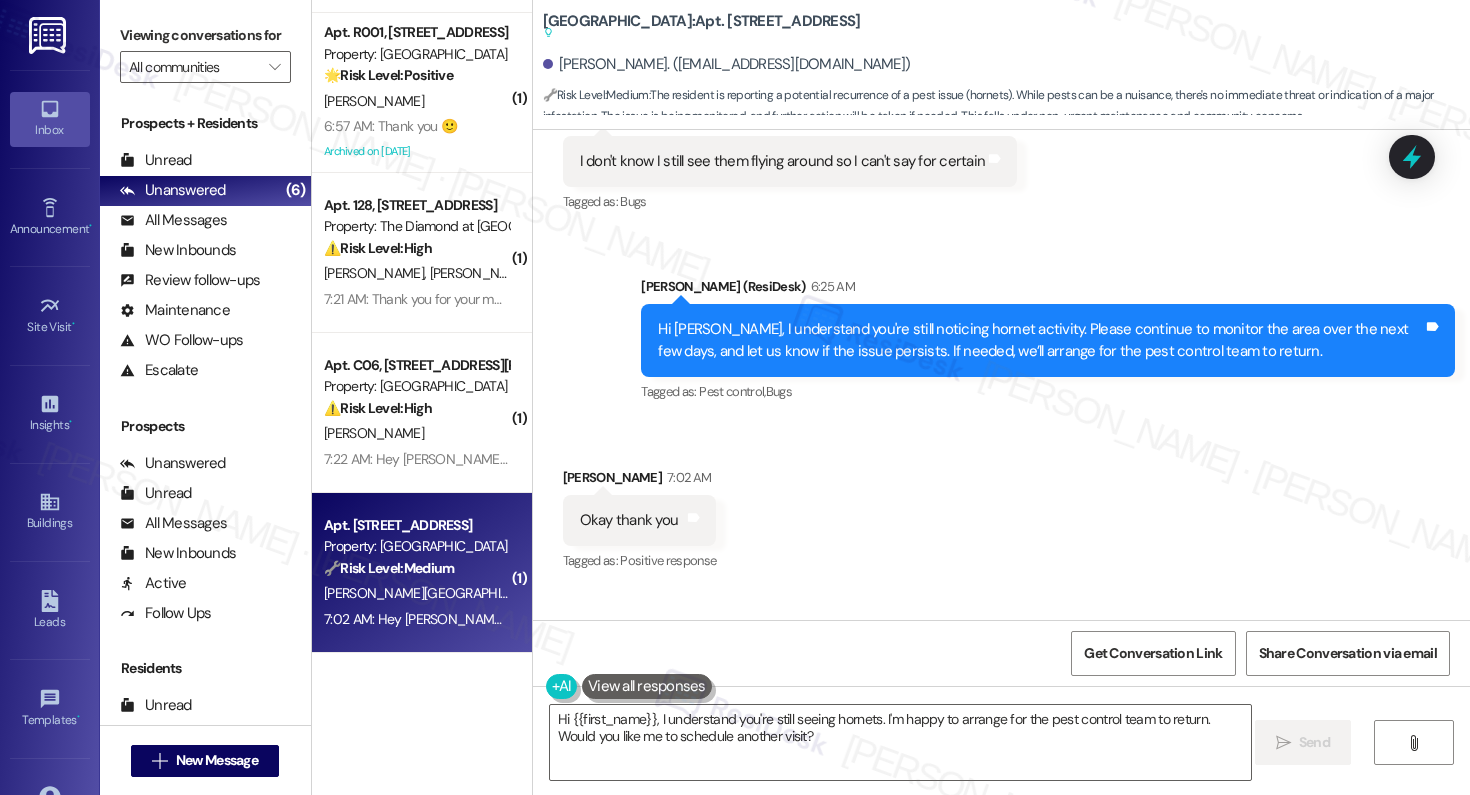 scroll, scrollTop: 11279, scrollLeft: 0, axis: vertical 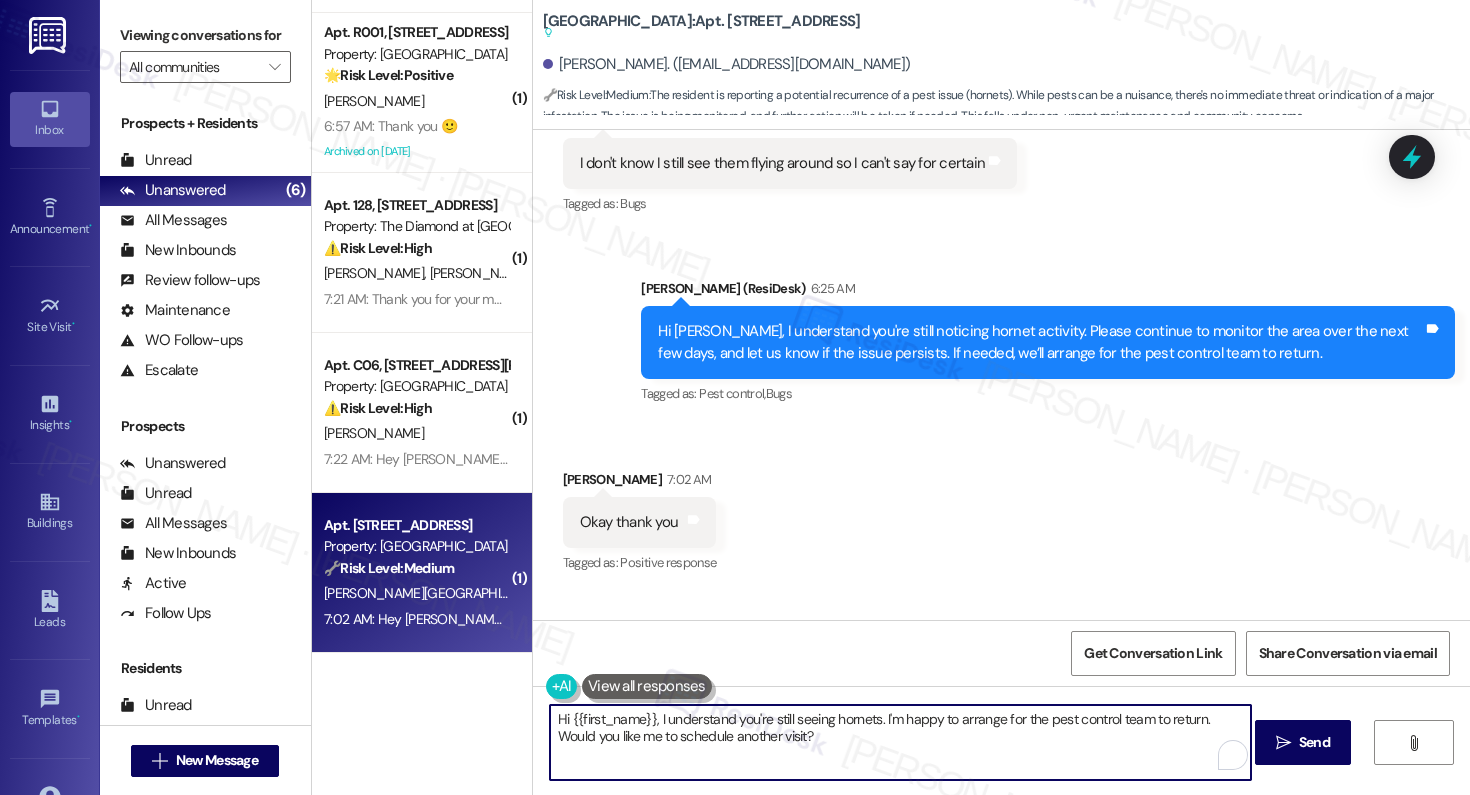 click on "Hi {{first_name}}, I understand you're still seeing hornets. I'm happy to arrange for the pest control team to return. Would you like me to schedule another visit?" at bounding box center [900, 742] 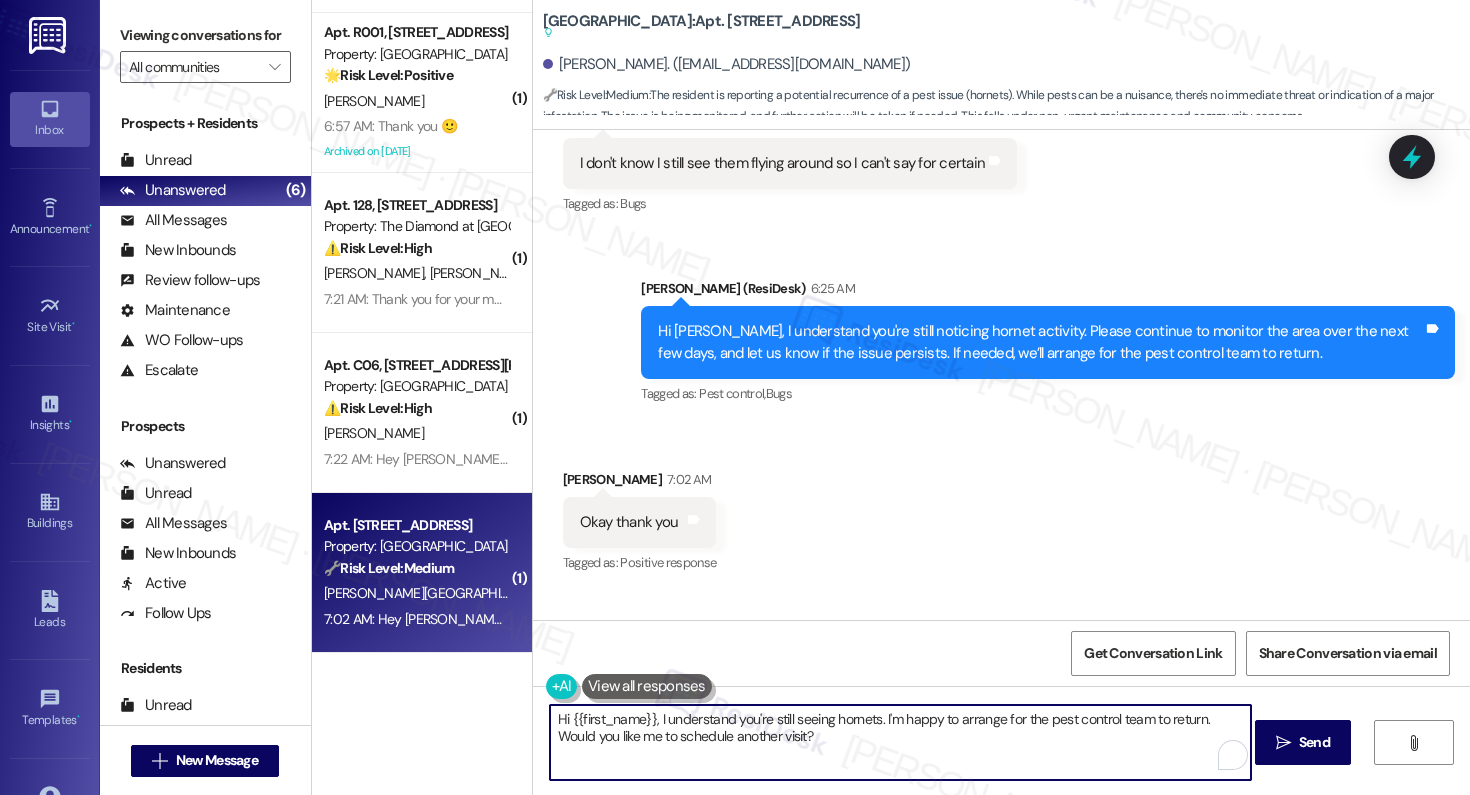 click on "Hi {{first_name}}, I understand you're still seeing hornets. I'm happy to arrange for the pest control team to return. Would you like me to schedule another visit?" at bounding box center (900, 742) 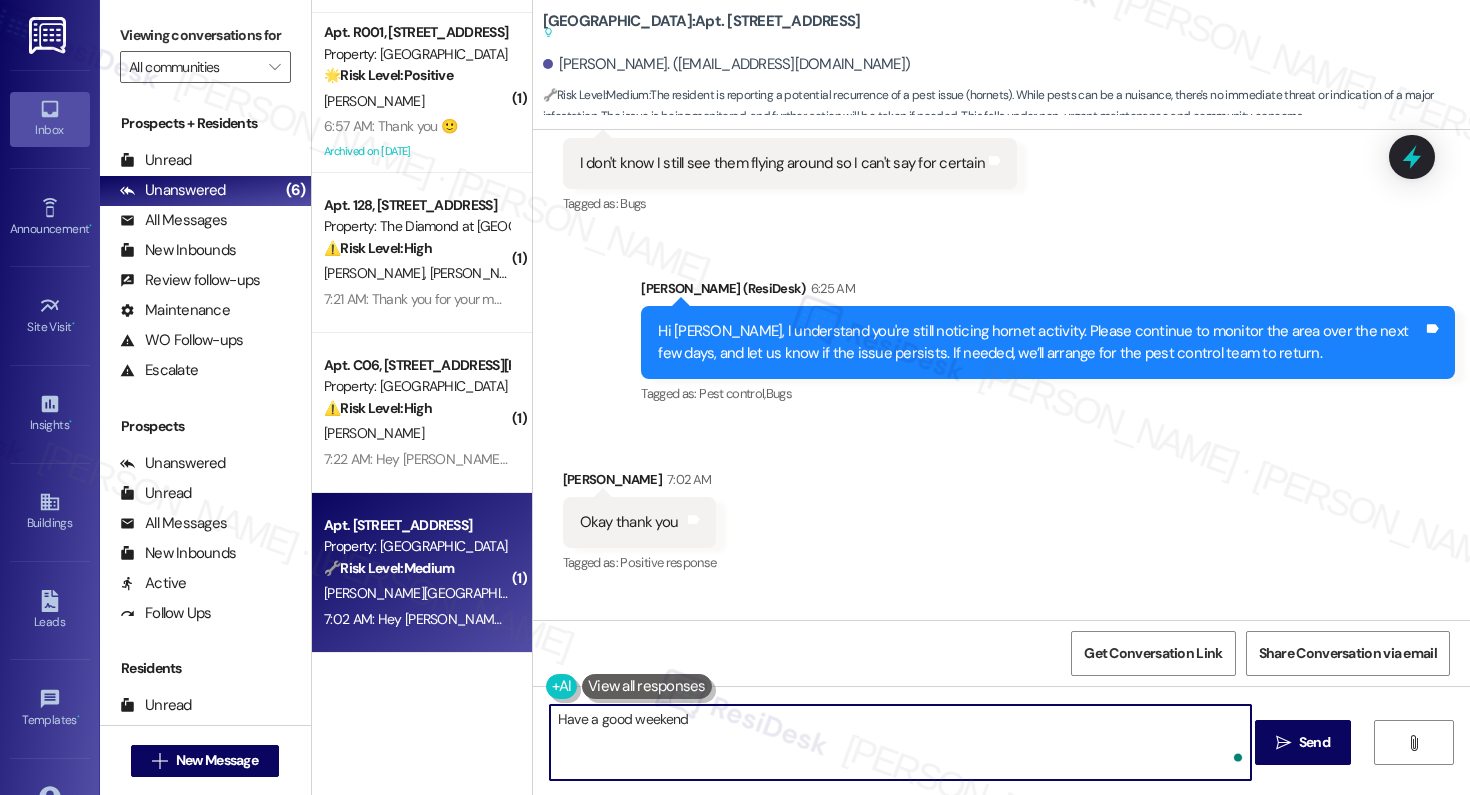 type on "Have a good weekend!" 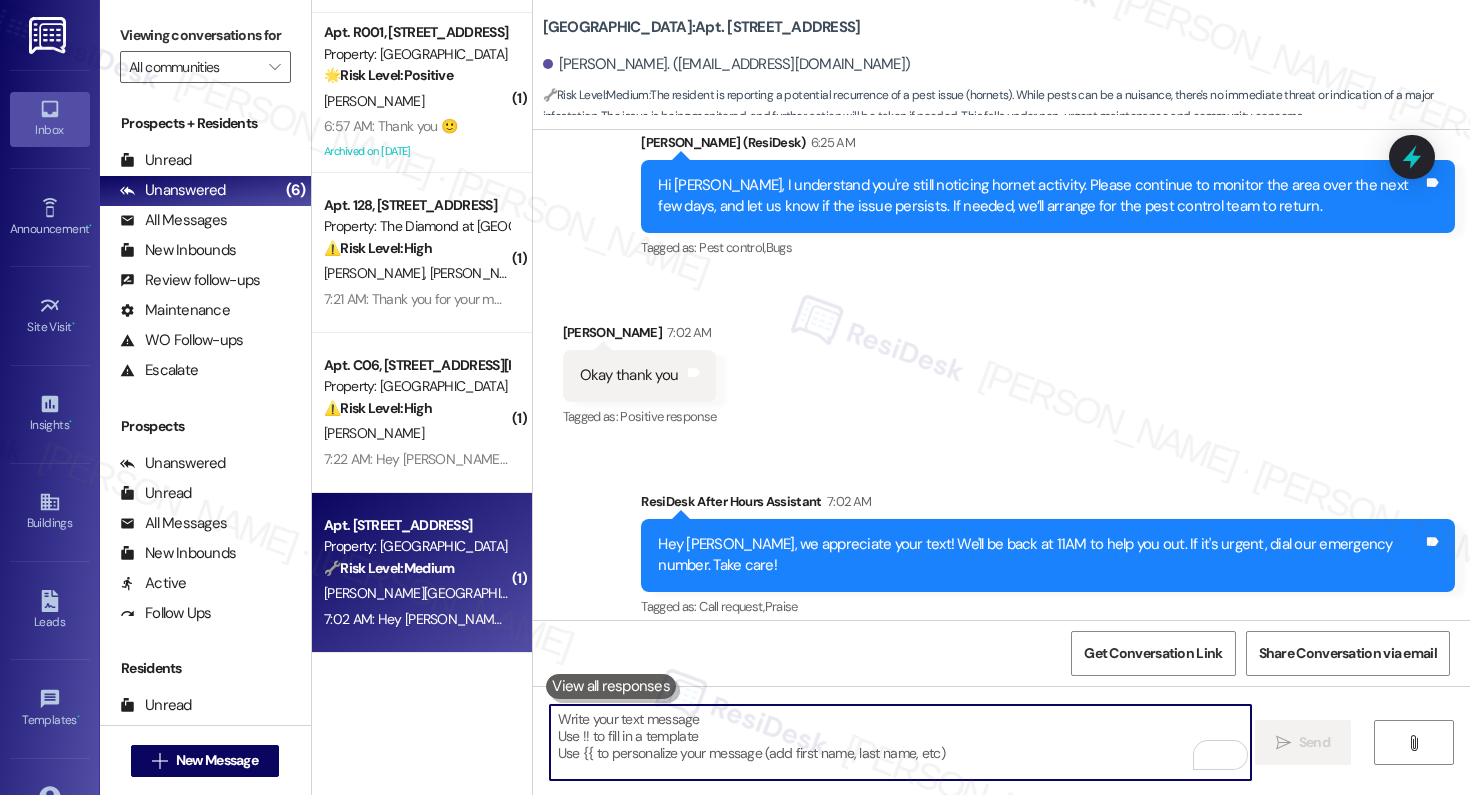 scroll, scrollTop: 11396, scrollLeft: 0, axis: vertical 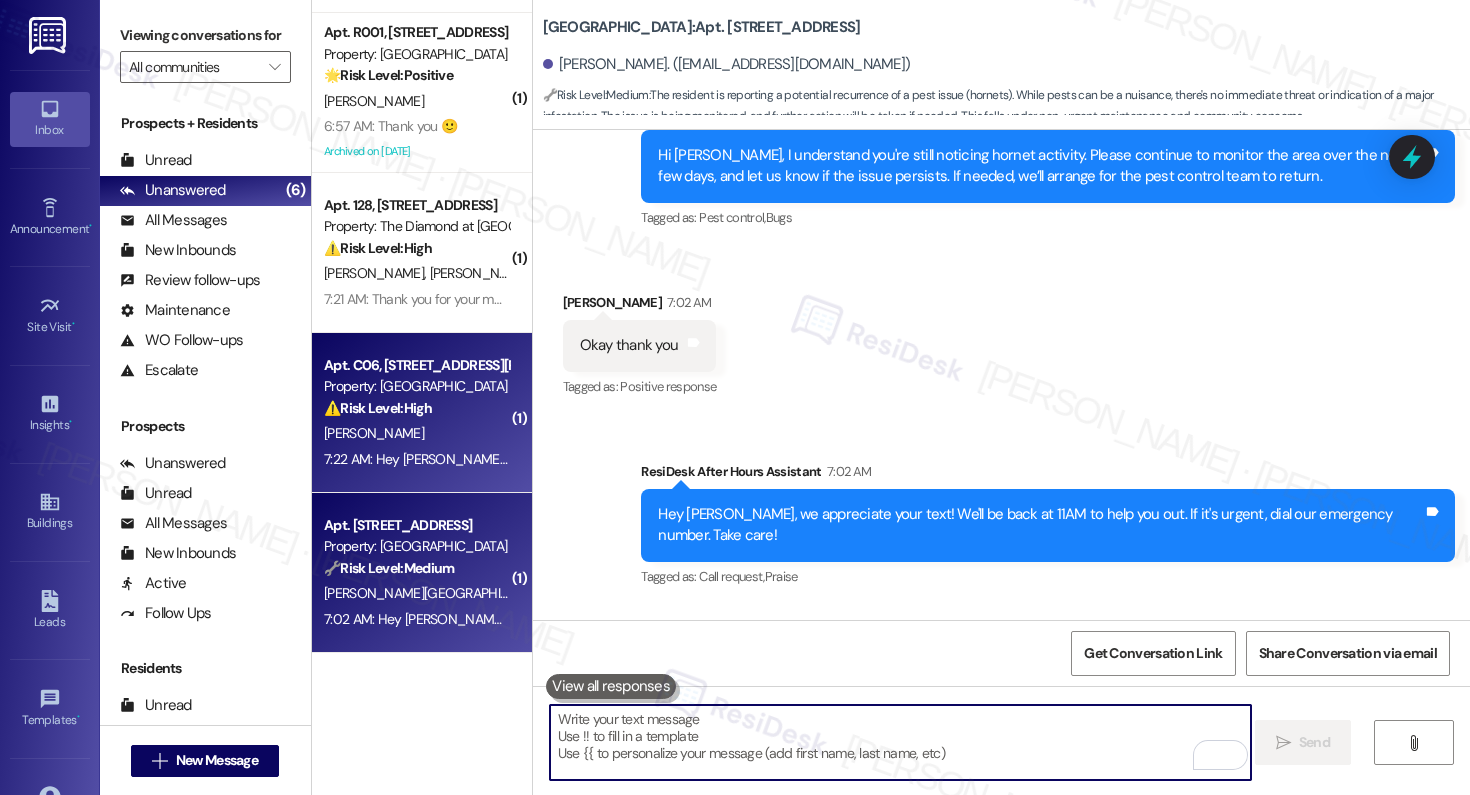 type 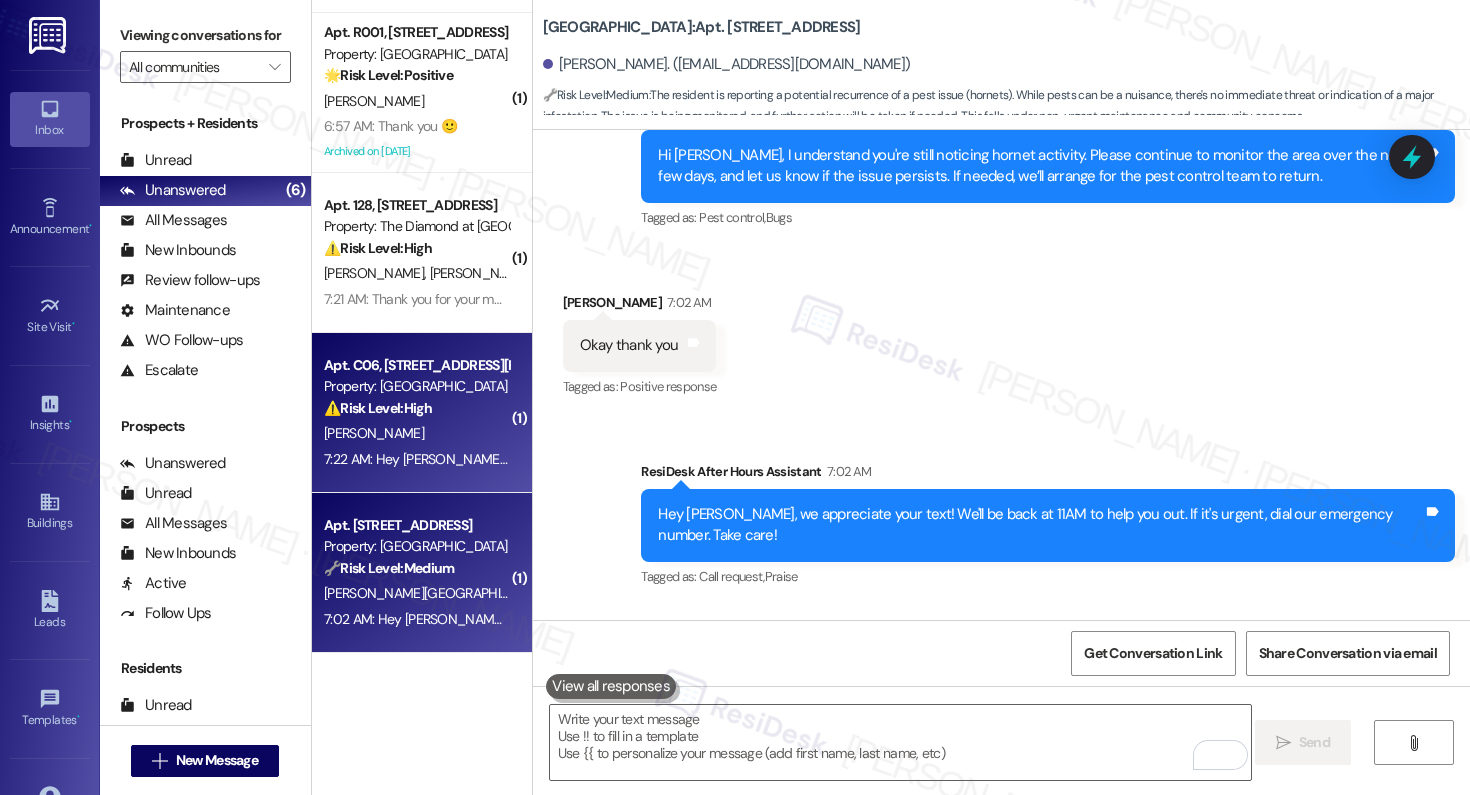 click on "⚠️  Risk Level:  High The resident indicates that pest control has not been to their unit, despite a previous work order for droppings. This suggests a potential ongoing pest issue that needs to be addressed, which falls under urgent general maintenance and health/safety compliance." at bounding box center (416, 408) 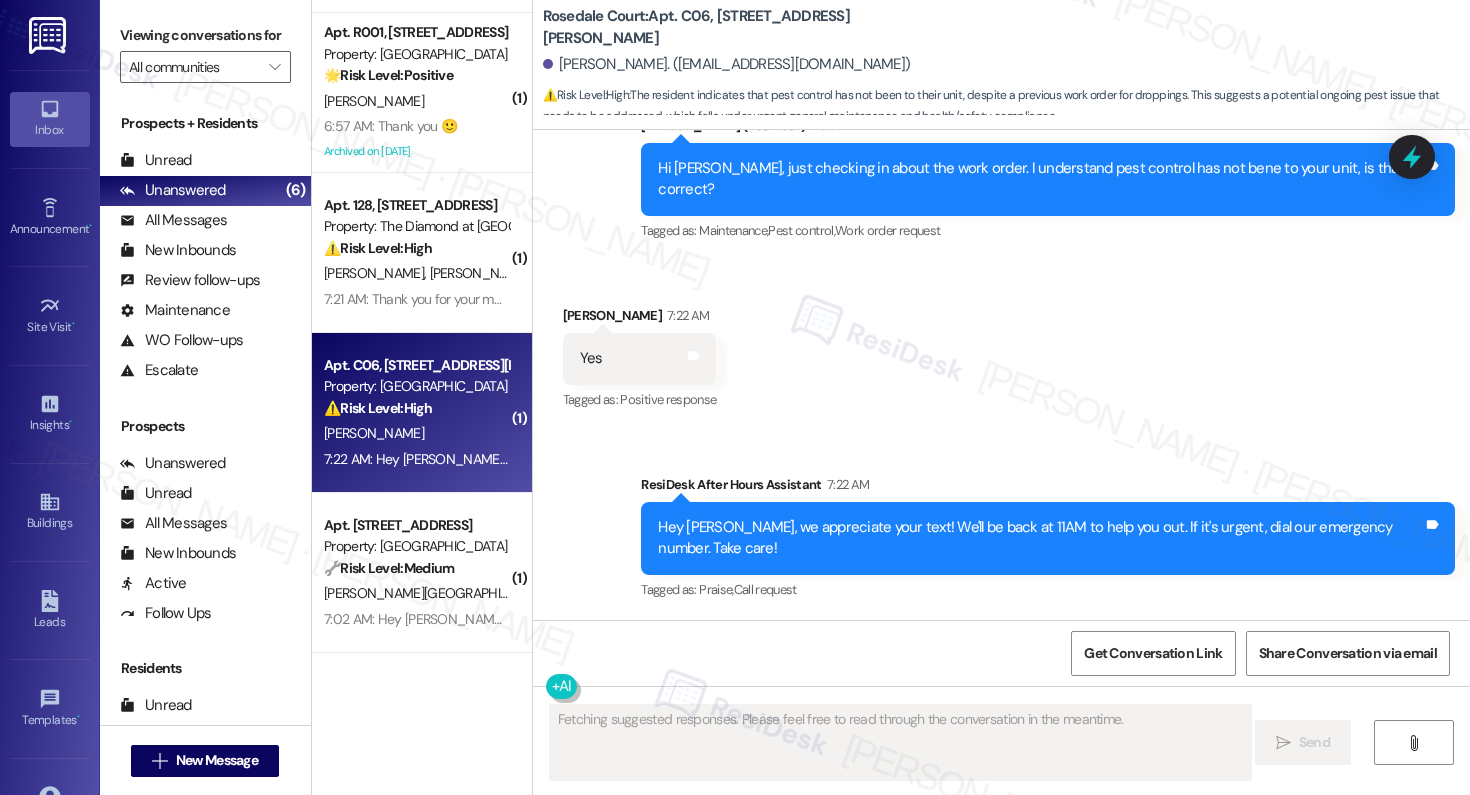 scroll, scrollTop: 6018, scrollLeft: 0, axis: vertical 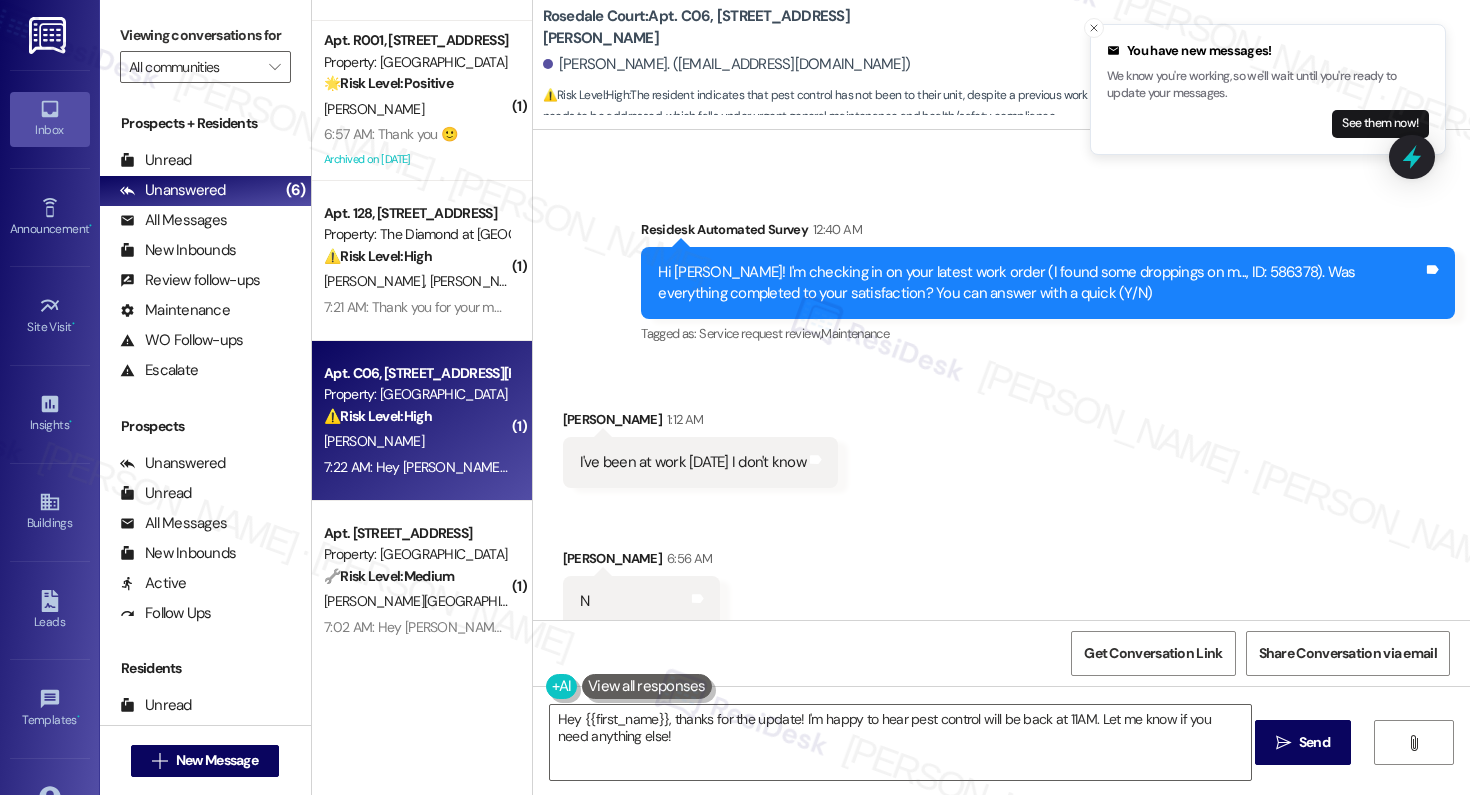 click on "Hi Oswald! I'm checking in on your latest work order (I found some droppings on m..., ID: 586378). Was everything completed to your satisfaction? You can answer with a quick (Y/N)" at bounding box center [1040, 283] 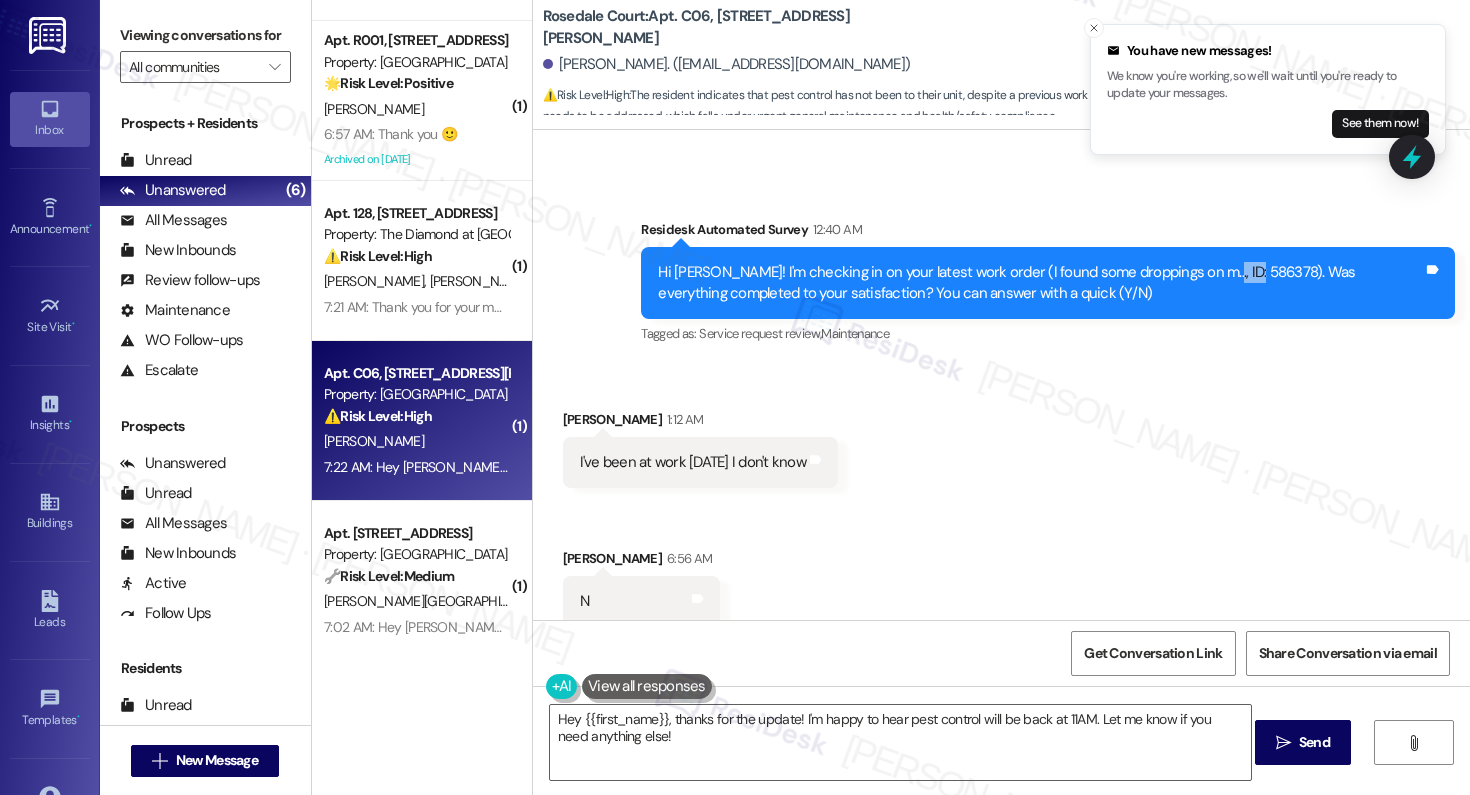 click on "Hi Oswald! I'm checking in on your latest work order (I found some droppings on m..., ID: 586378). Was everything completed to your satisfaction? You can answer with a quick (Y/N)" at bounding box center [1040, 283] 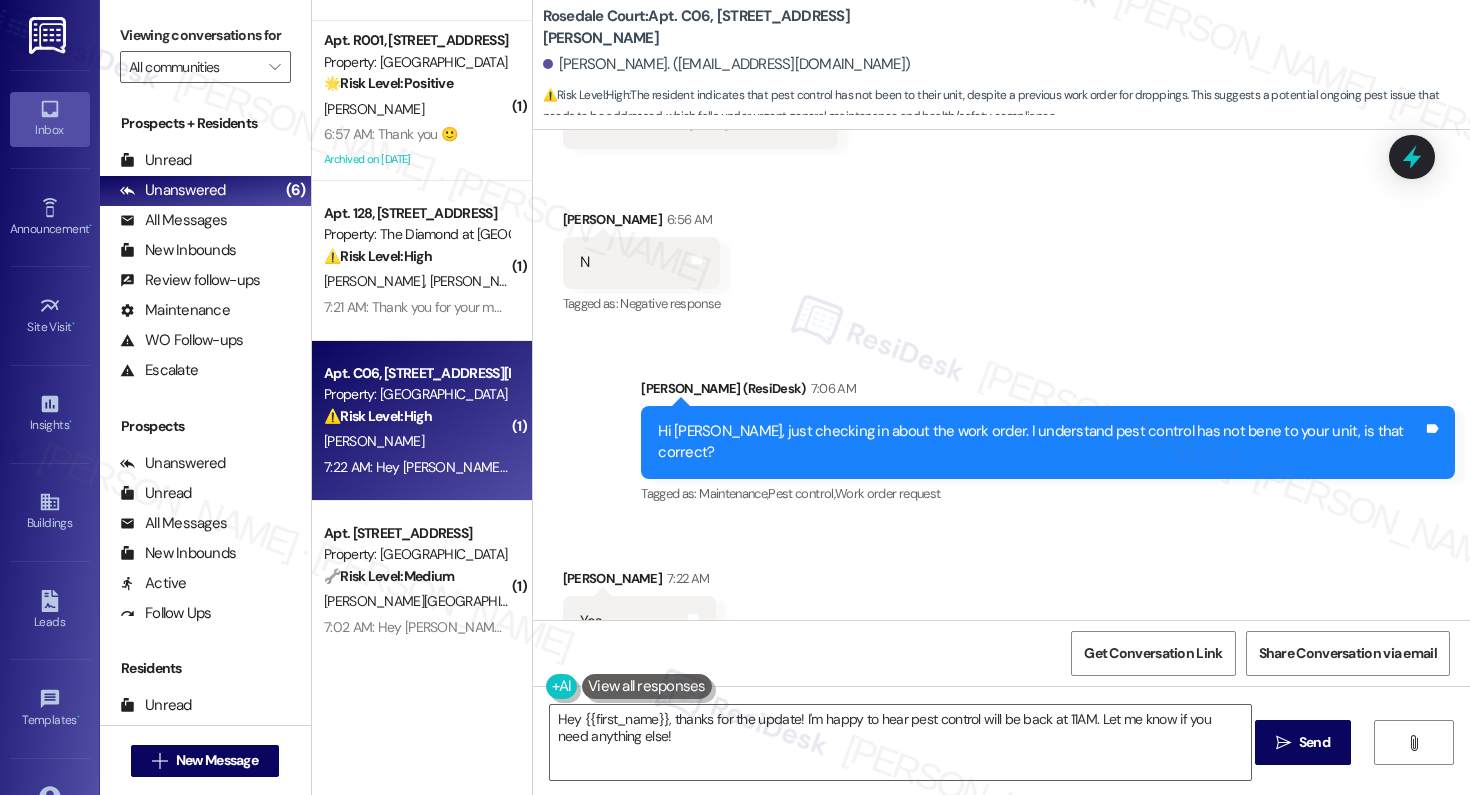scroll, scrollTop: 6018, scrollLeft: 0, axis: vertical 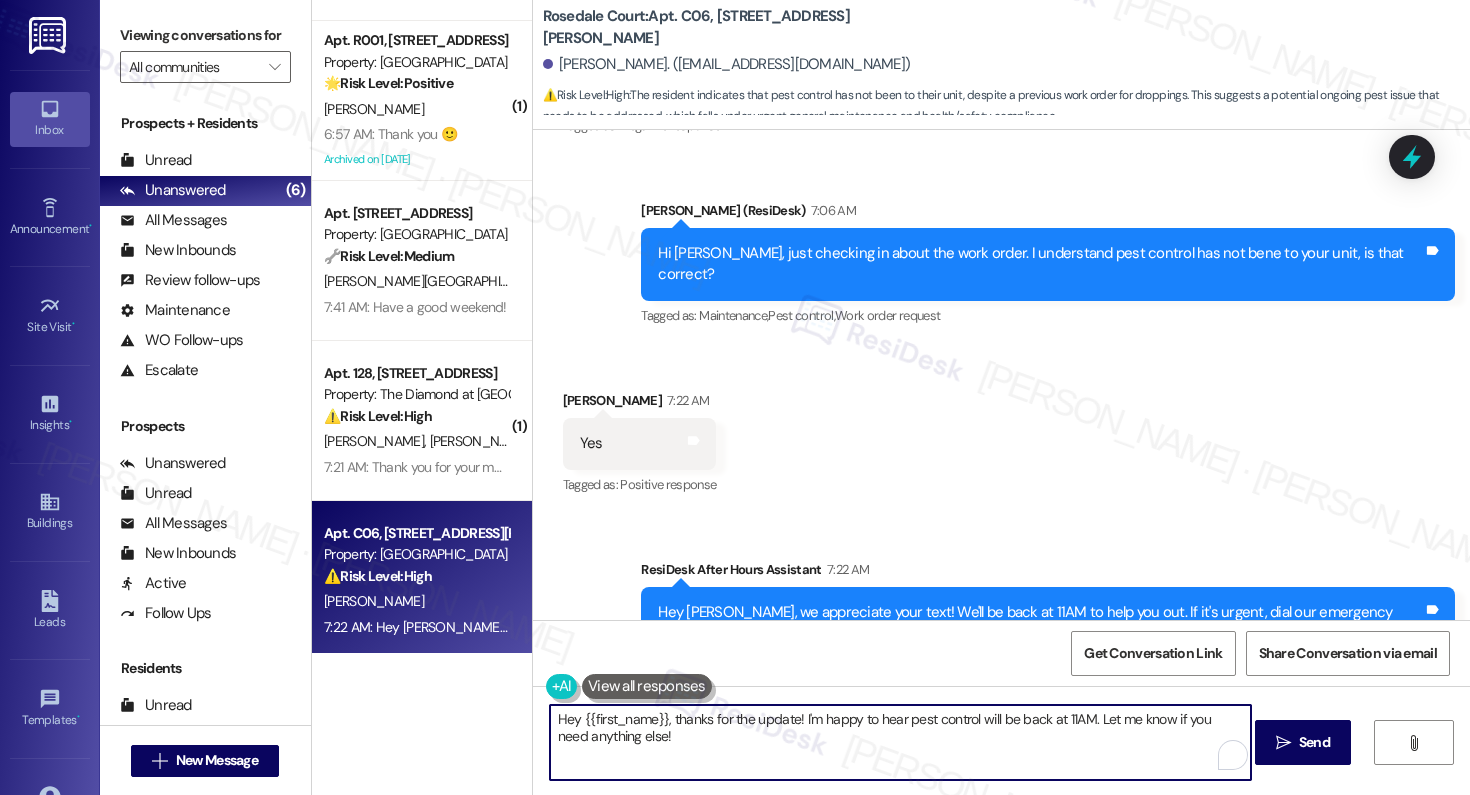 drag, startPoint x: 645, startPoint y: 735, endPoint x: 497, endPoint y: 701, distance: 151.8552 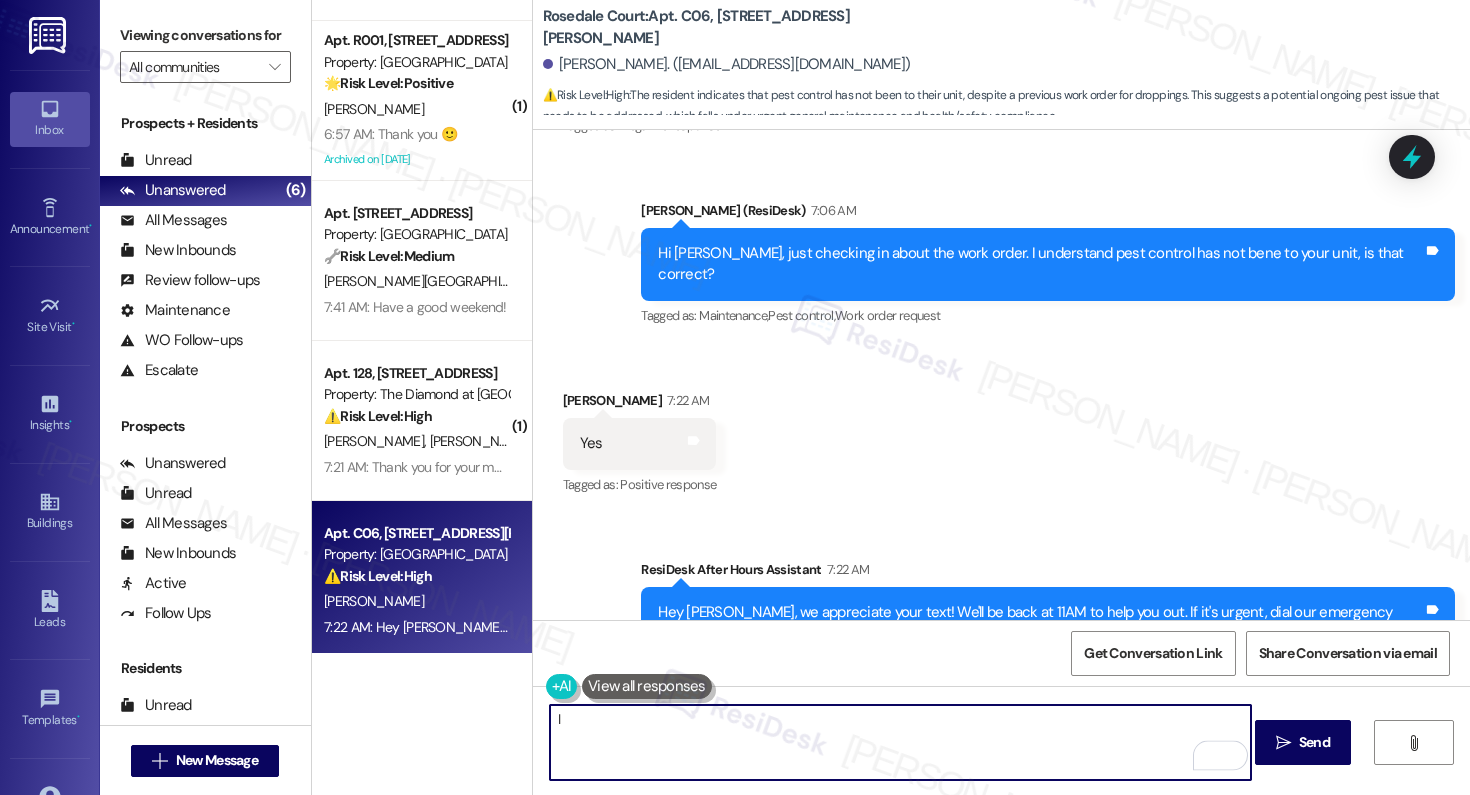 type on "I" 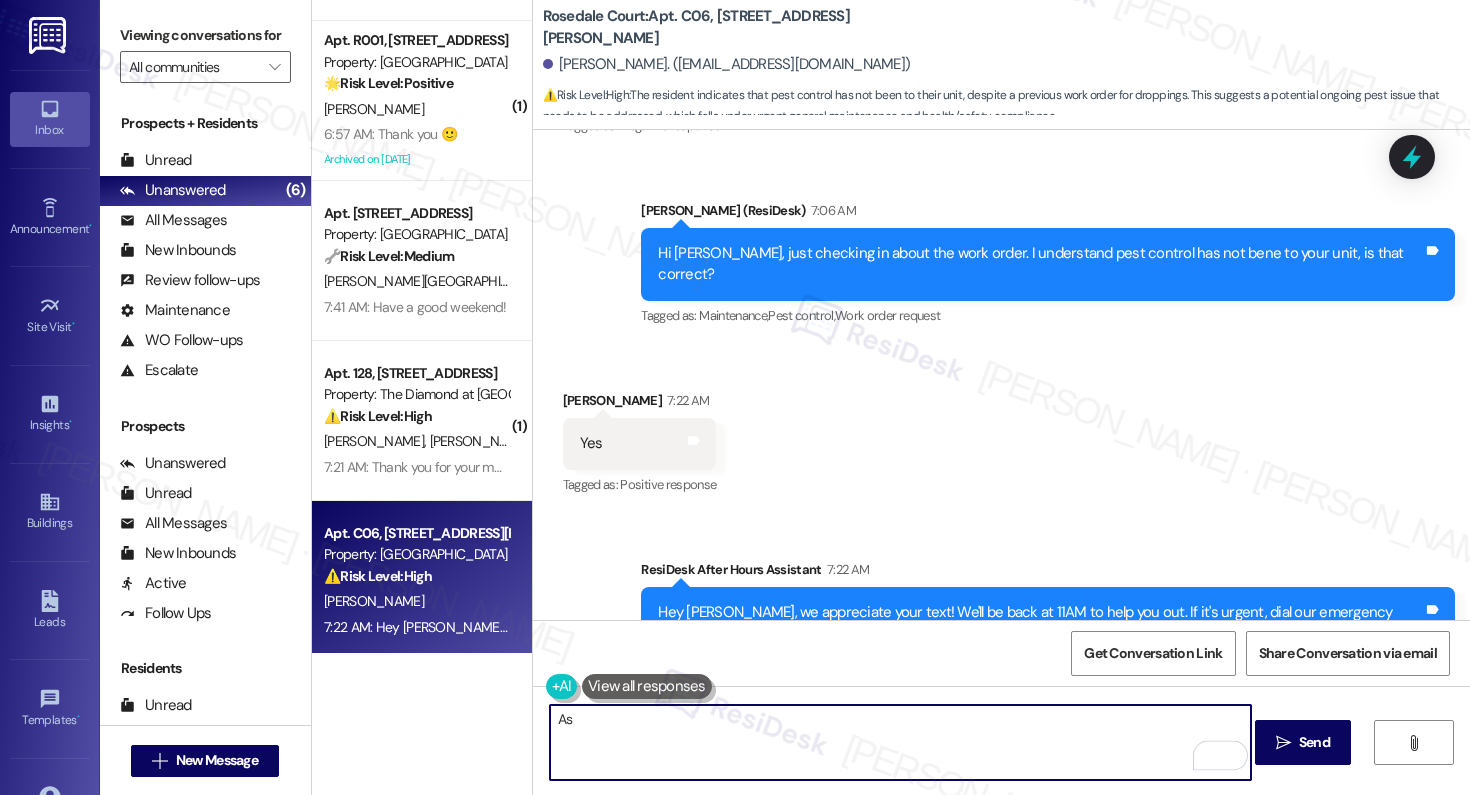 type on "A" 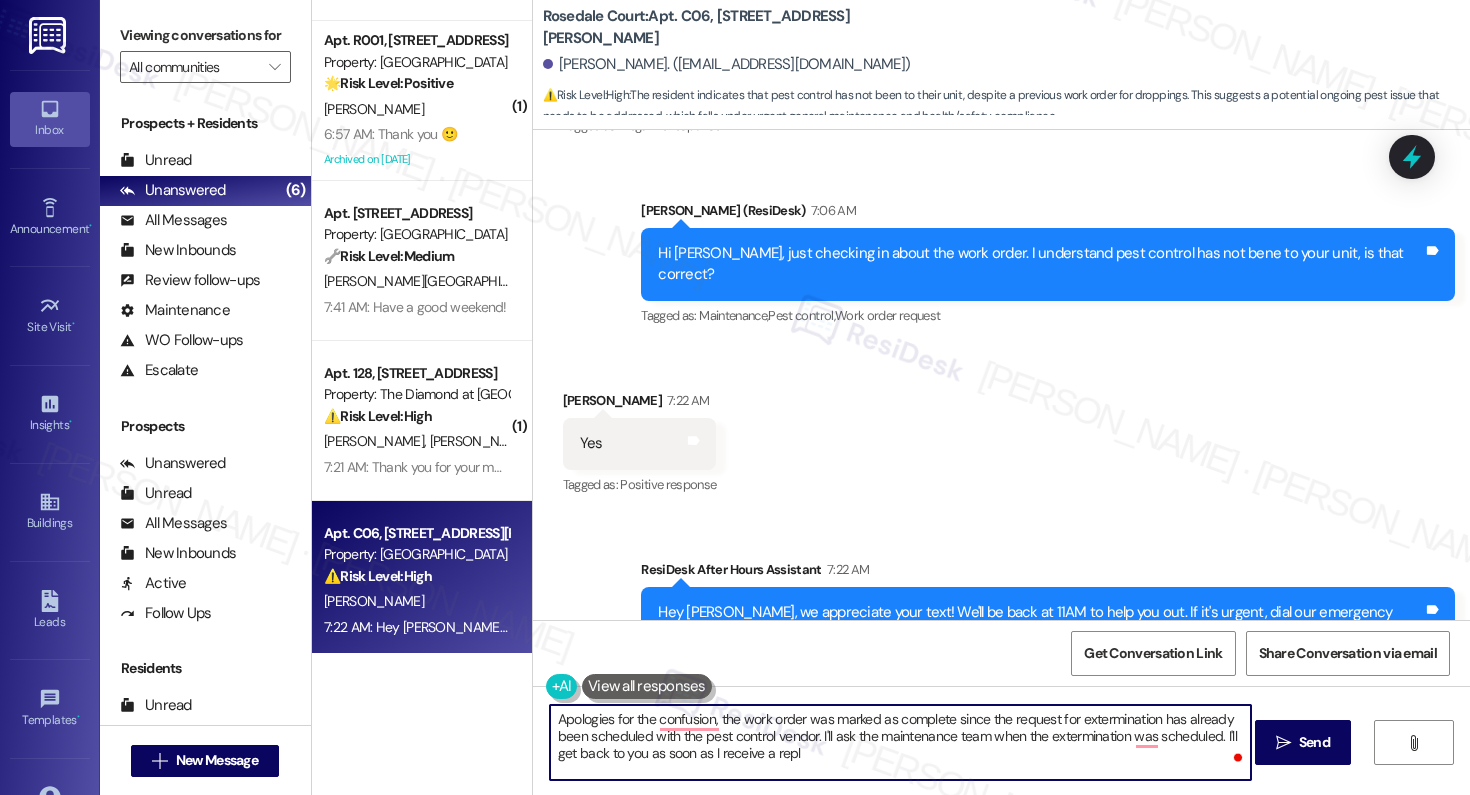 type on "Apologies for the confusion, the work order was marked as complete since the request for extermination has already been scheduled with the pest control vendor. I'll ask the maintenance team when the extermination was scheduled. I'll get back to you as soon as I receive a reply" 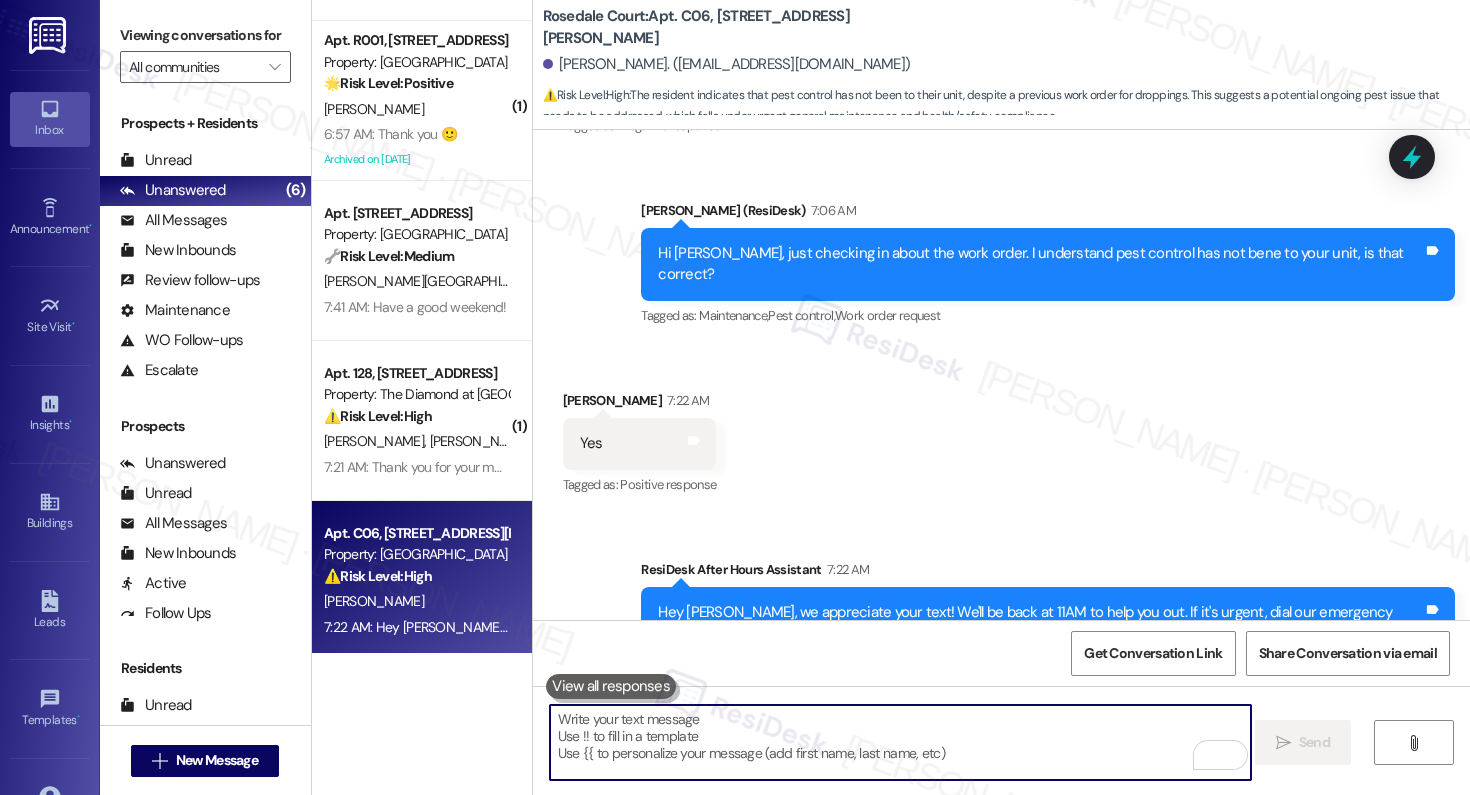 click at bounding box center (900, 742) 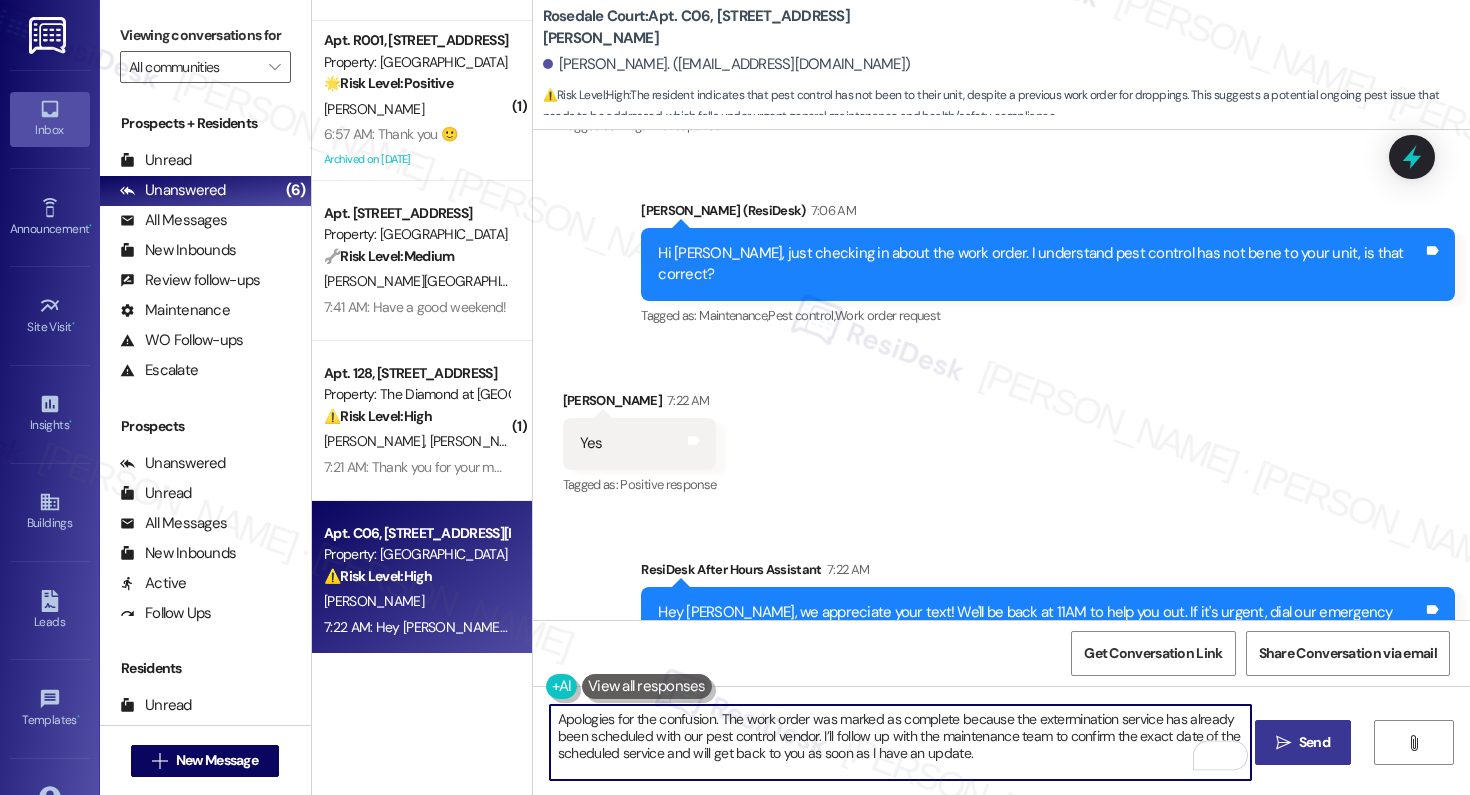 type on "Apologies for the confusion. The work order was marked as complete because the extermination service has already been scheduled with our pest control vendor. I’ll follow up with the maintenance team to confirm the exact date of the scheduled service and will get back to you as soon as I have an update." 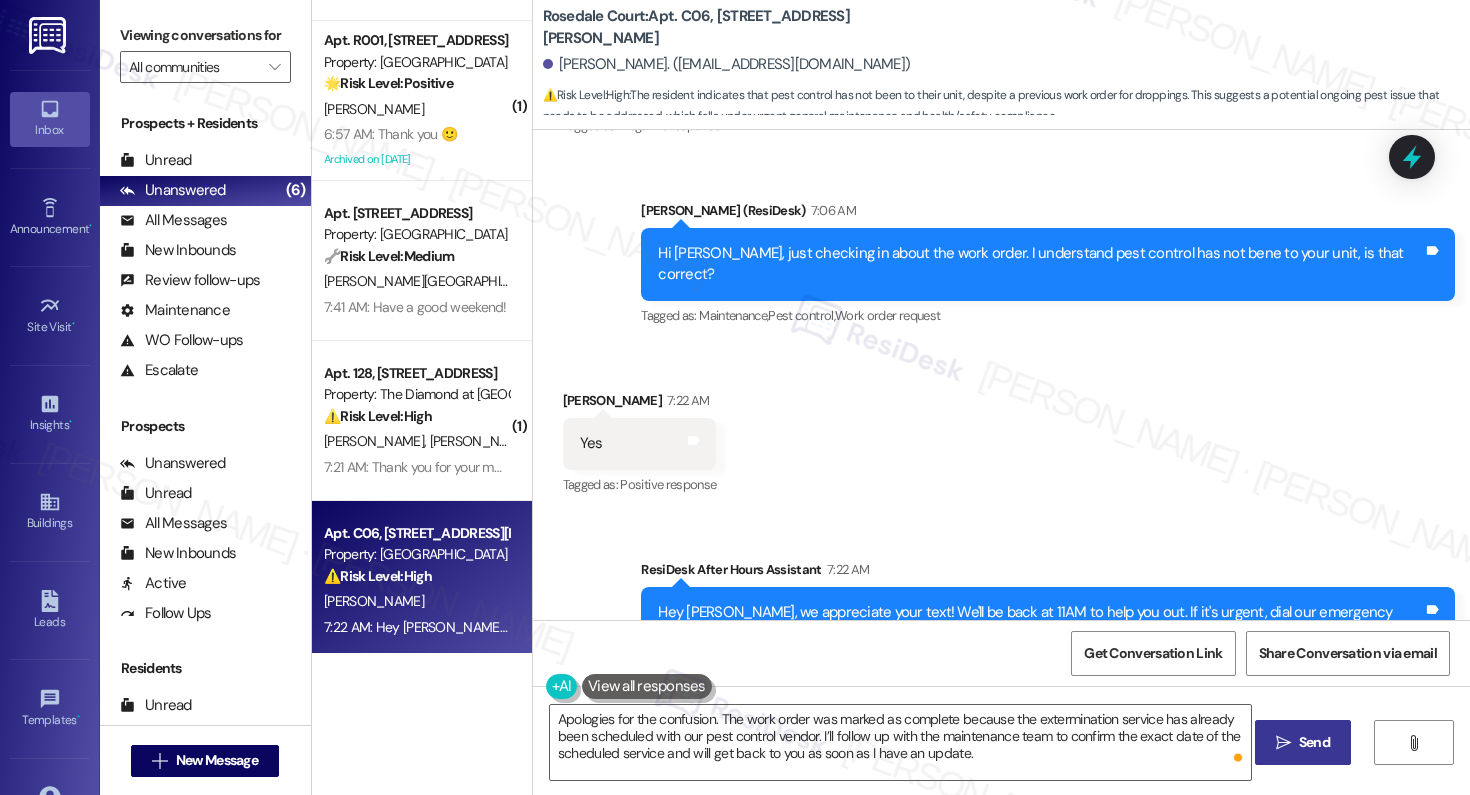 click on " Send" at bounding box center (1303, 742) 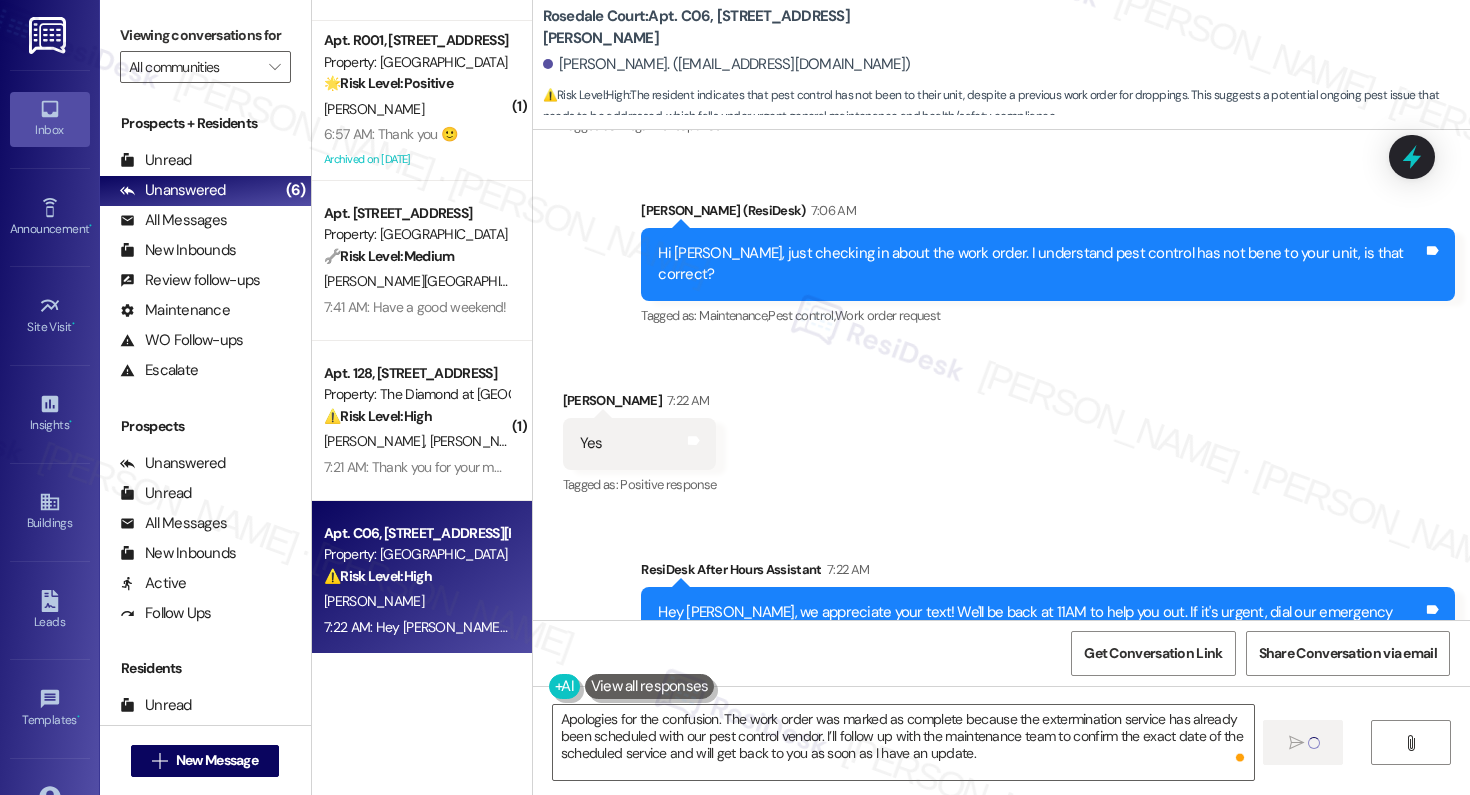 type 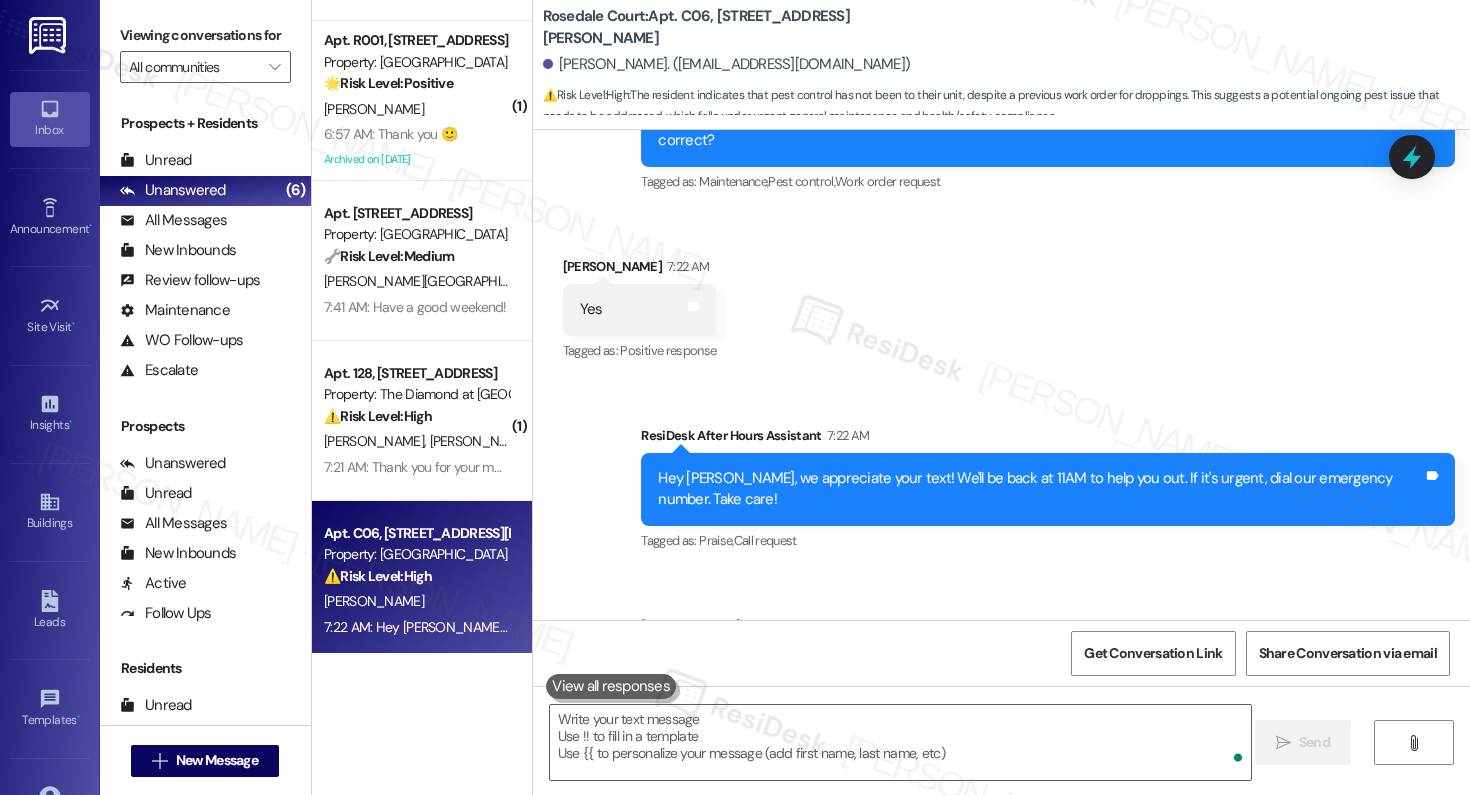 scroll, scrollTop: 6200, scrollLeft: 0, axis: vertical 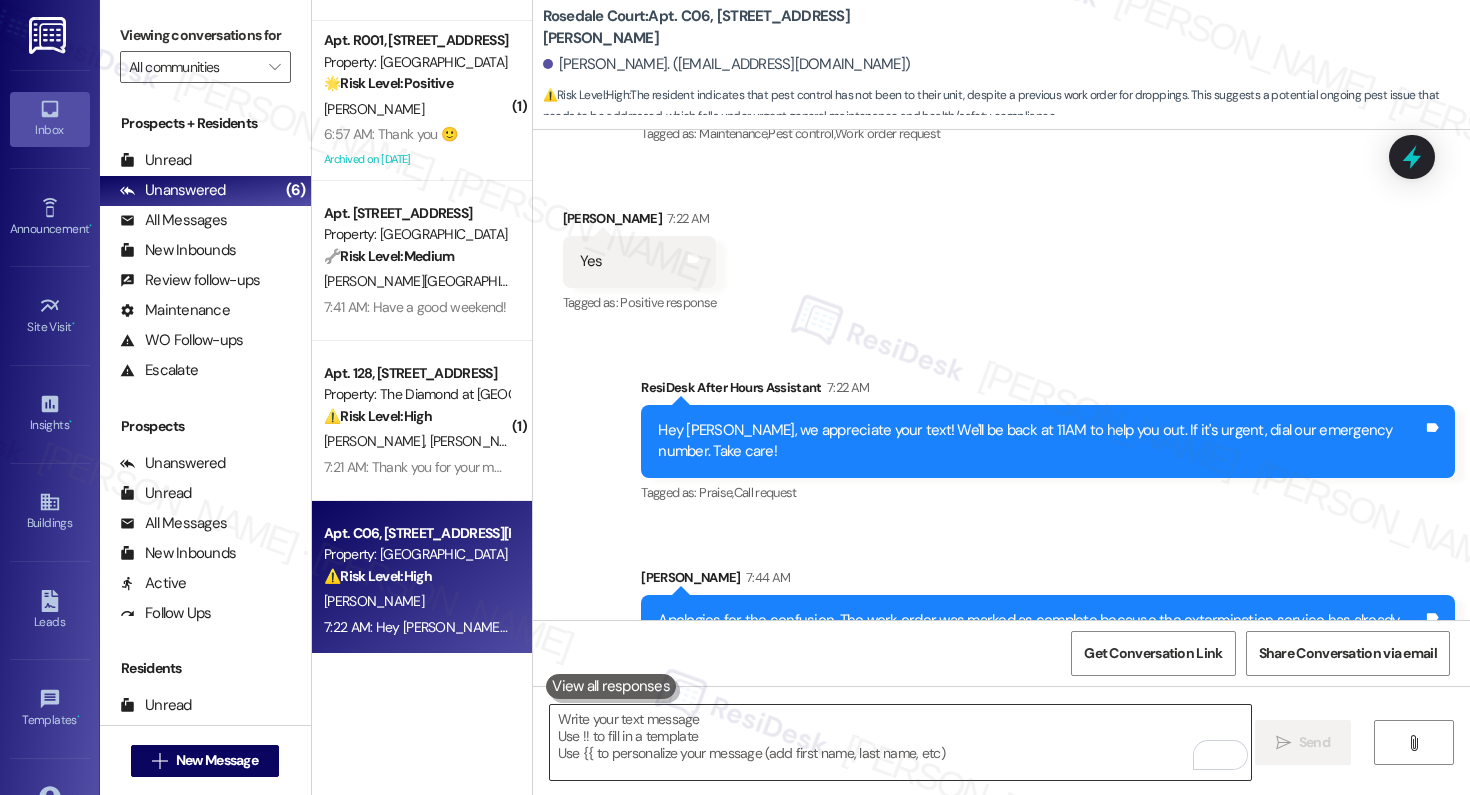 click at bounding box center (900, 742) 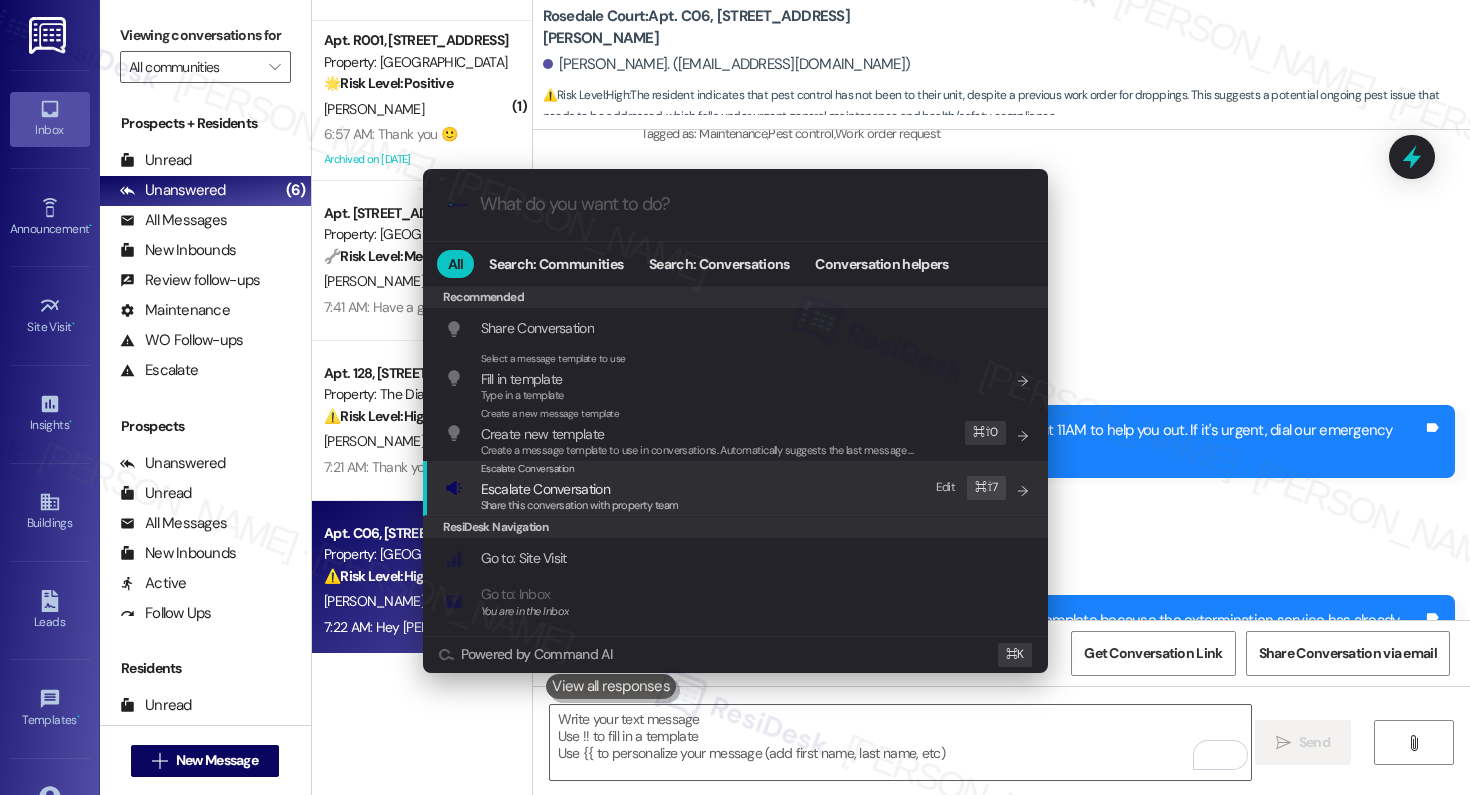 click on "Escalate Conversation" at bounding box center [545, 489] 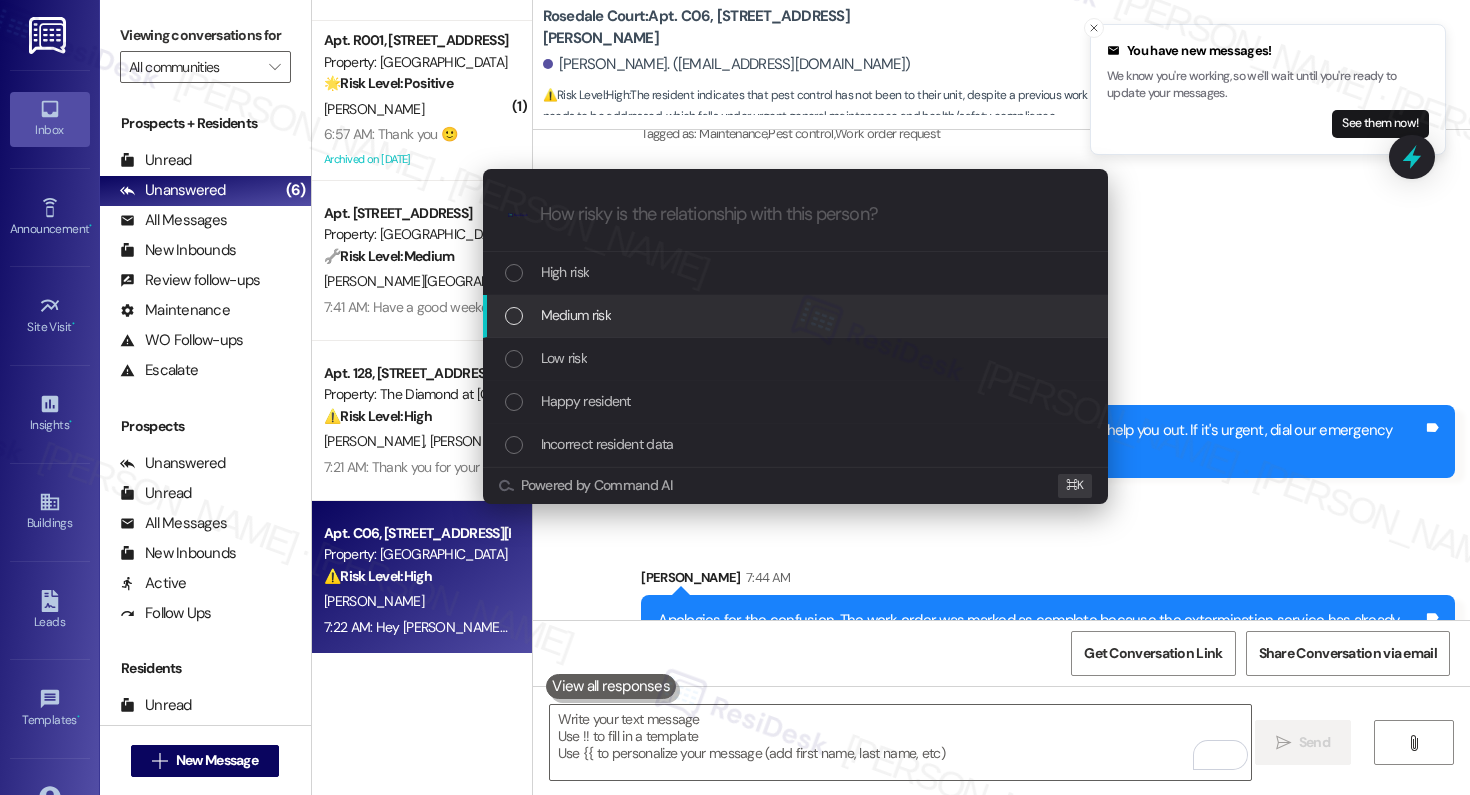 click on "Medium risk" at bounding box center (795, 316) 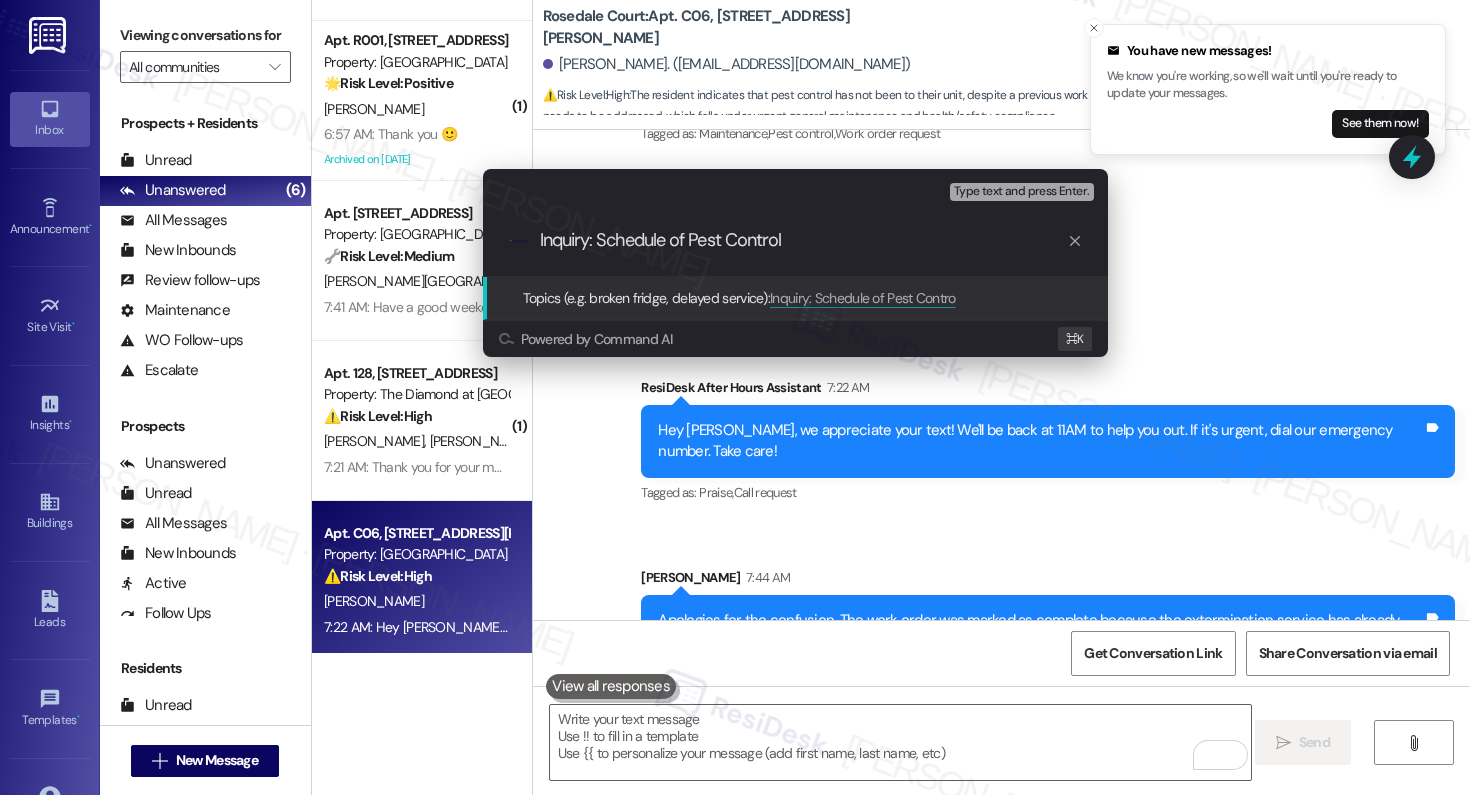 type on "Inquiry: Schedule of Pest Control" 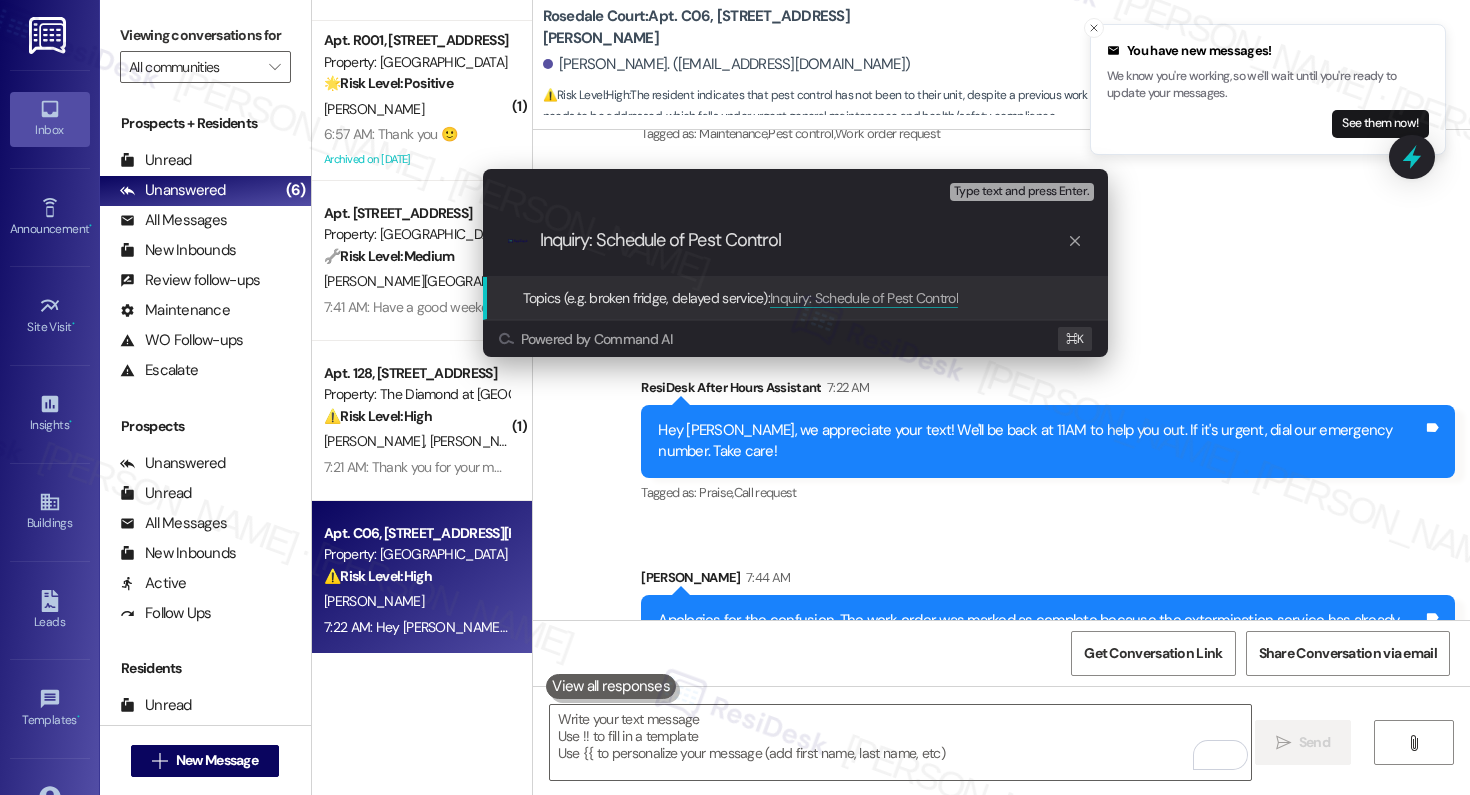 type 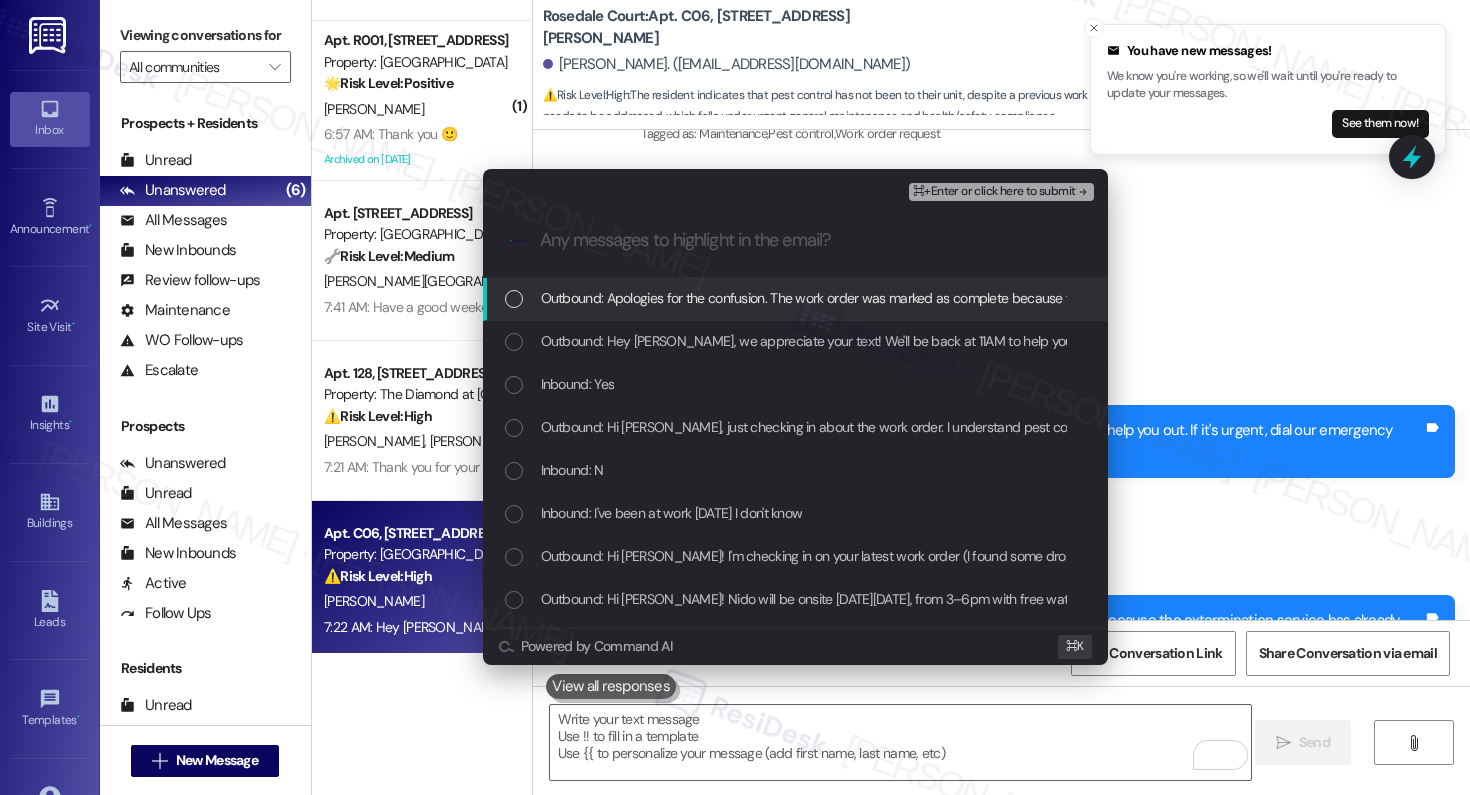 click on "Outbound: Apologies for the confusion. The work order was marked as complete because the extermination service has already been scheduled with our pest control vendor. I’ll follow up with the maintenance team to confirm the exact date of the scheduled service and will get back to you as soon as I have an update." at bounding box center (1464, 298) 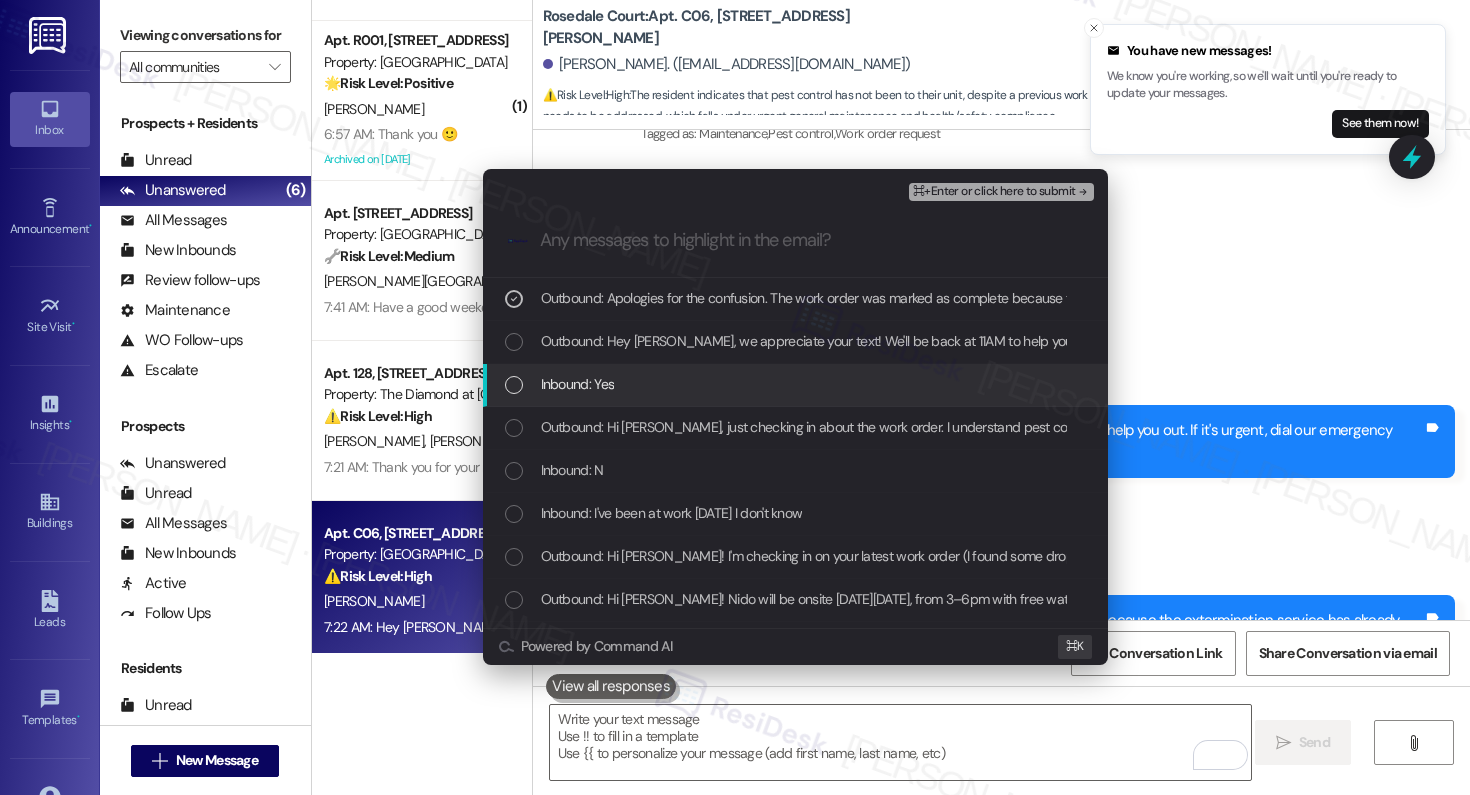 click on "Inbound: Yes" at bounding box center [797, 384] 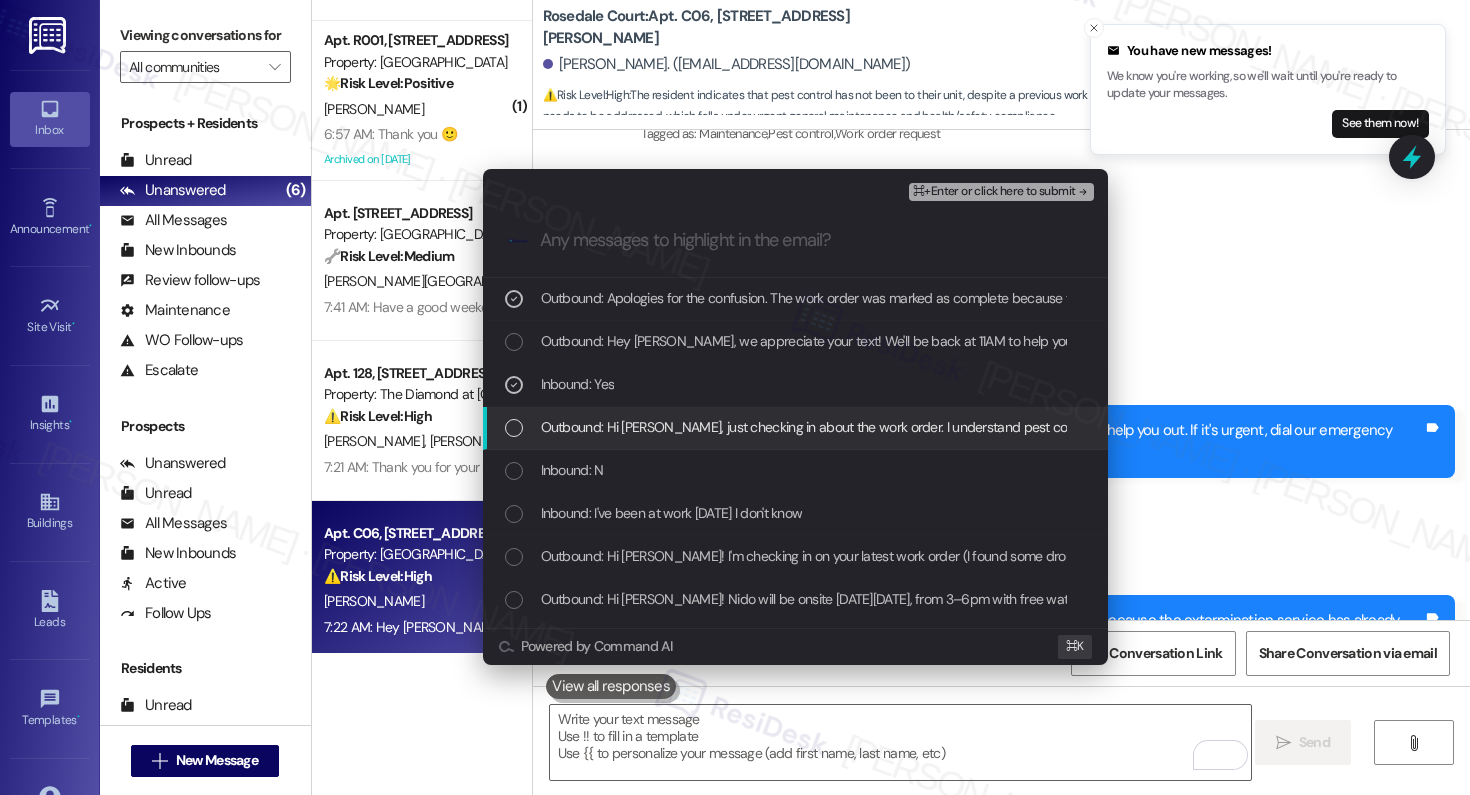 click on "Outbound: Hi Oswald, just checking in about the work order. I understand pest control has not bene to your unit, is that correct?" at bounding box center [938, 427] 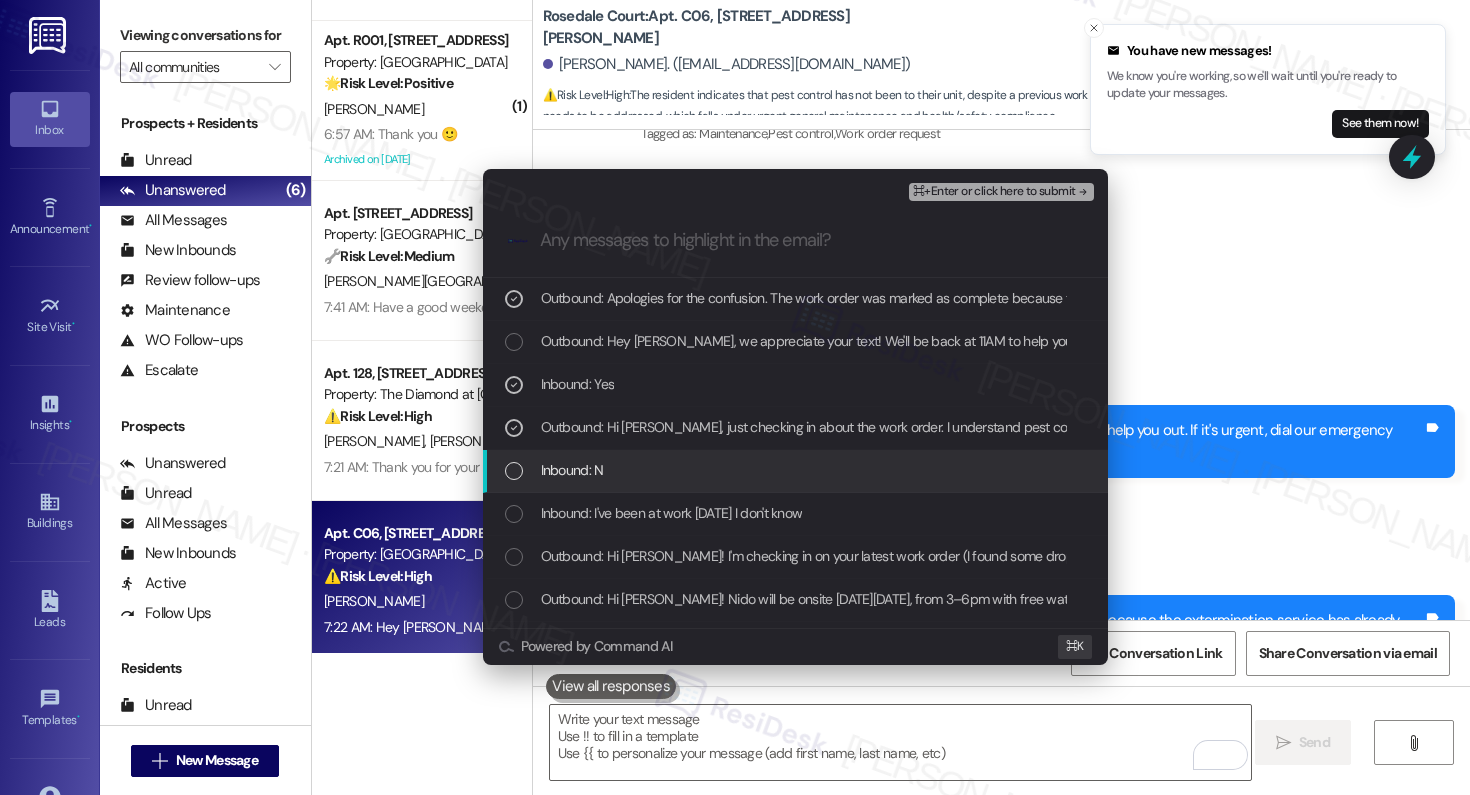 click on "Inbound: N" at bounding box center (572, 470) 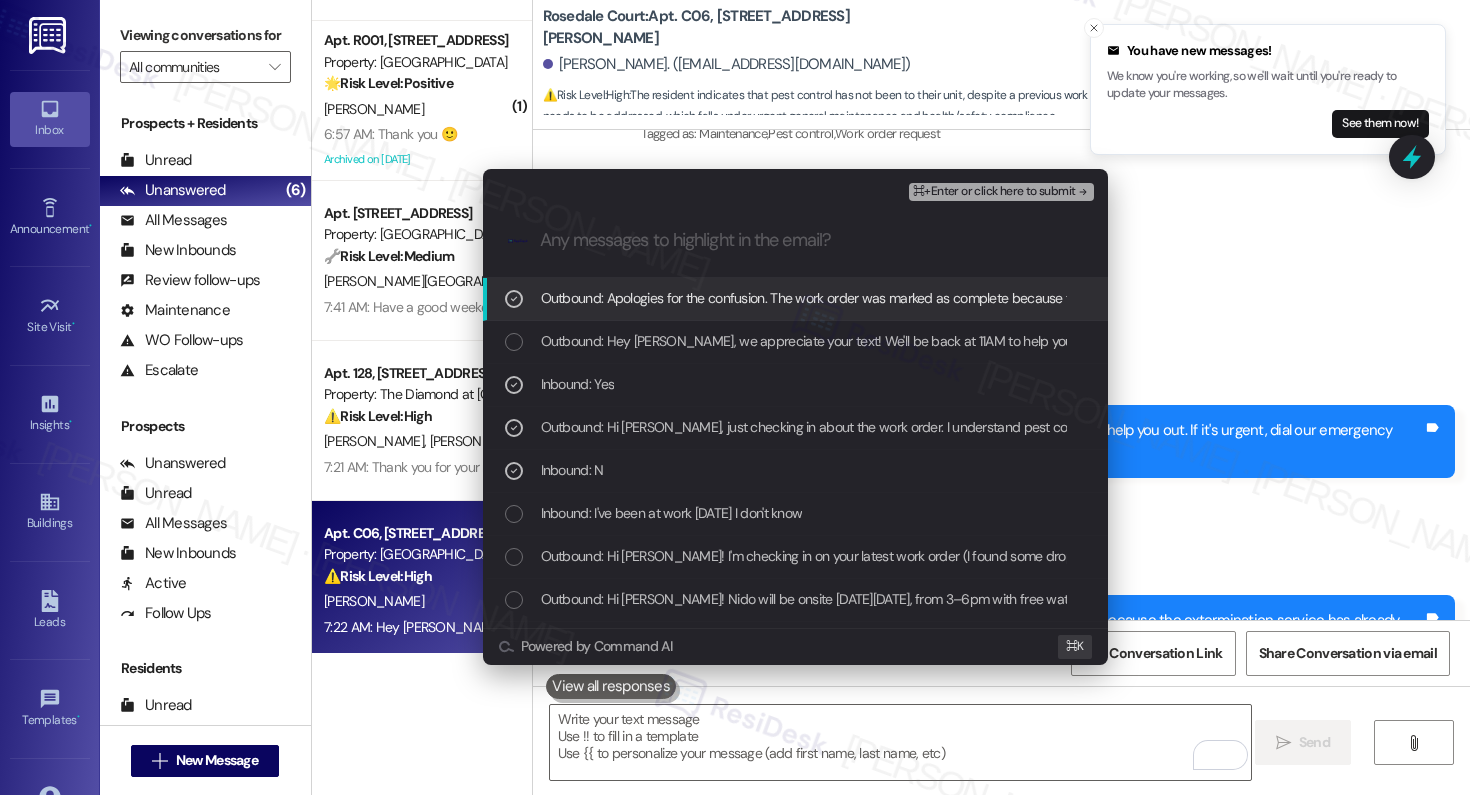 click on "⌘+Enter or click here to submit" at bounding box center (994, 192) 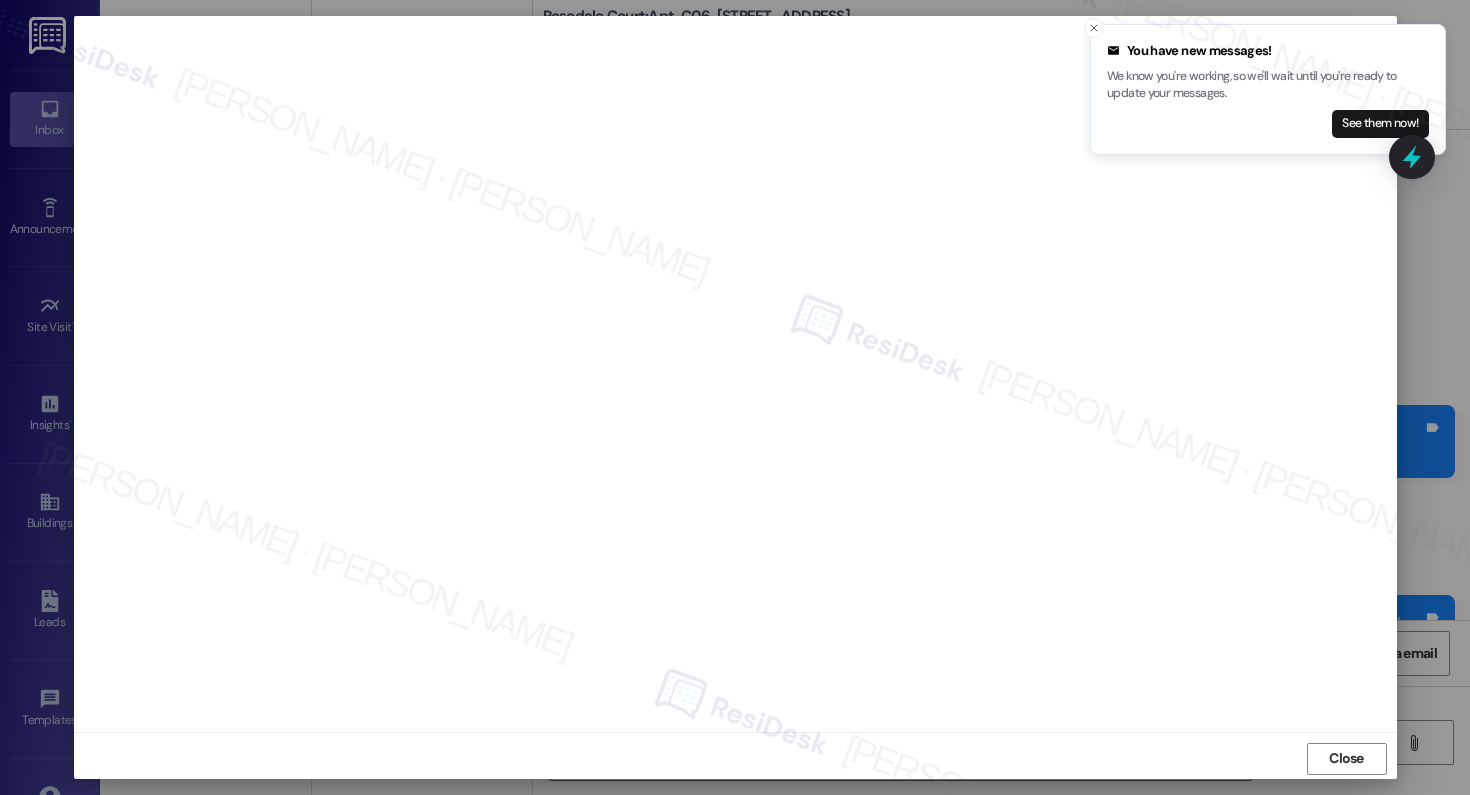 scroll, scrollTop: 5, scrollLeft: 0, axis: vertical 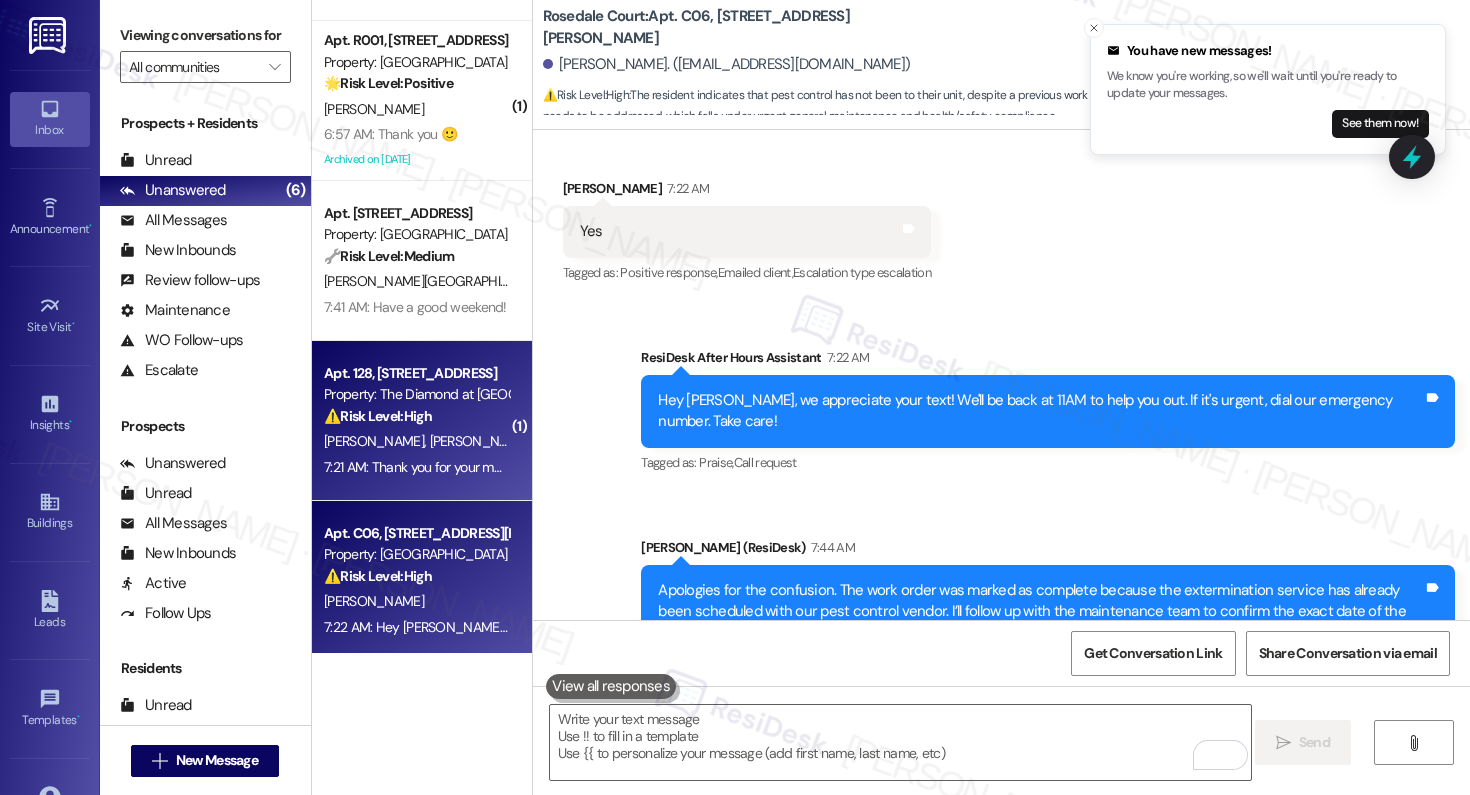 click on "Z. Green L. Green" at bounding box center [416, 441] 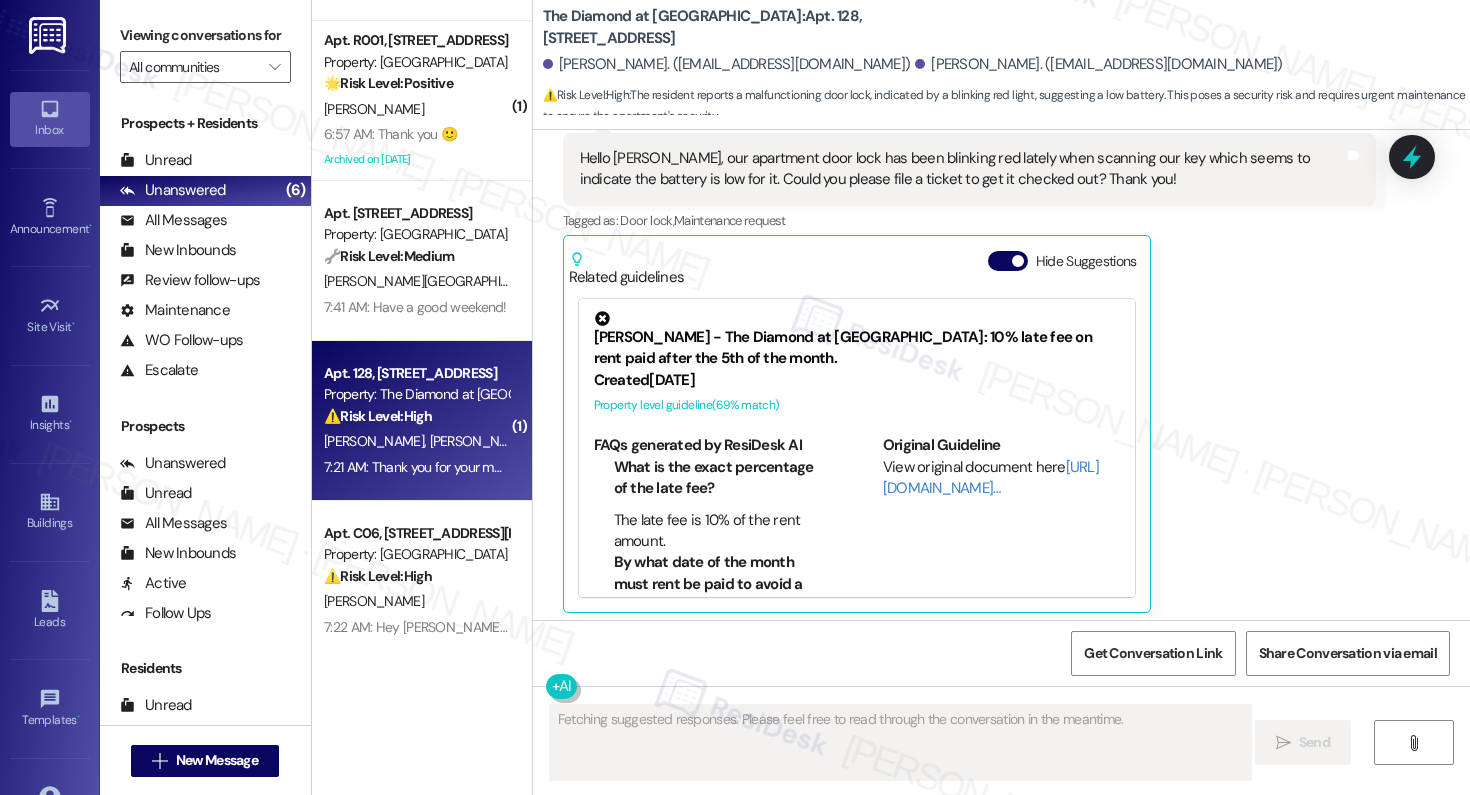 scroll, scrollTop: 1282, scrollLeft: 0, axis: vertical 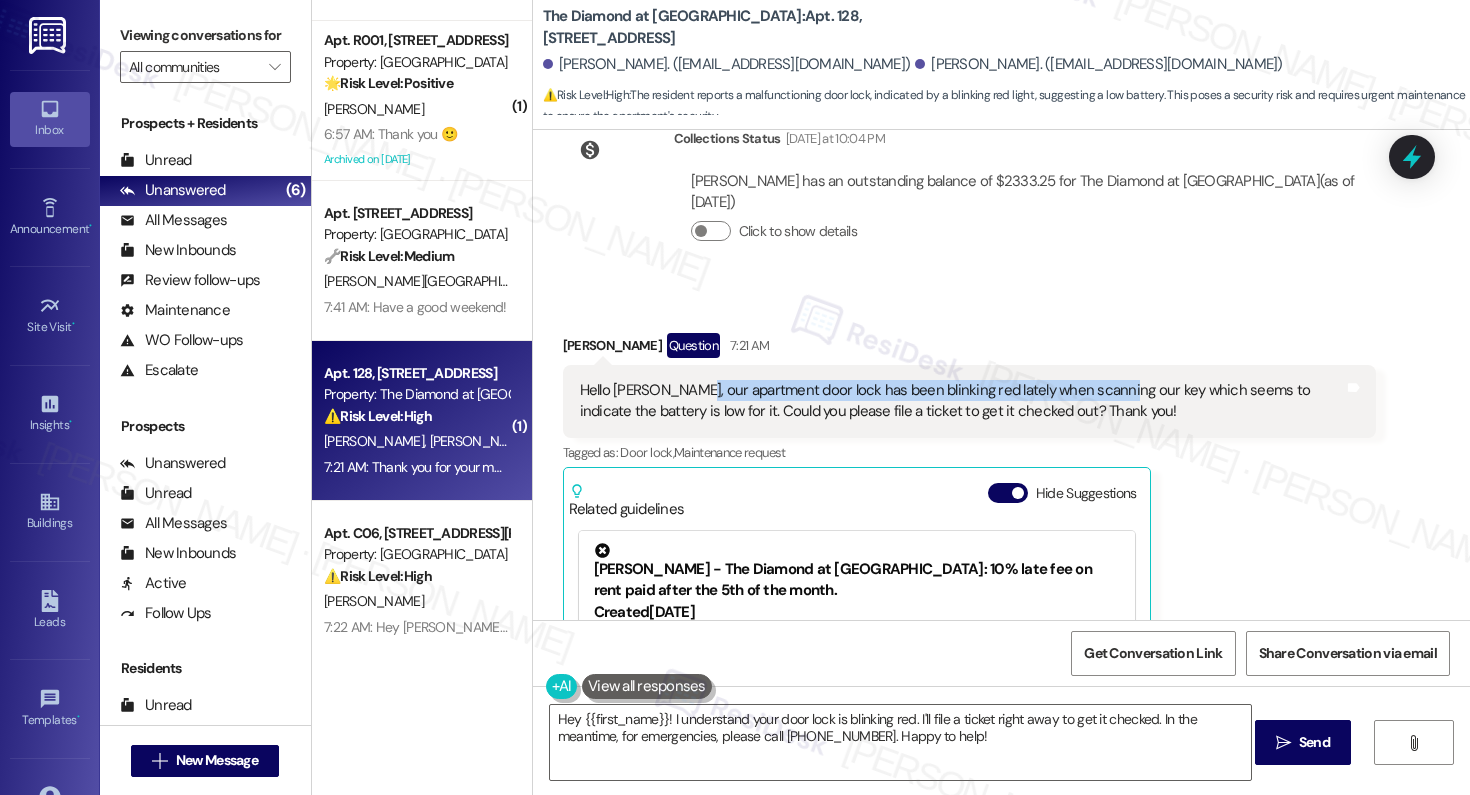 drag, startPoint x: 671, startPoint y: 350, endPoint x: 1094, endPoint y: 350, distance: 423 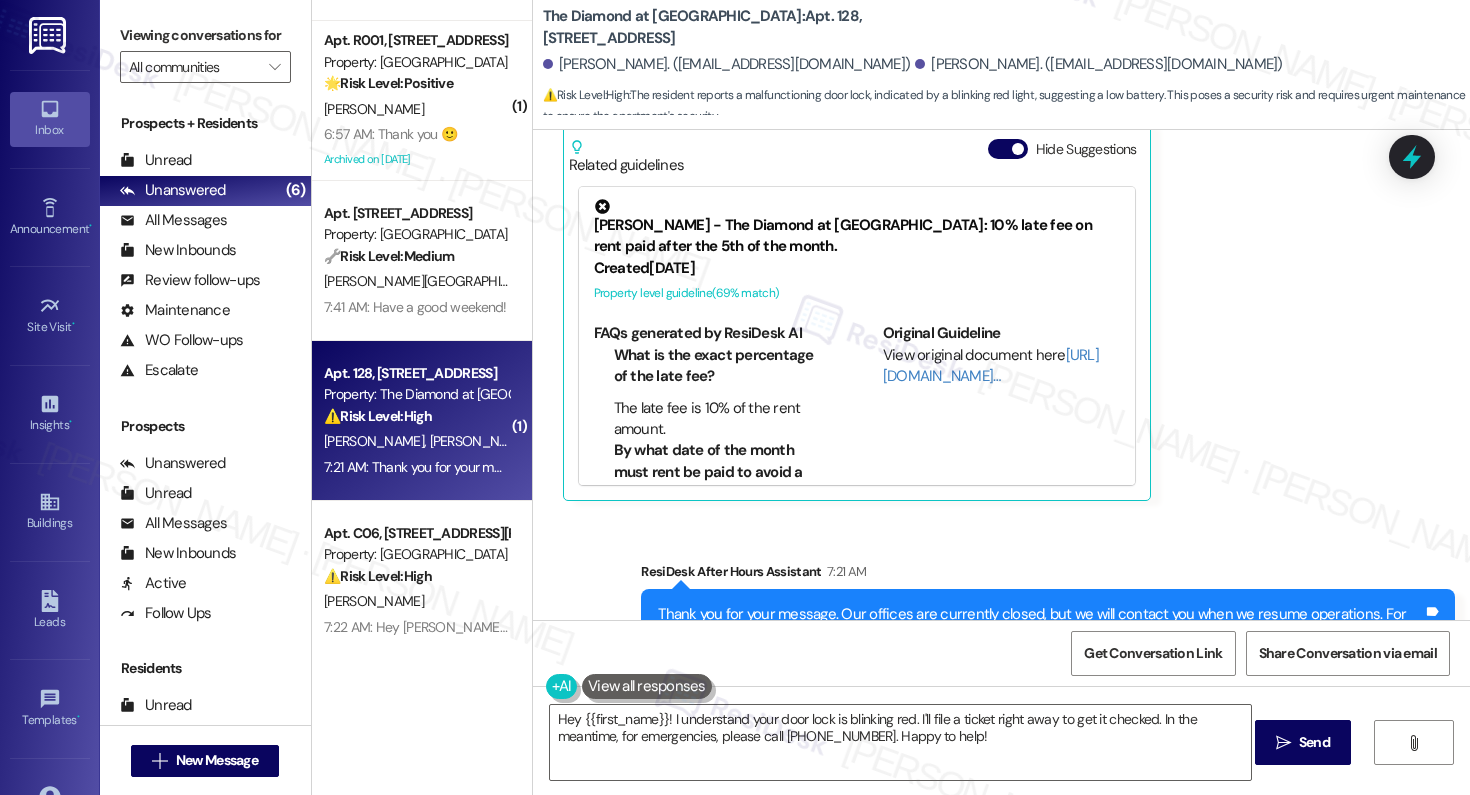 scroll, scrollTop: 1670, scrollLeft: 0, axis: vertical 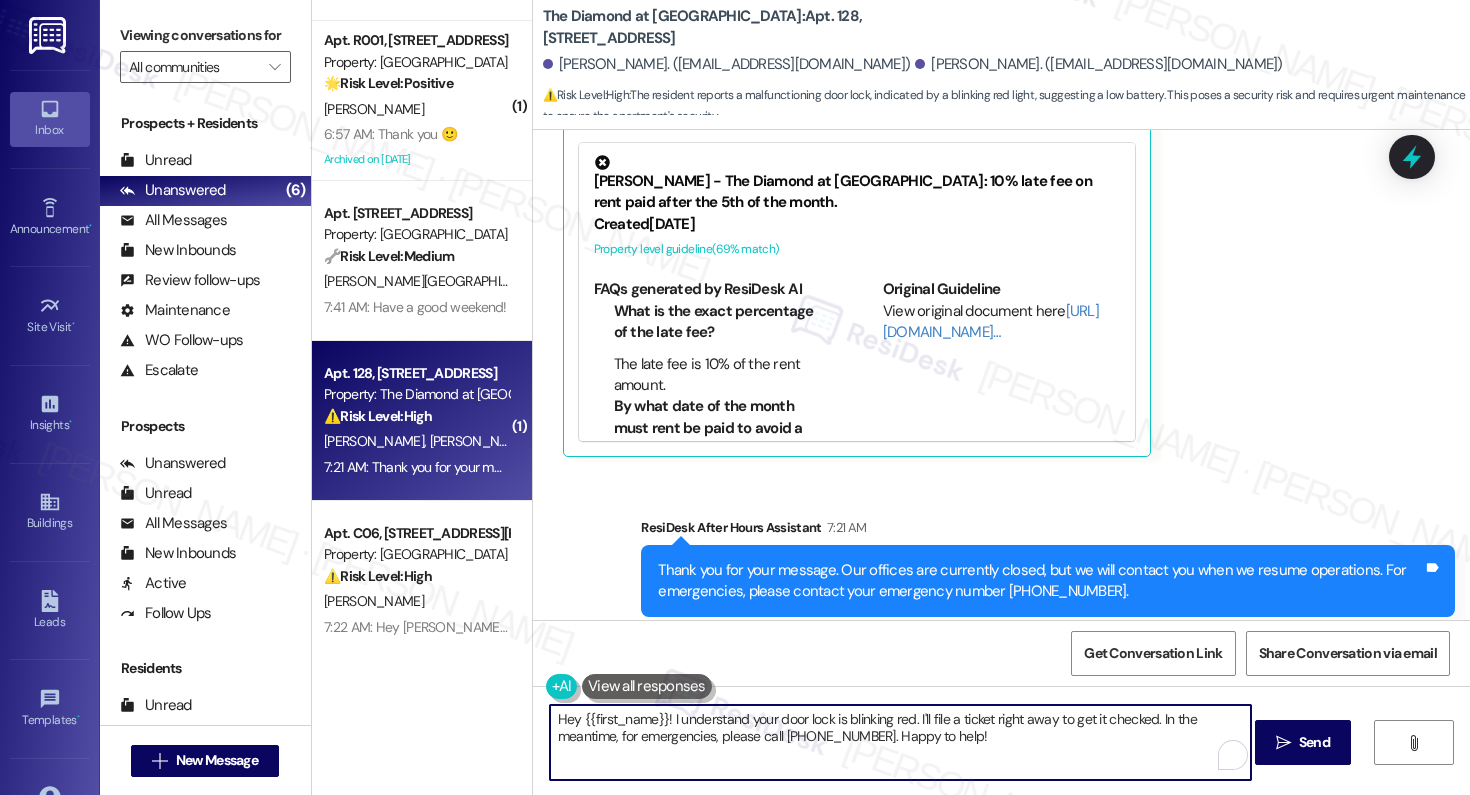 drag, startPoint x: 1152, startPoint y: 718, endPoint x: 1158, endPoint y: 736, distance: 18.973665 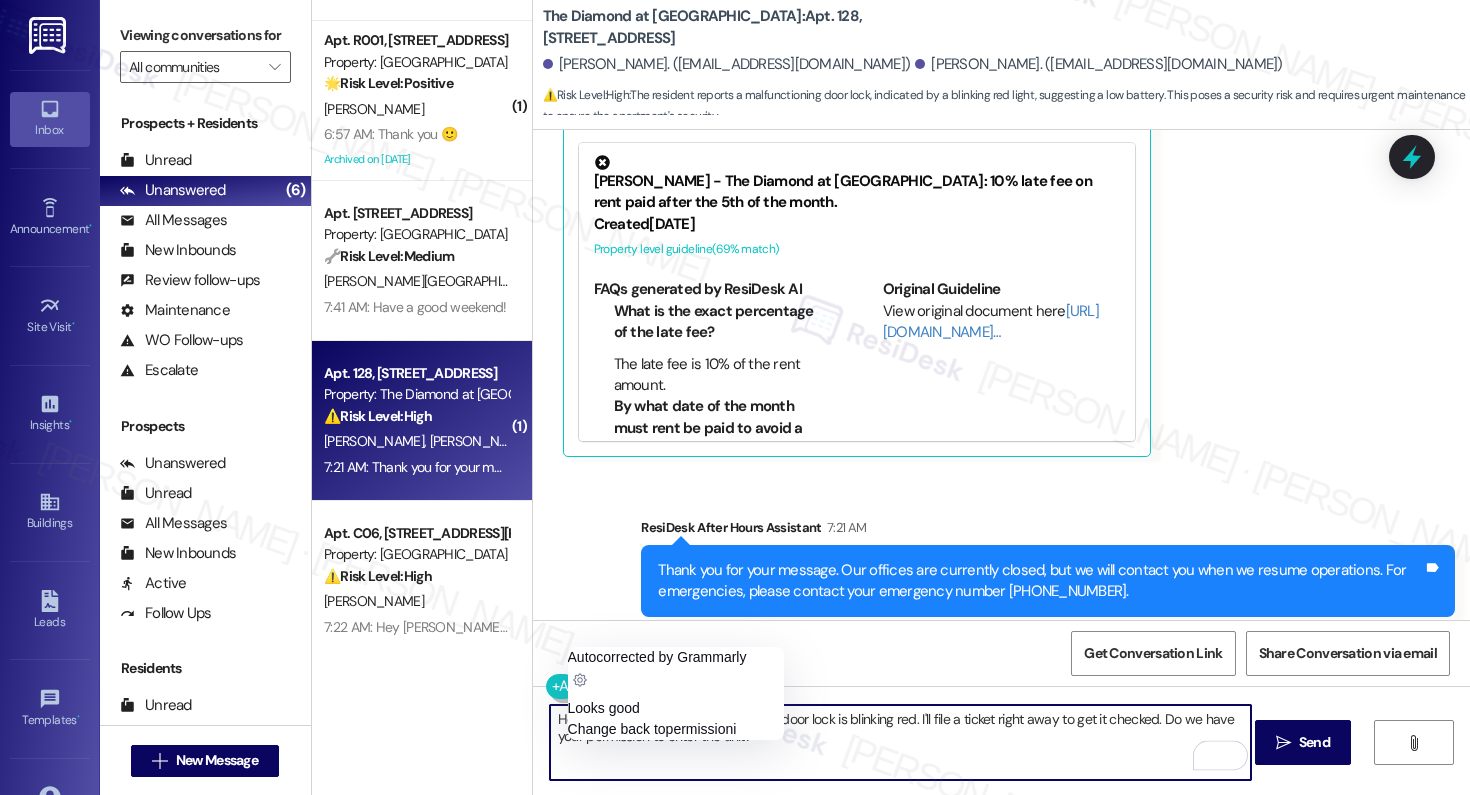 click on "Hey {{first_name}}! I understand your door lock is blinking red. I'll file a ticket right away to get it checked. Do we have your permission to enter the unit?" at bounding box center (900, 742) 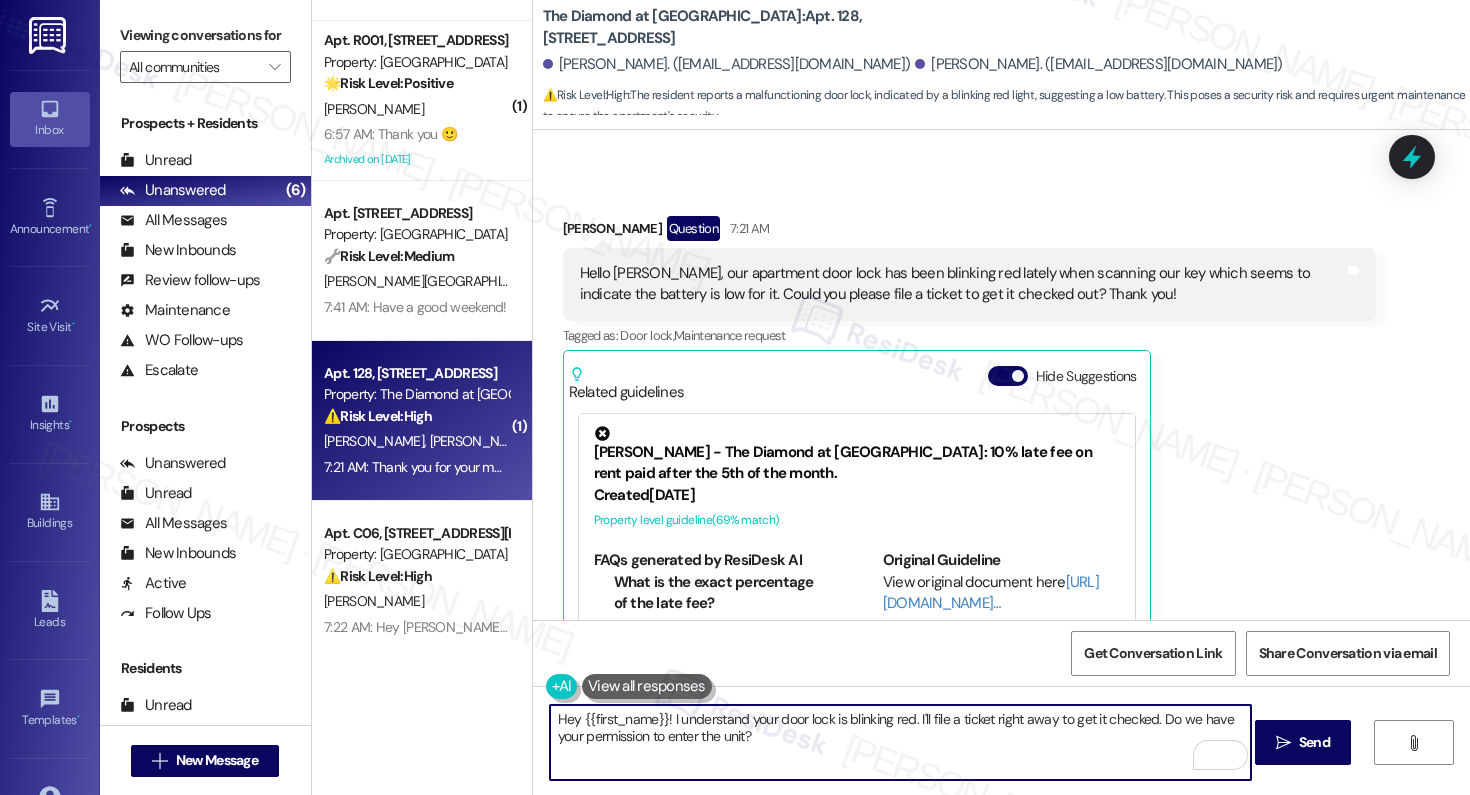 scroll, scrollTop: 1355, scrollLeft: 0, axis: vertical 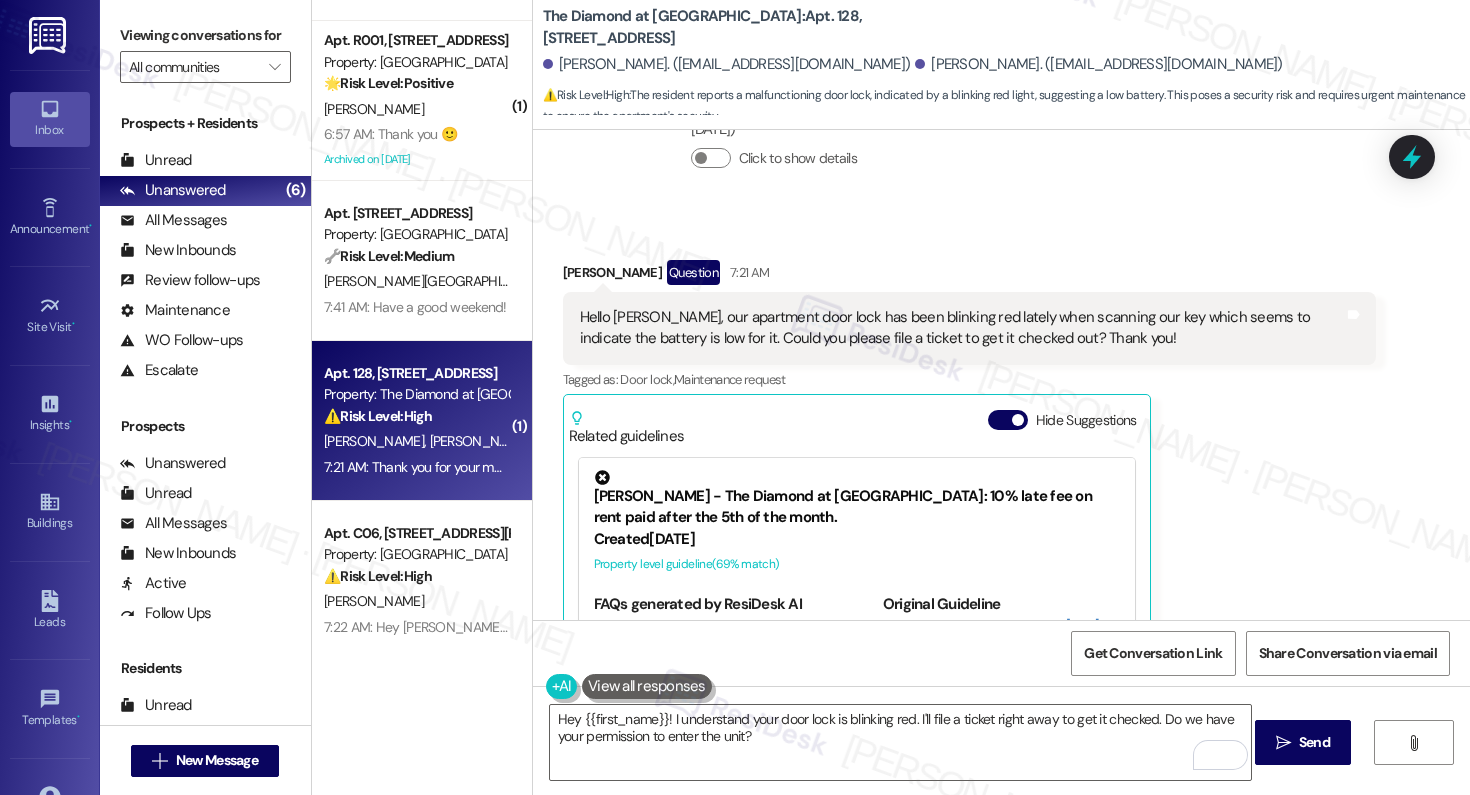 click on "Zeke Green Question 7:21 AM" at bounding box center (970, 276) 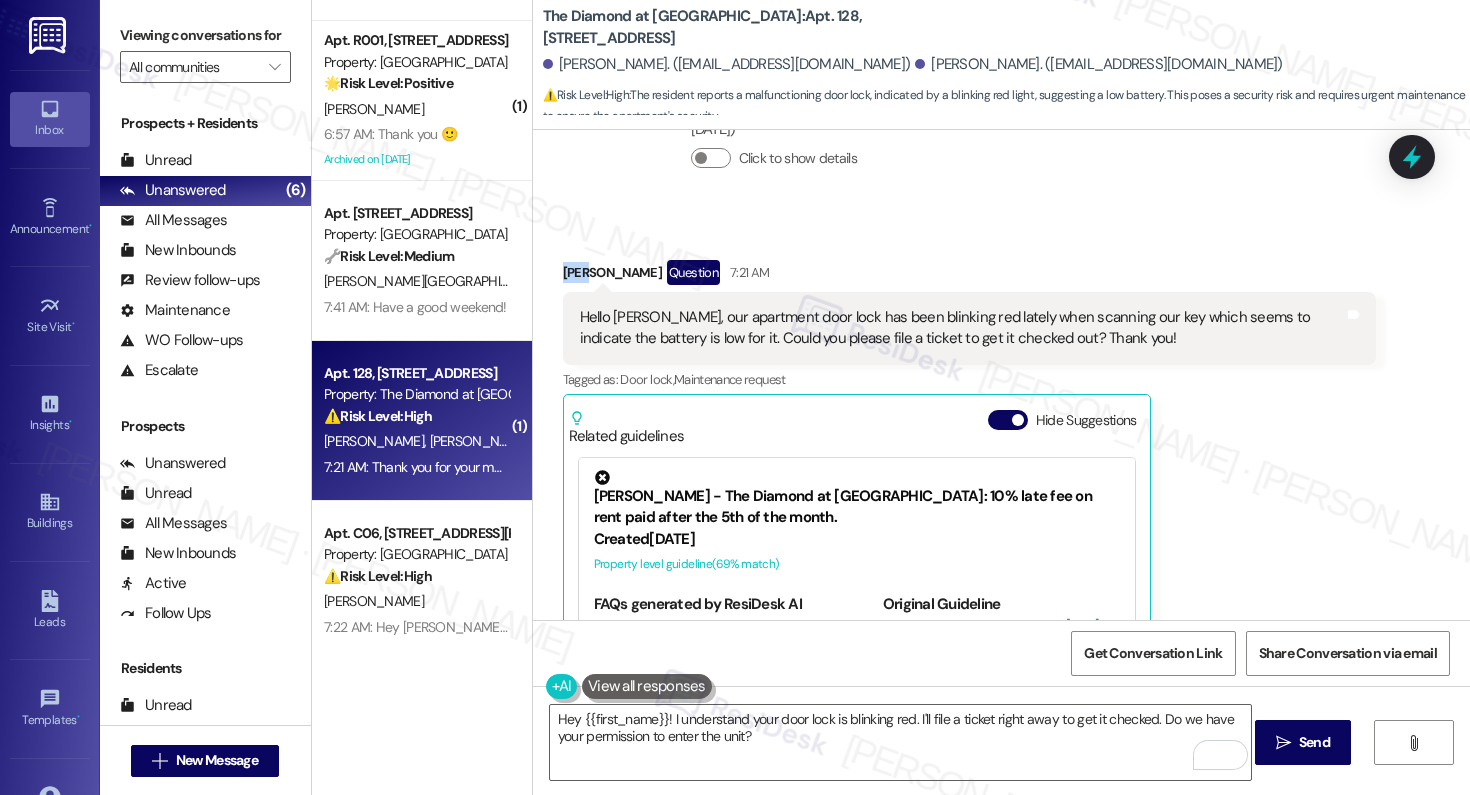 click on "Zeke Green Question 7:21 AM" at bounding box center (970, 276) 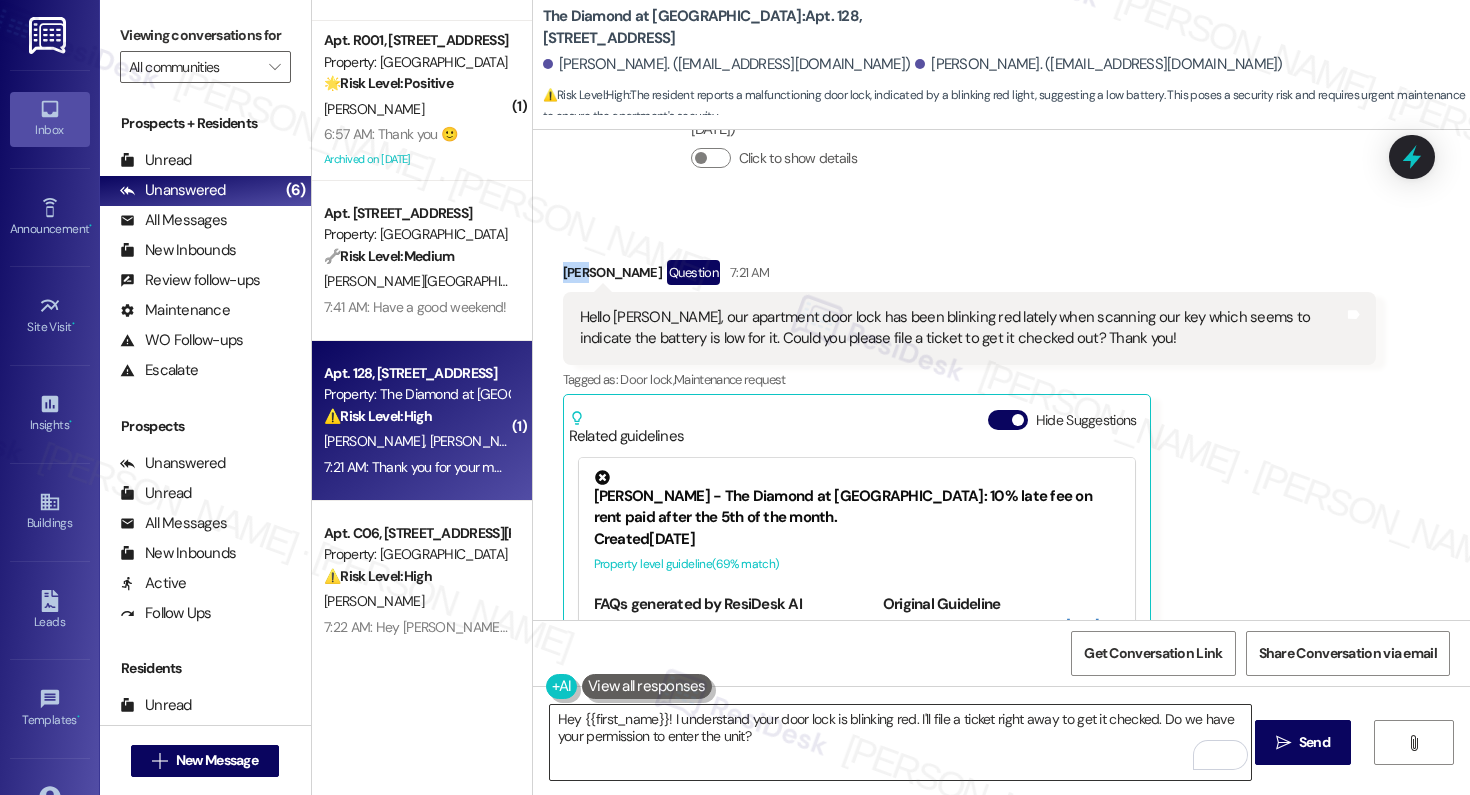 copy on "Zeke" 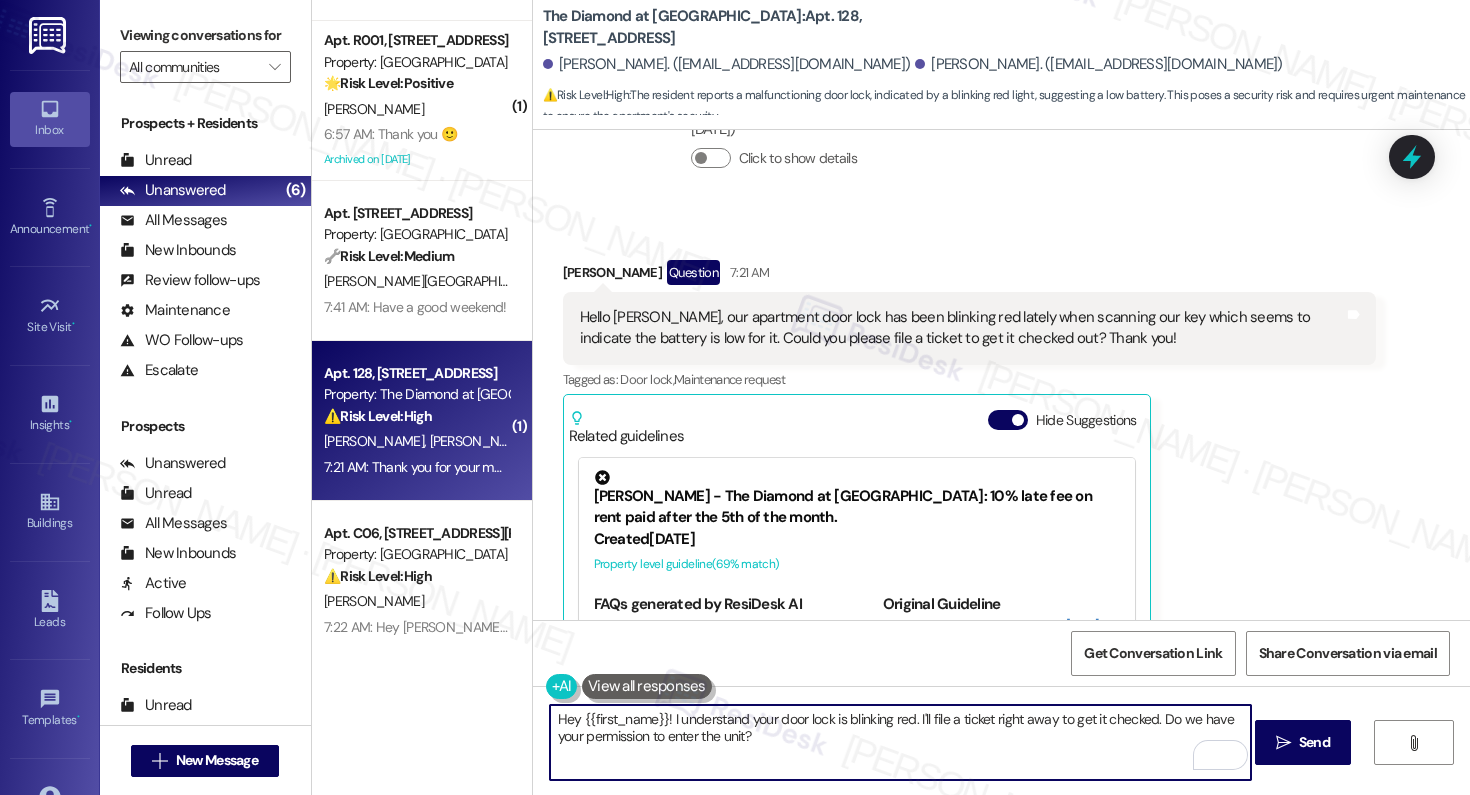 drag, startPoint x: 573, startPoint y: 718, endPoint x: 656, endPoint y: 715, distance: 83.0542 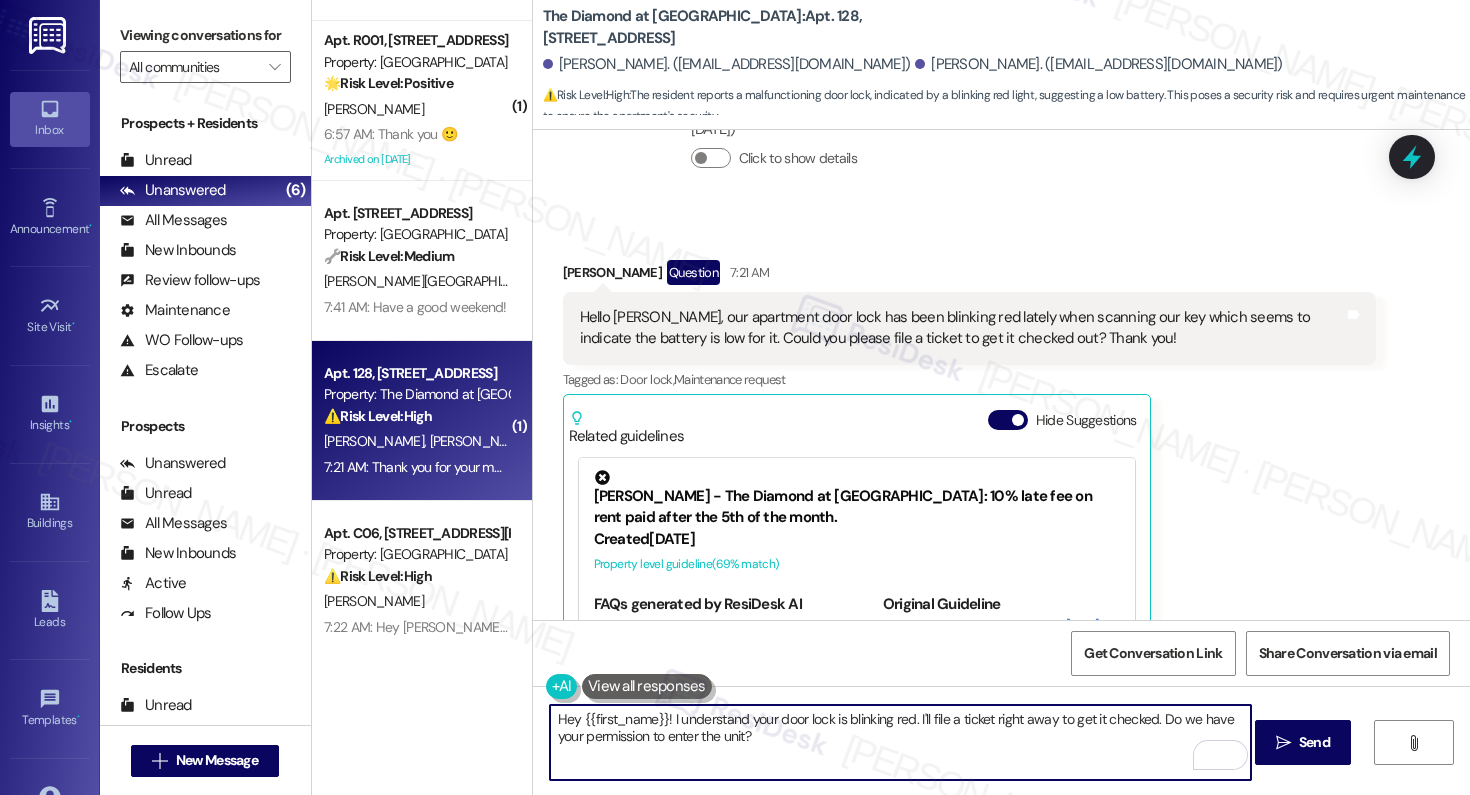 click on "Hey {{first_name}}! I understand your door lock is blinking red. I'll file a ticket right away to get it checked. Do we have your permission to enter the unit?" at bounding box center (900, 742) 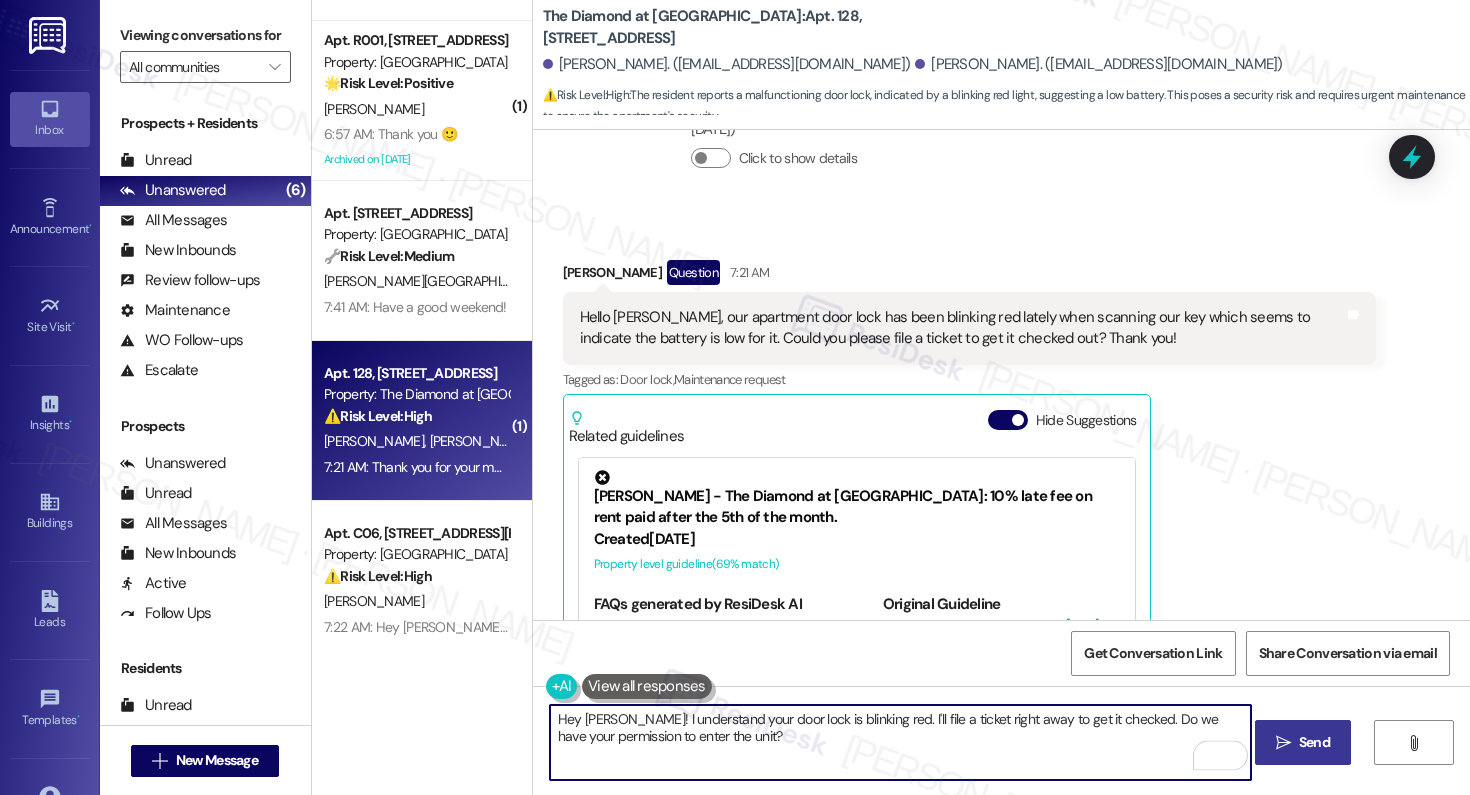 type on "Hey Zeke! I understand your door lock is blinking red. I'll file a ticket right away to get it checked. Do we have your permission to enter the unit?" 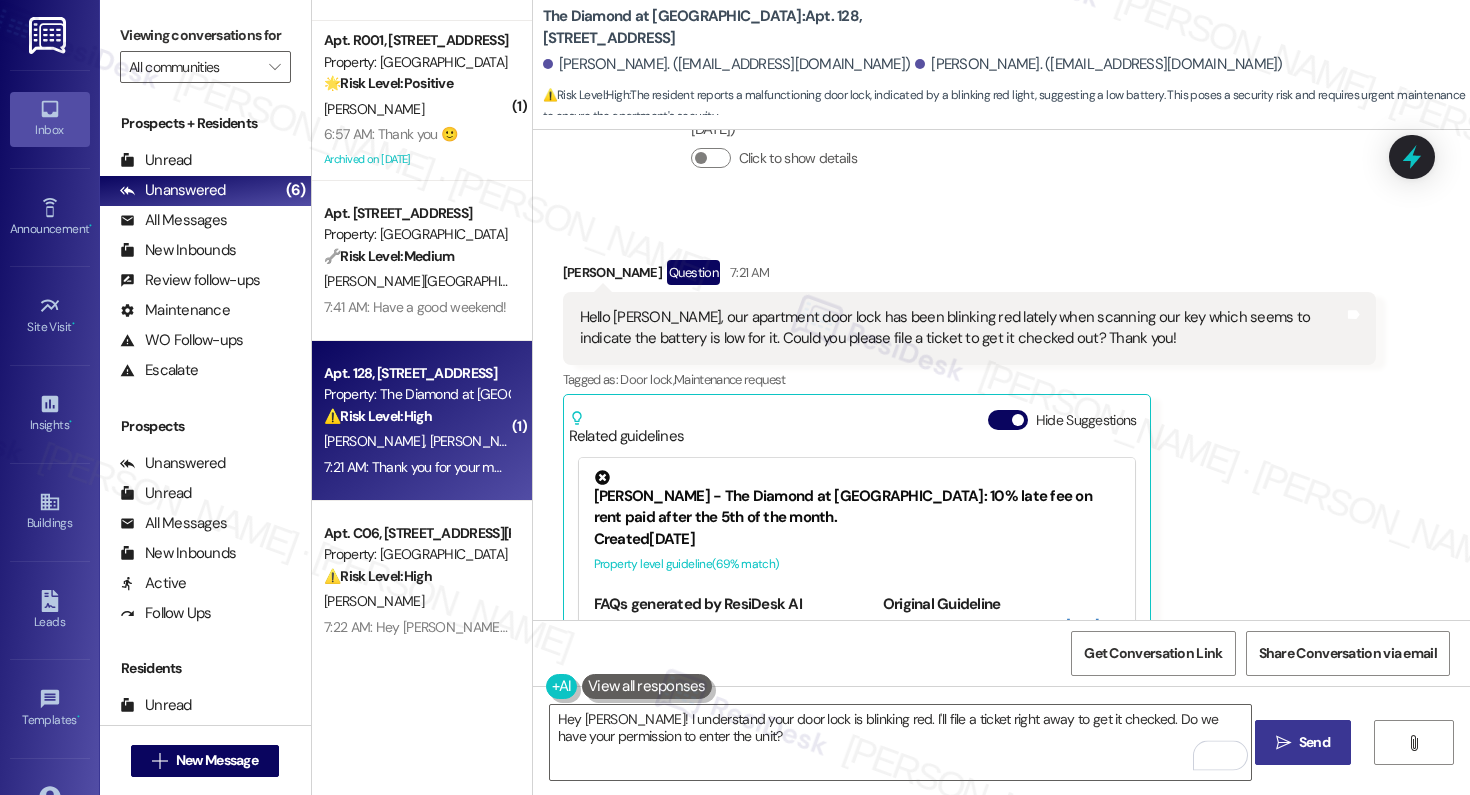 click on " Send" at bounding box center [1303, 742] 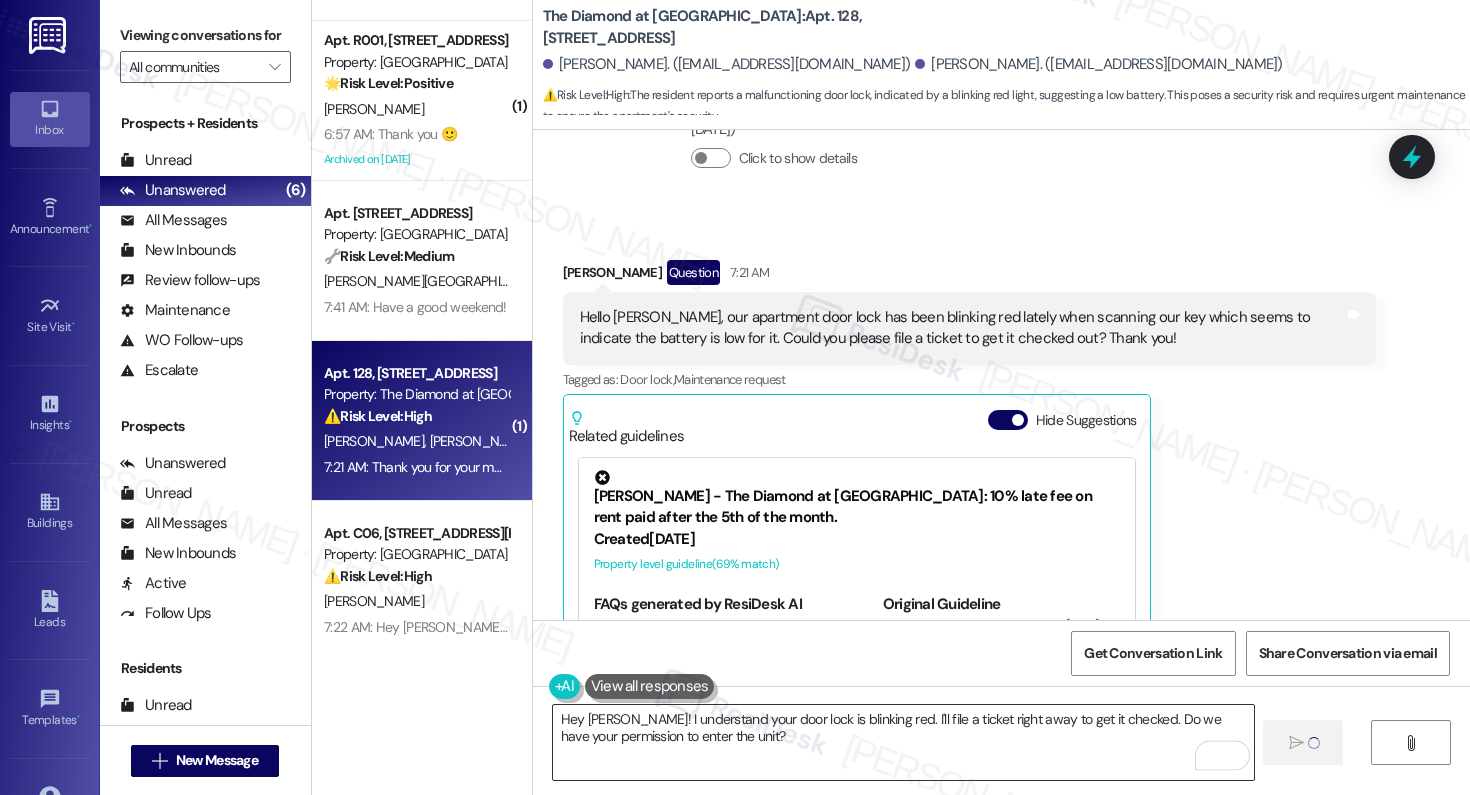 type 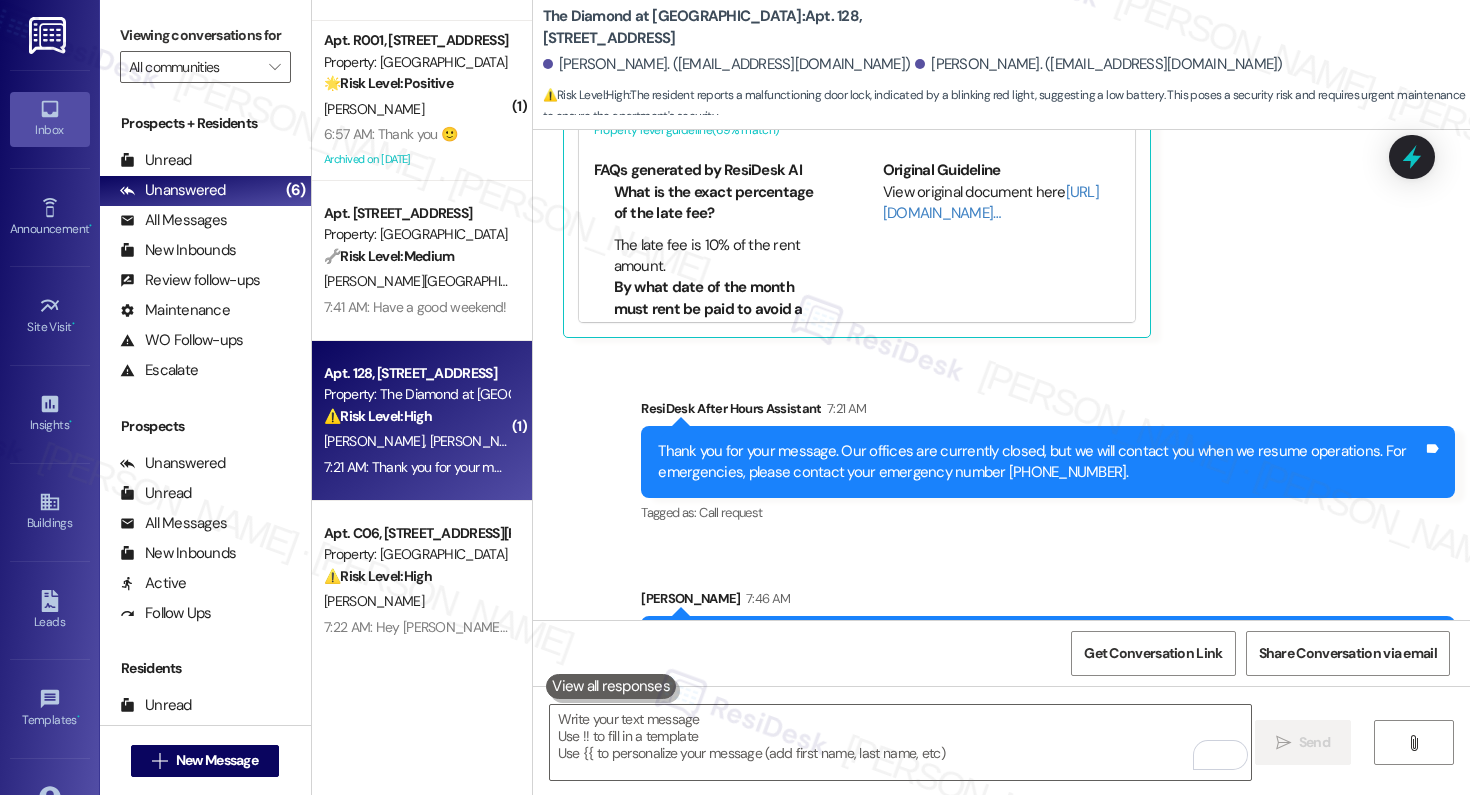 scroll, scrollTop: 1831, scrollLeft: 0, axis: vertical 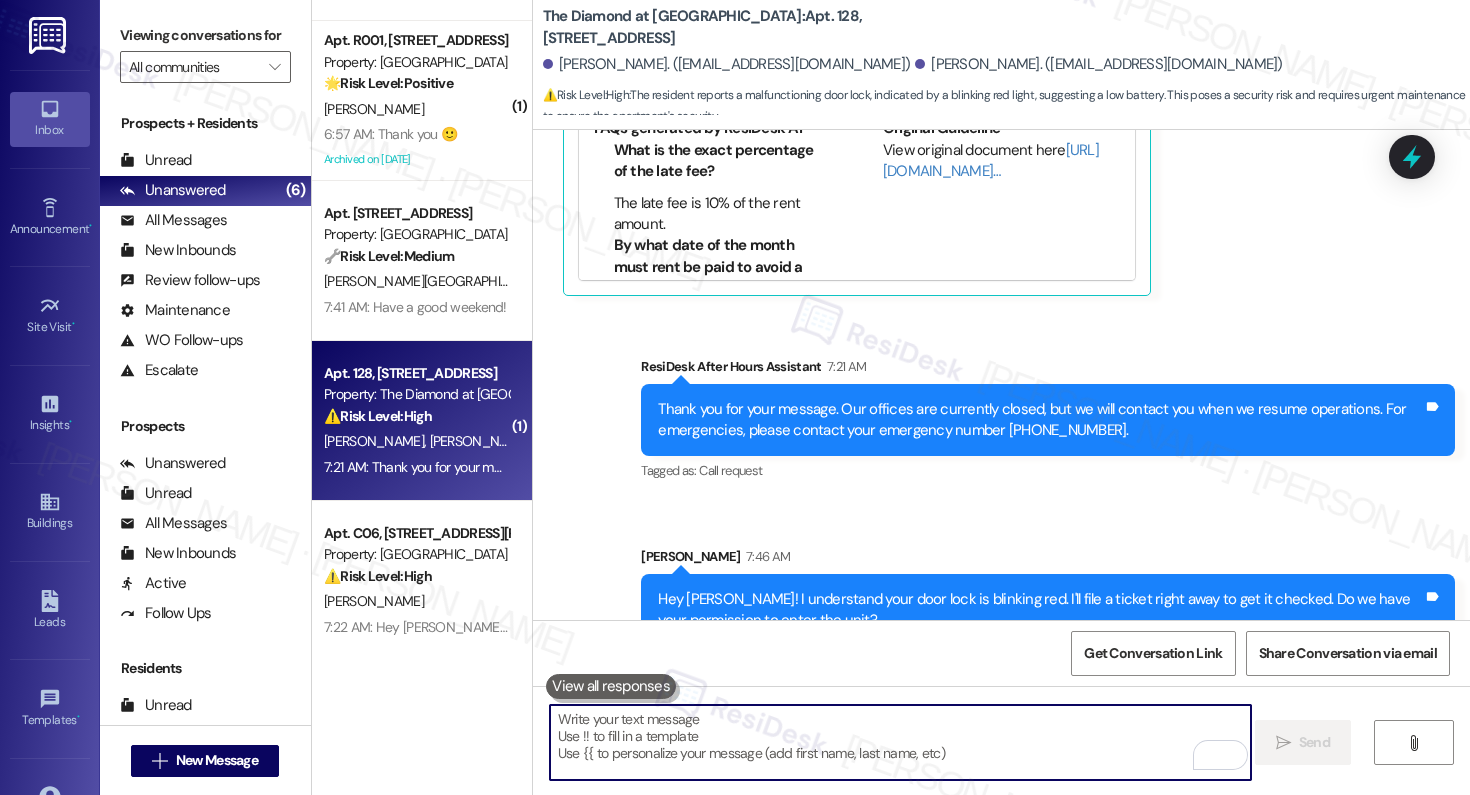 click at bounding box center [900, 742] 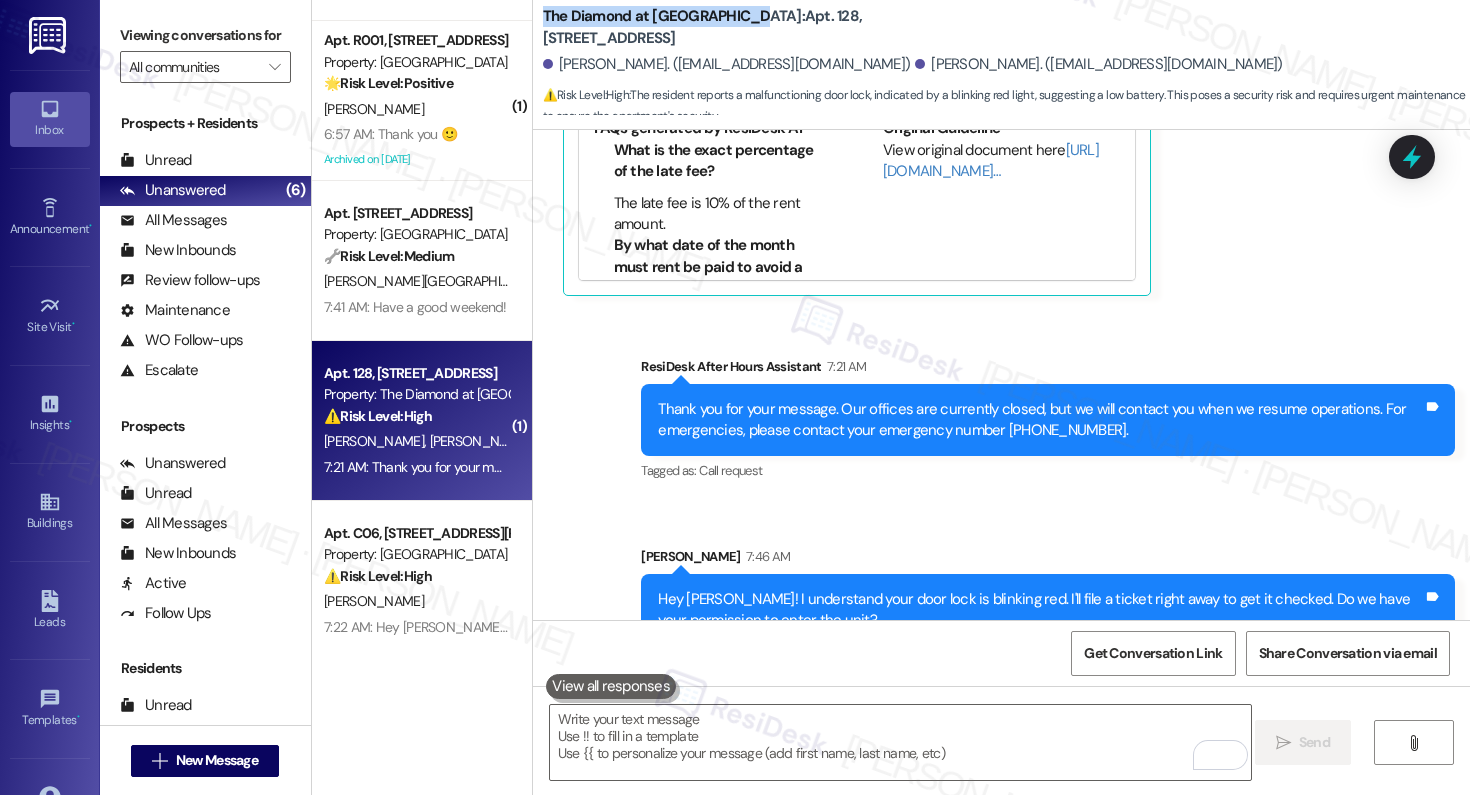 drag, startPoint x: 532, startPoint y: 26, endPoint x: 719, endPoint y: 27, distance: 187.00267 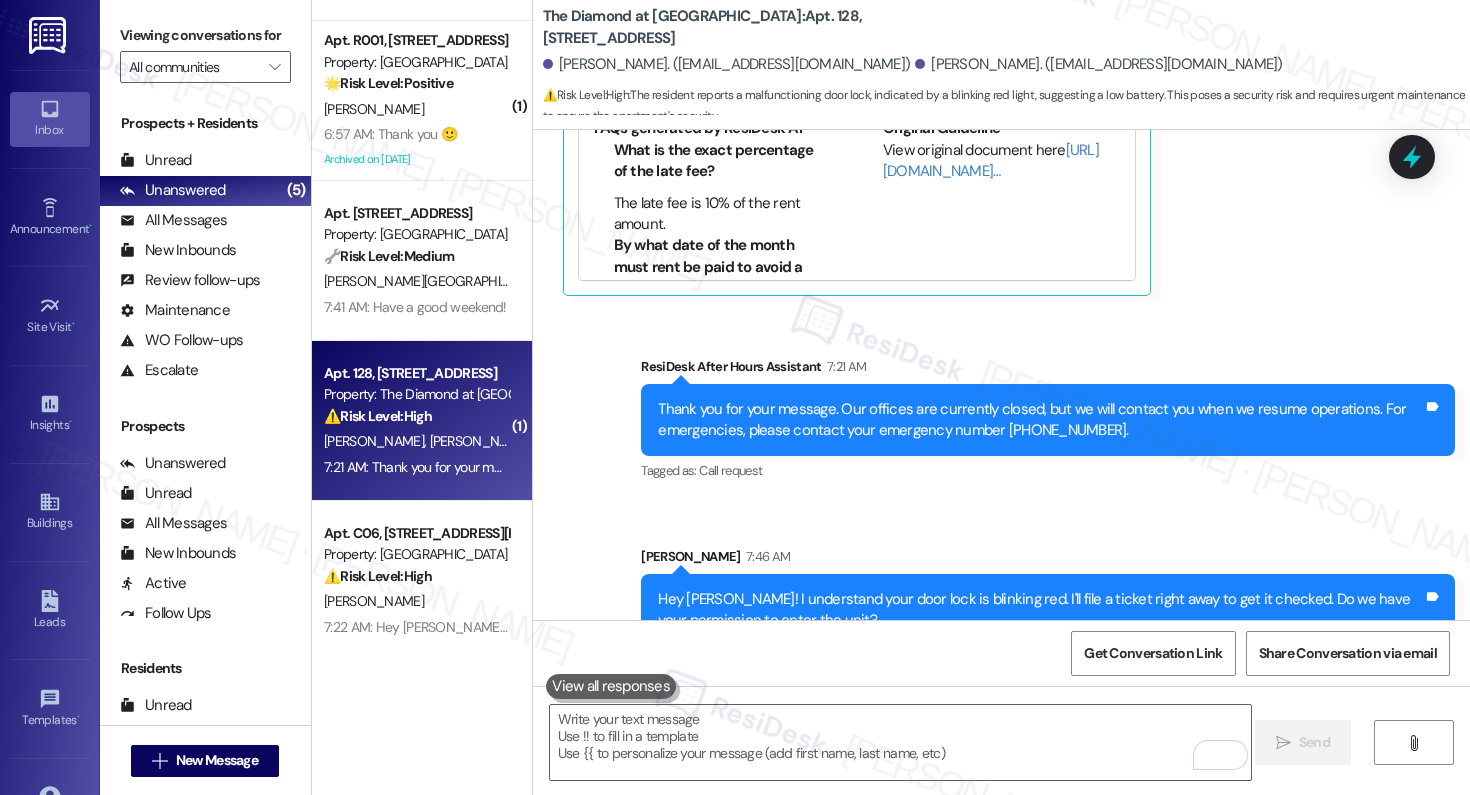 click on "The Diamond at Phoenixville:  Apt. 128, 723 Wheatland St" at bounding box center [743, 27] 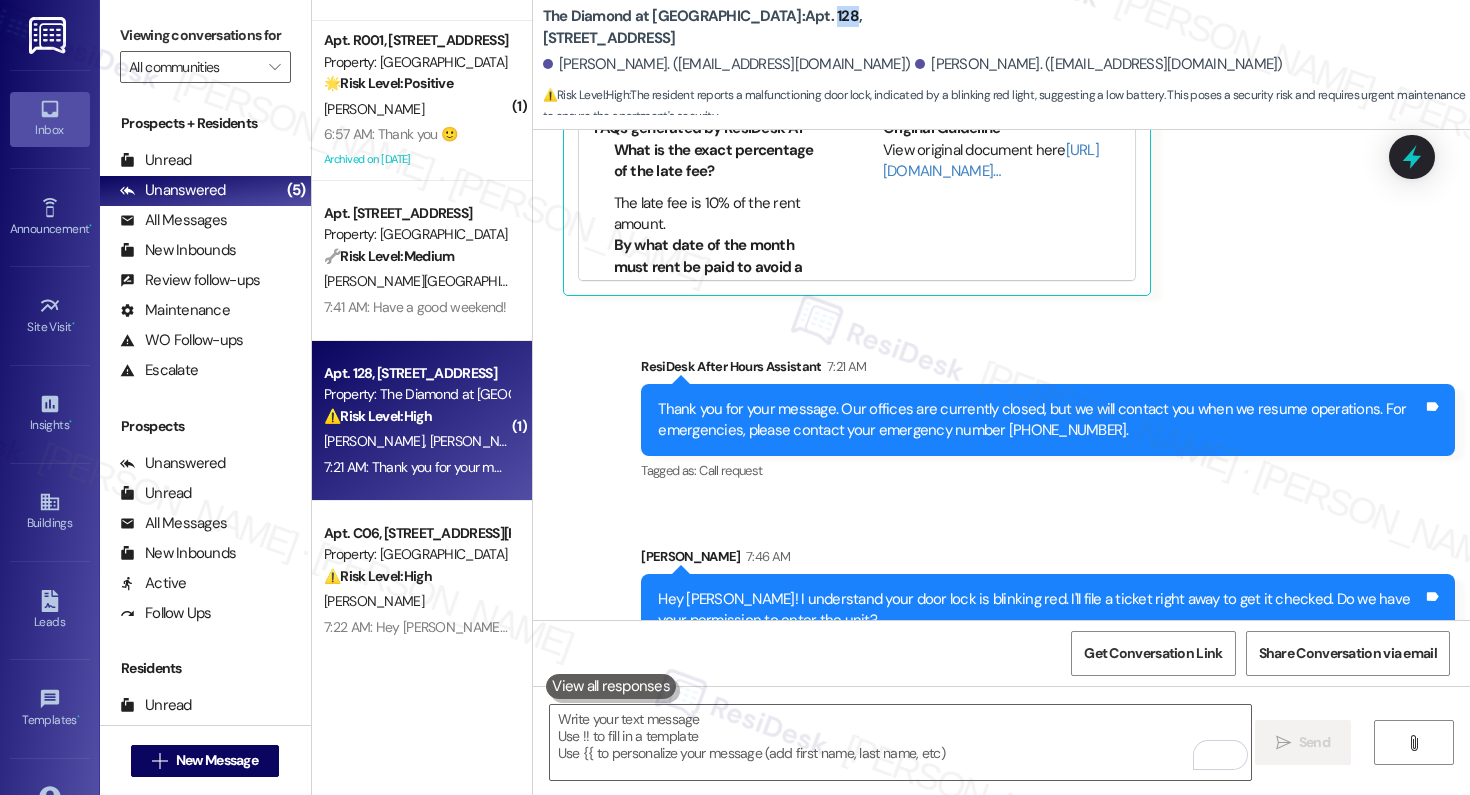 click on "The Diamond at Phoenixville:  Apt. 128, 723 Wheatland St" at bounding box center [743, 27] 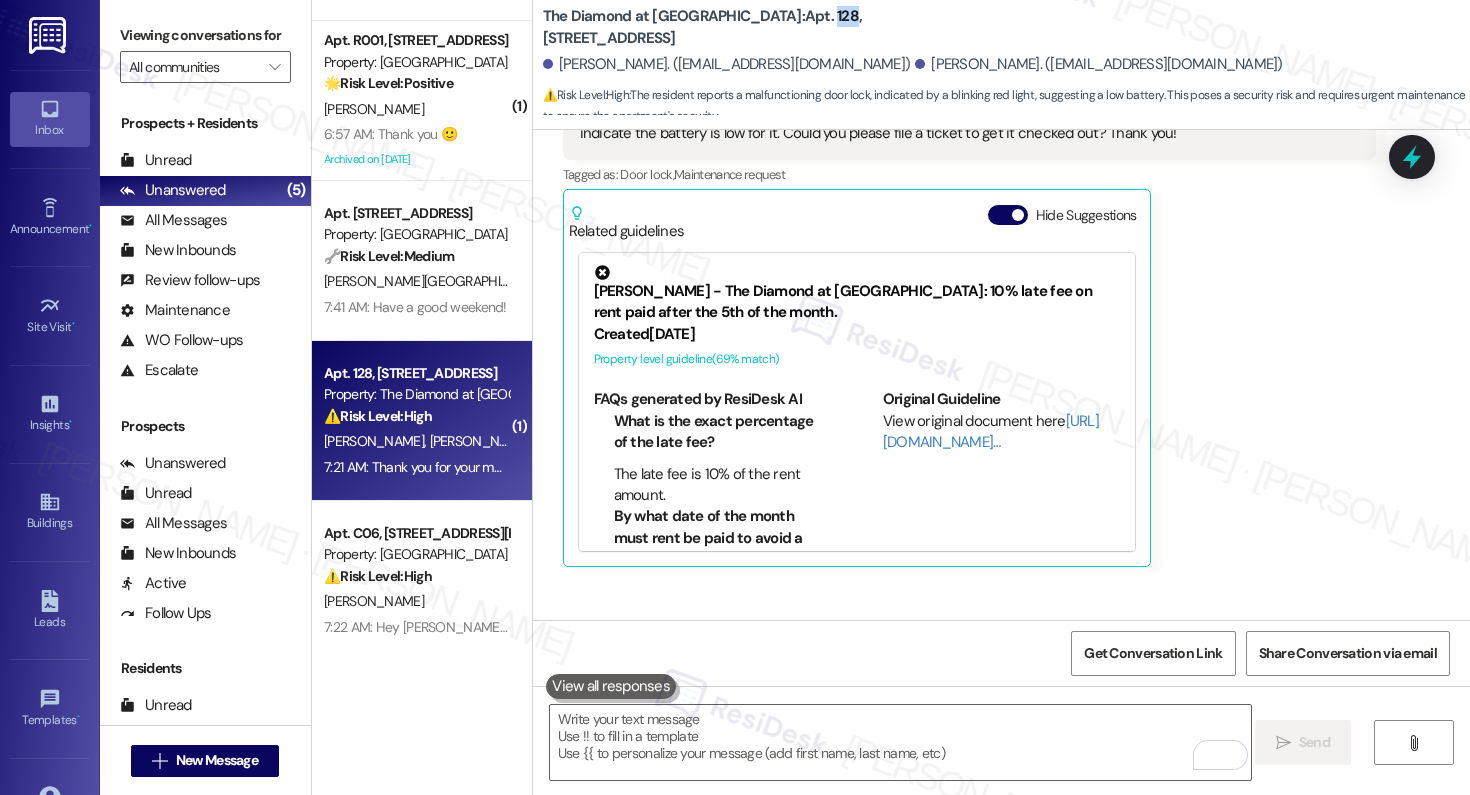 scroll, scrollTop: 1436, scrollLeft: 0, axis: vertical 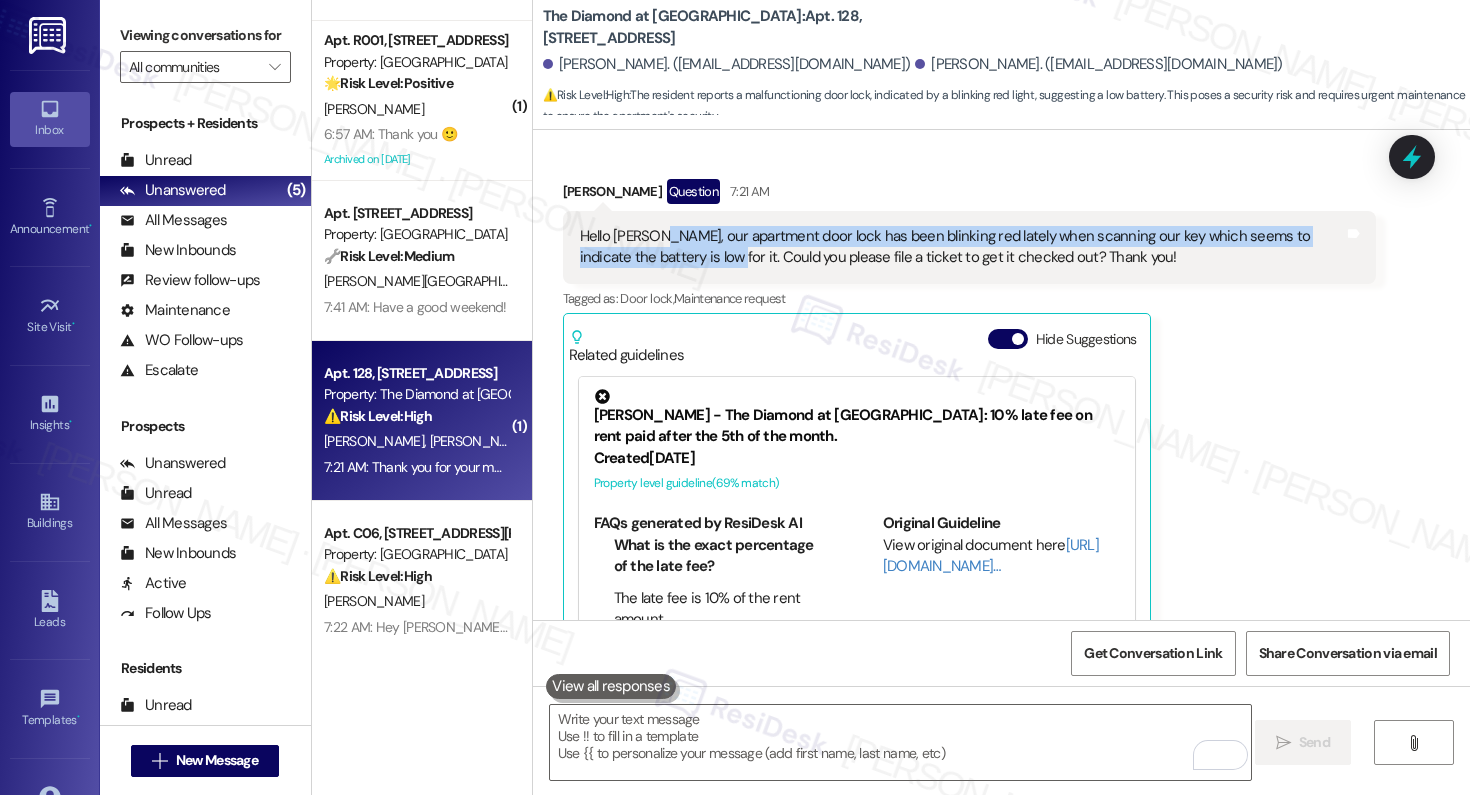 drag, startPoint x: 639, startPoint y: 194, endPoint x: 690, endPoint y: 213, distance: 54.42426 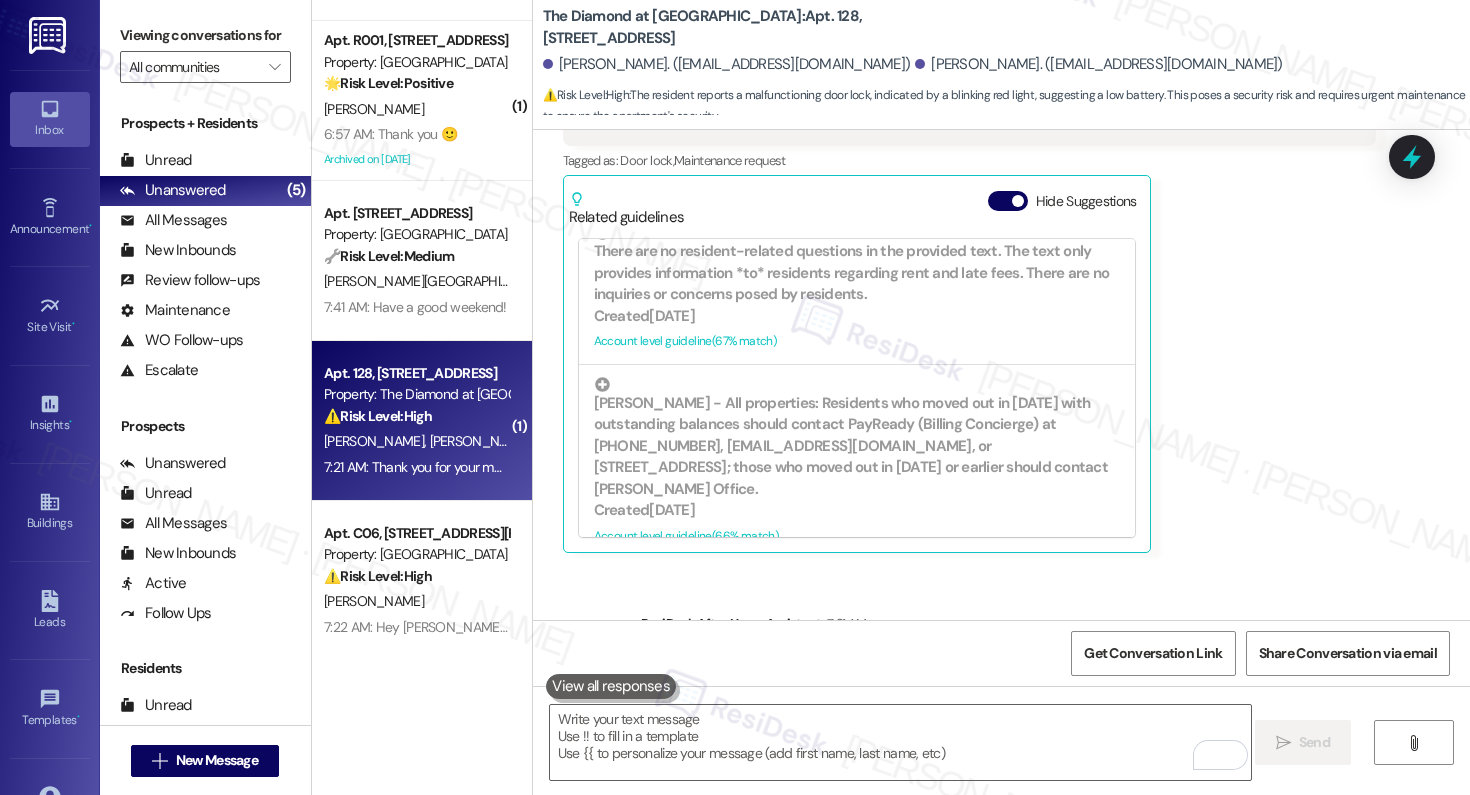 scroll, scrollTop: 1831, scrollLeft: 0, axis: vertical 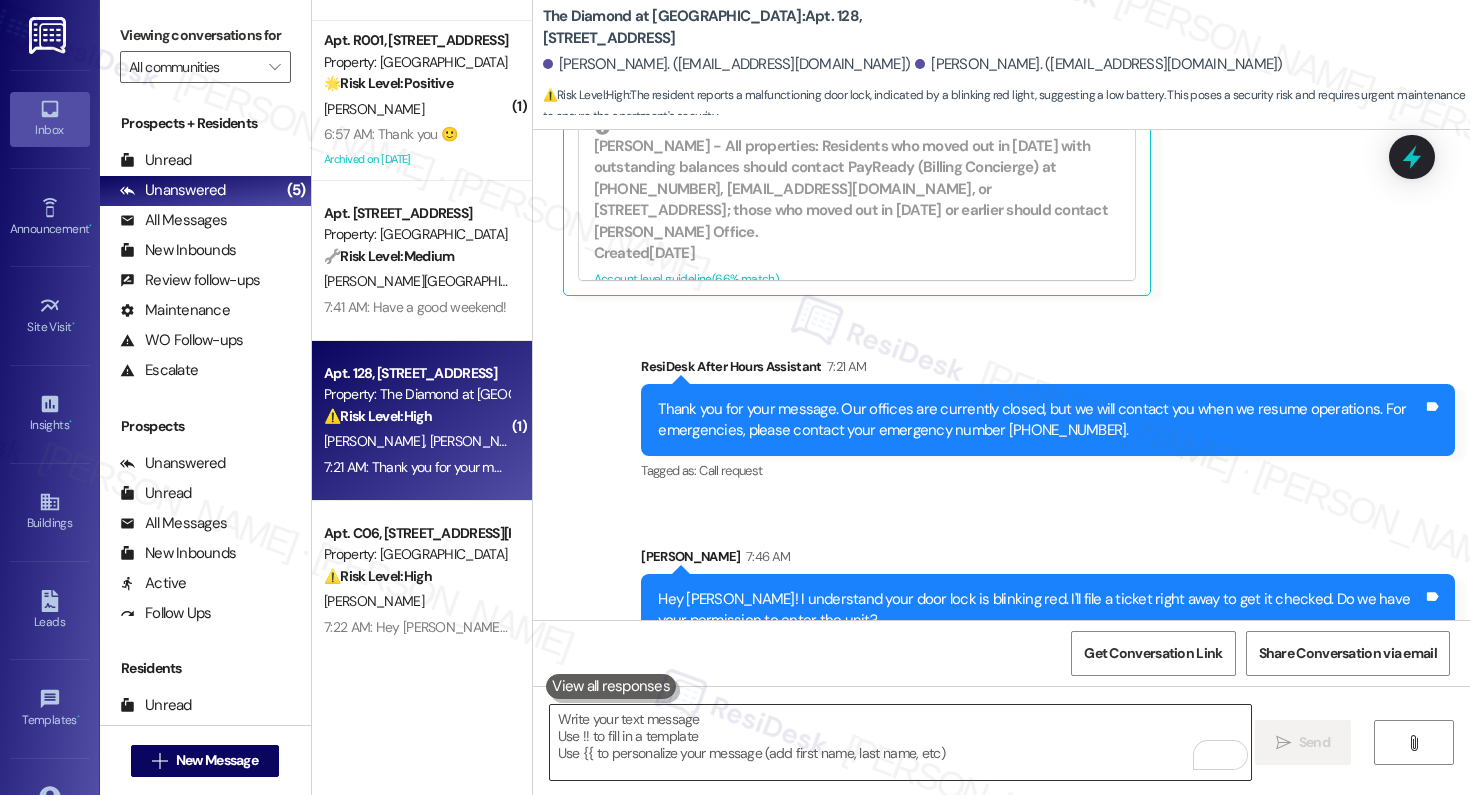 click at bounding box center [900, 742] 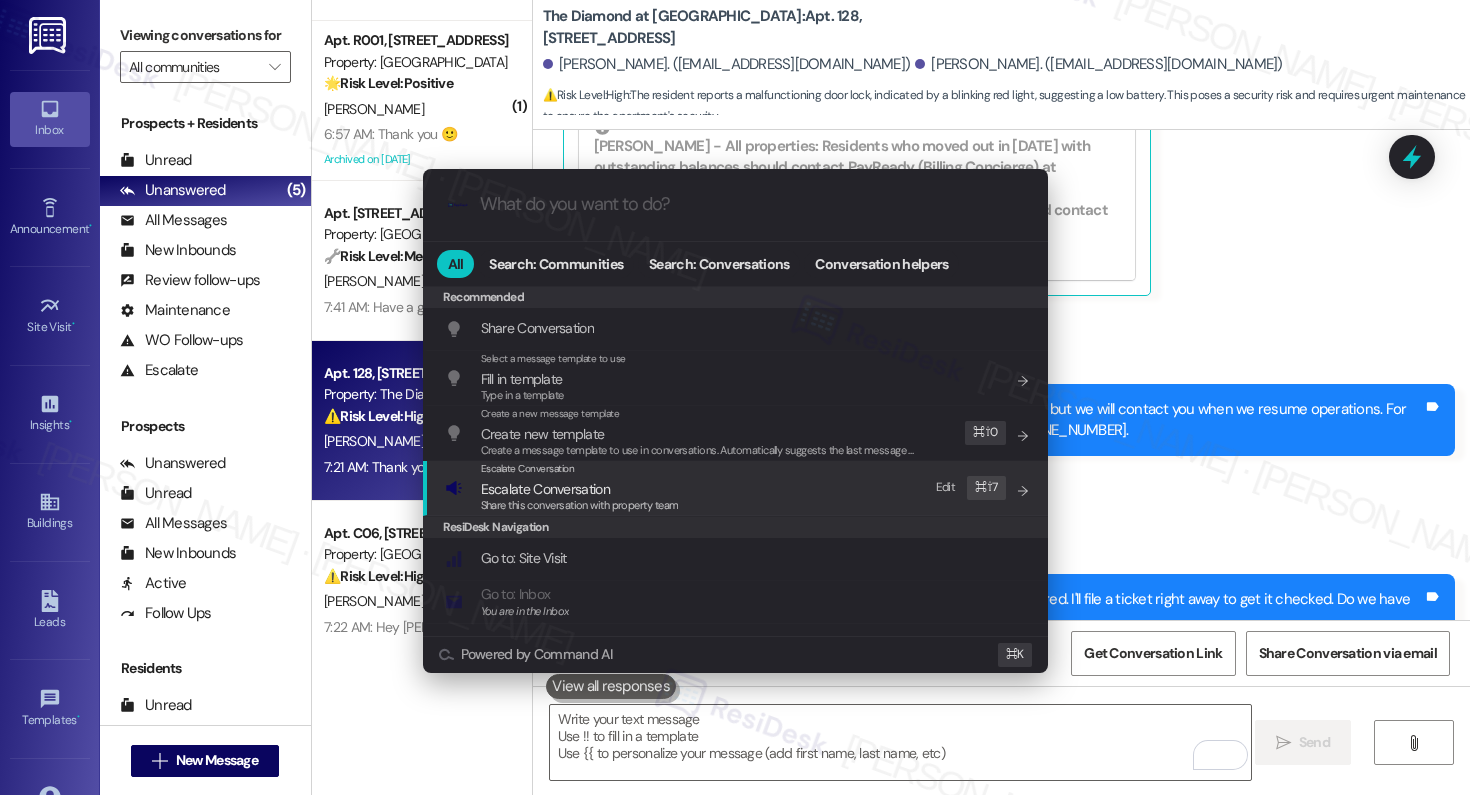 click on "Share this conversation with property team" at bounding box center [580, 505] 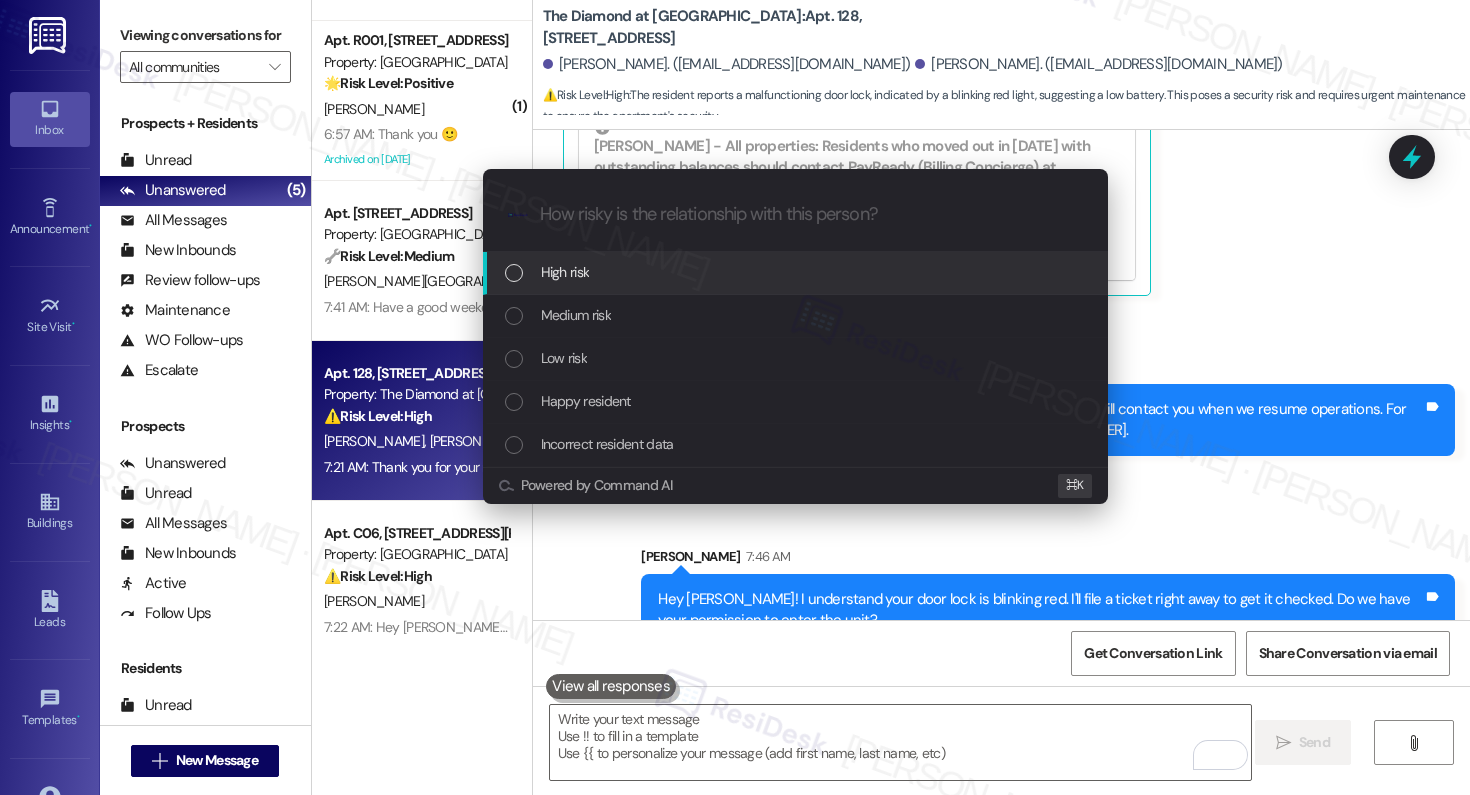 click on "High risk" at bounding box center [795, 273] 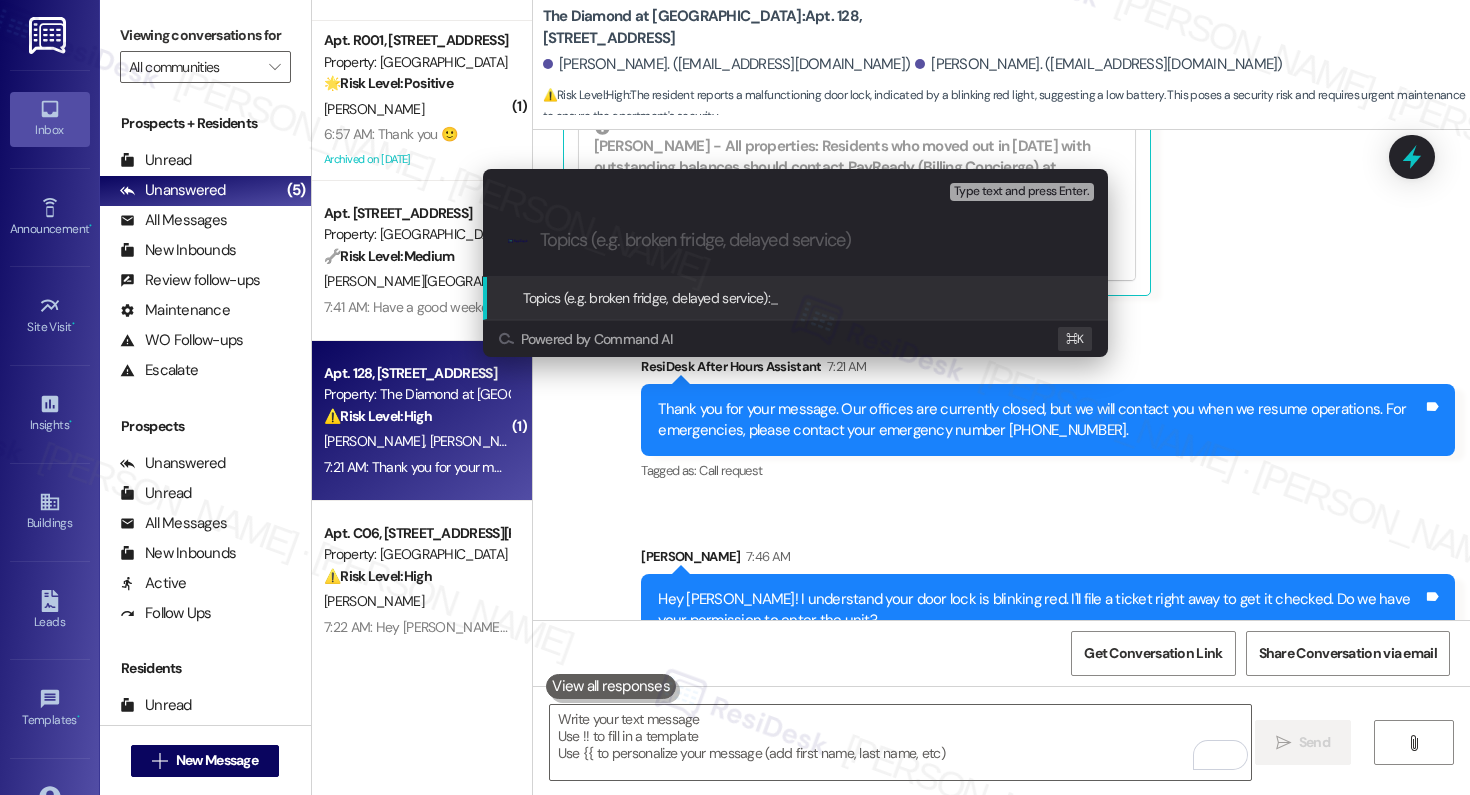 paste on "Work Order #586526" 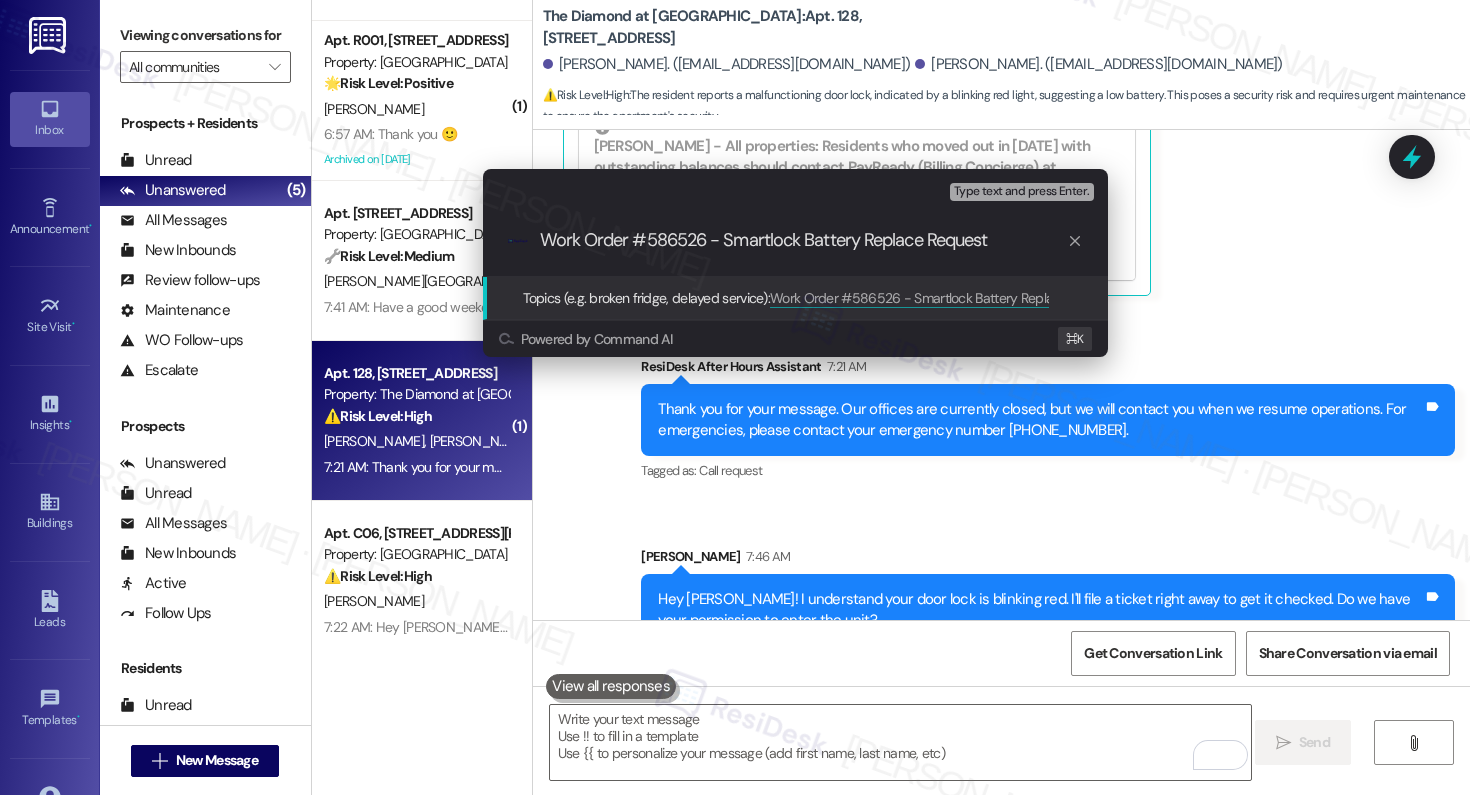 click on "Work Order #586526 - Smartlock Battery Replace Request" at bounding box center (803, 240) 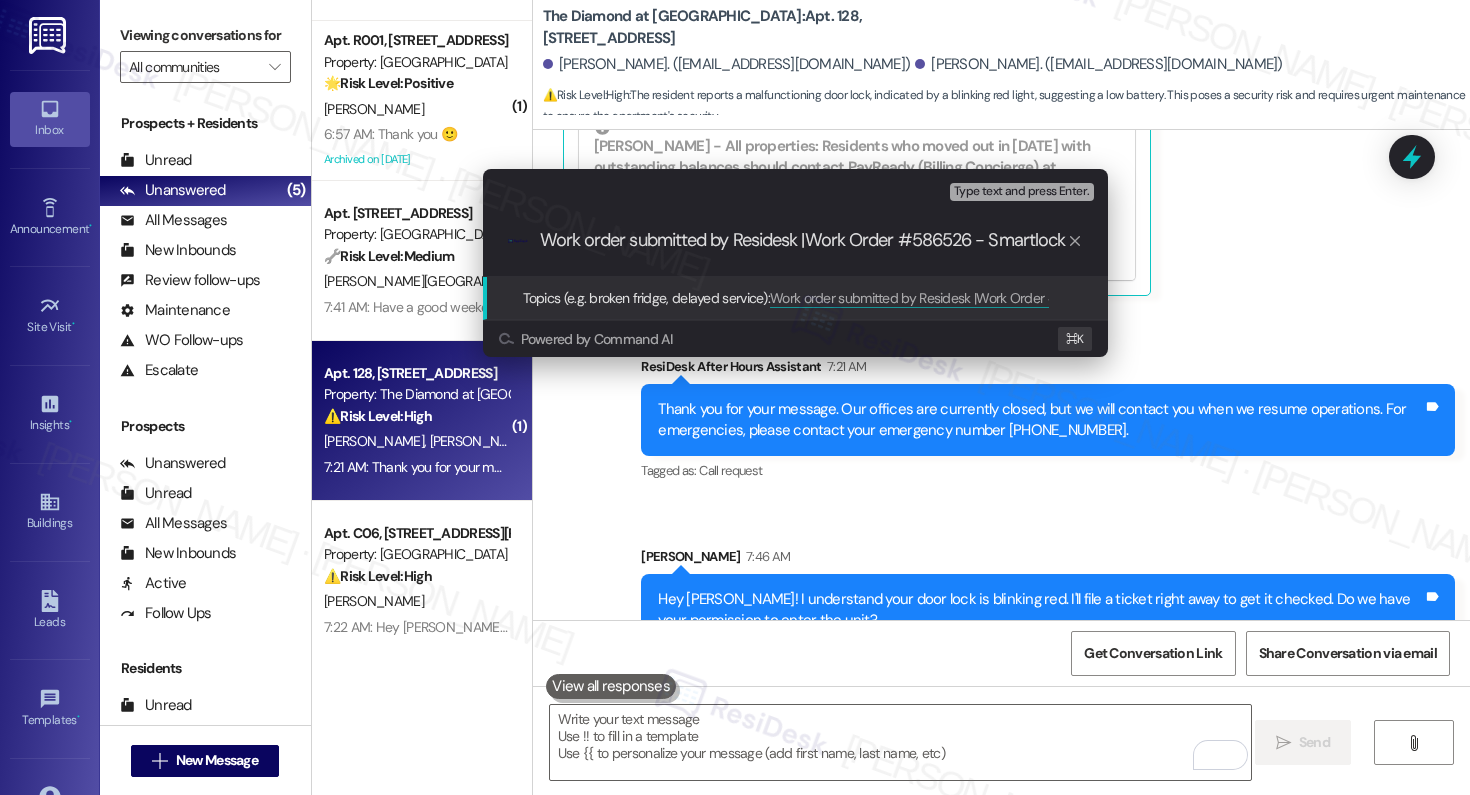 type on "Work order submitted by Residesk | Work Order #586526 - Smartlock Battery Replace Request" 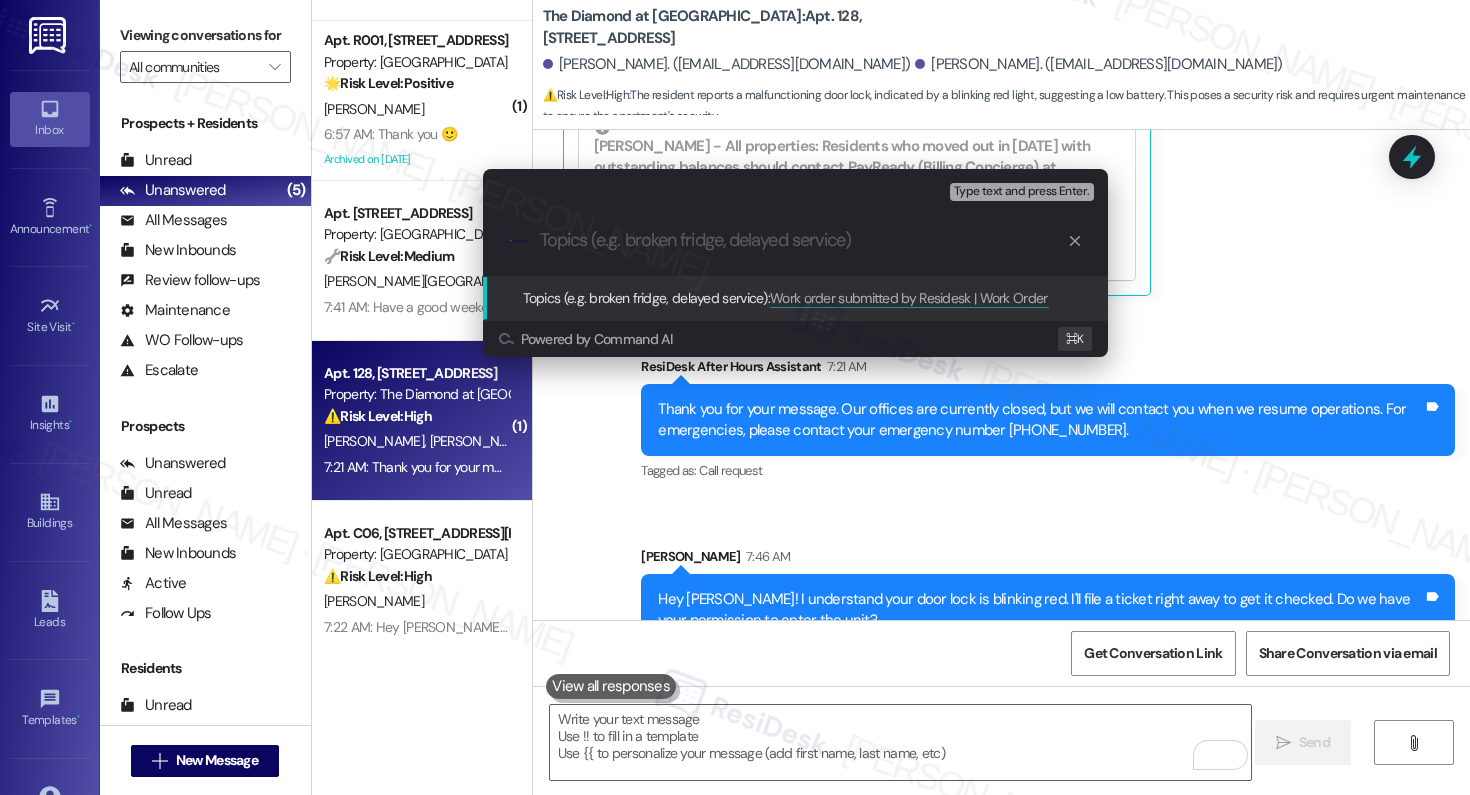 scroll, scrollTop: 0, scrollLeft: 0, axis: both 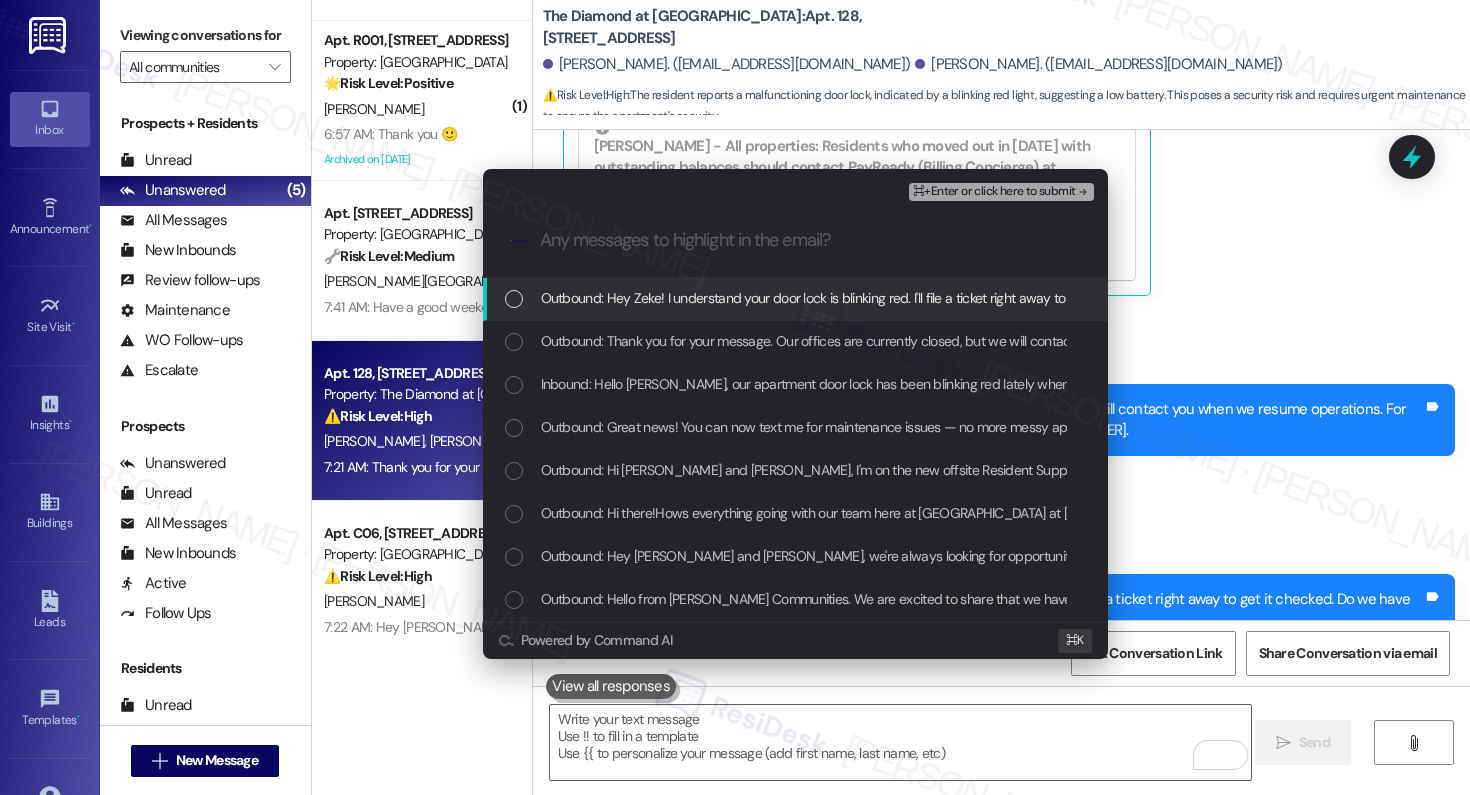 type 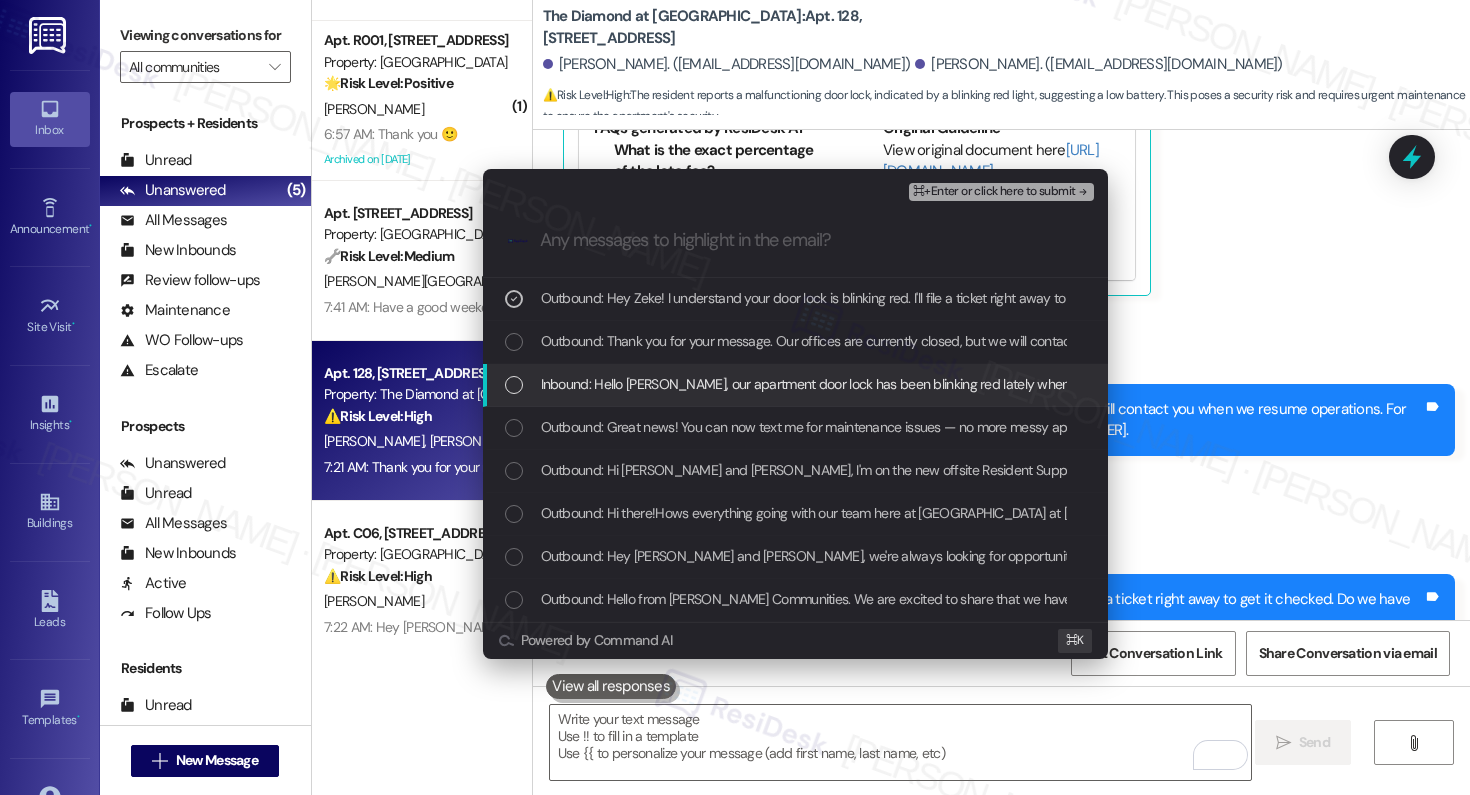 click on "Inbound: Hello Emily, our apartment door lock has been blinking red lately  when scanning our key which seems to indicate the battery is low for it. Could you please file a ticket to get it checked out? Thank you!" at bounding box center (1177, 384) 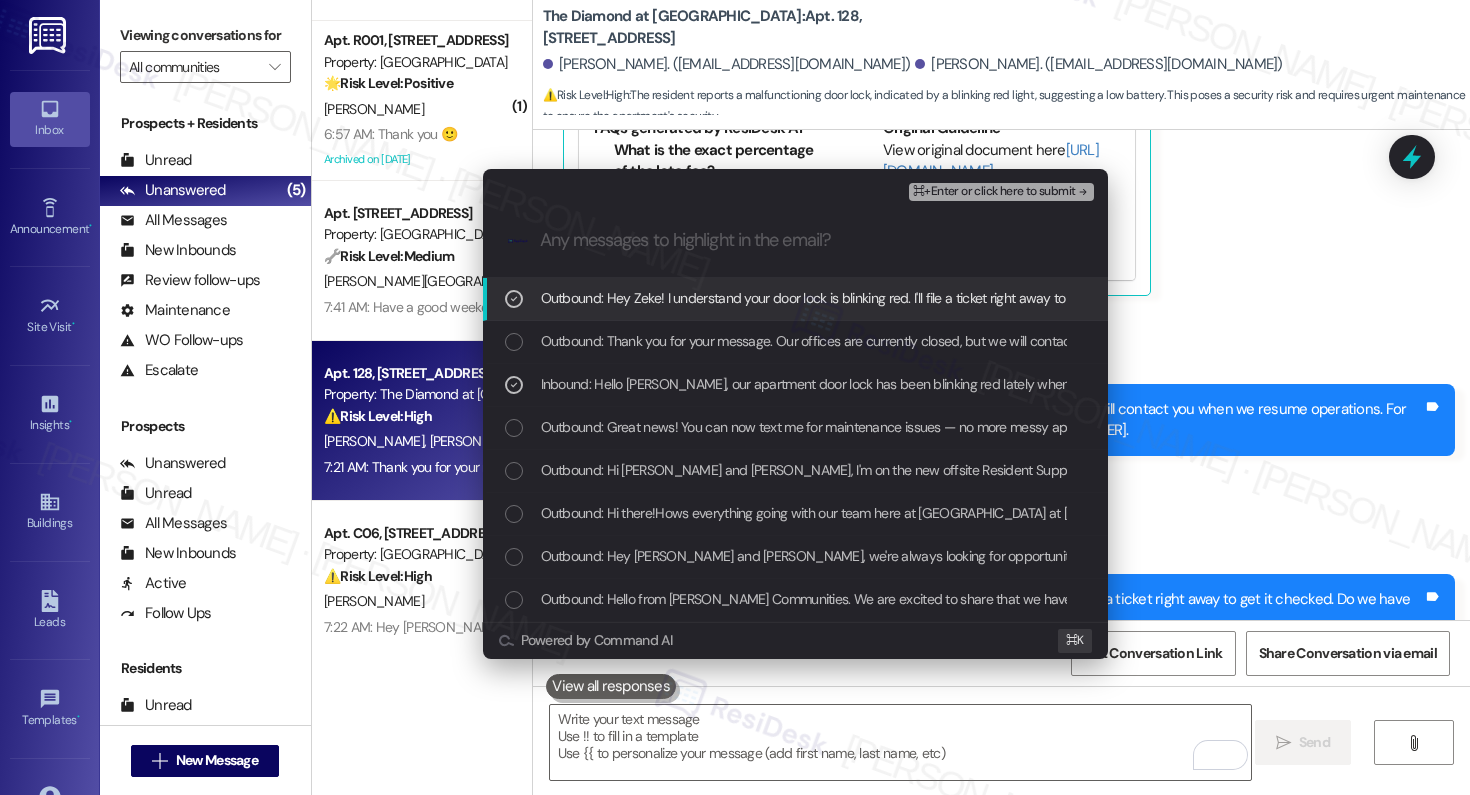 click on "⌘+Enter or click here to submit" at bounding box center [994, 192] 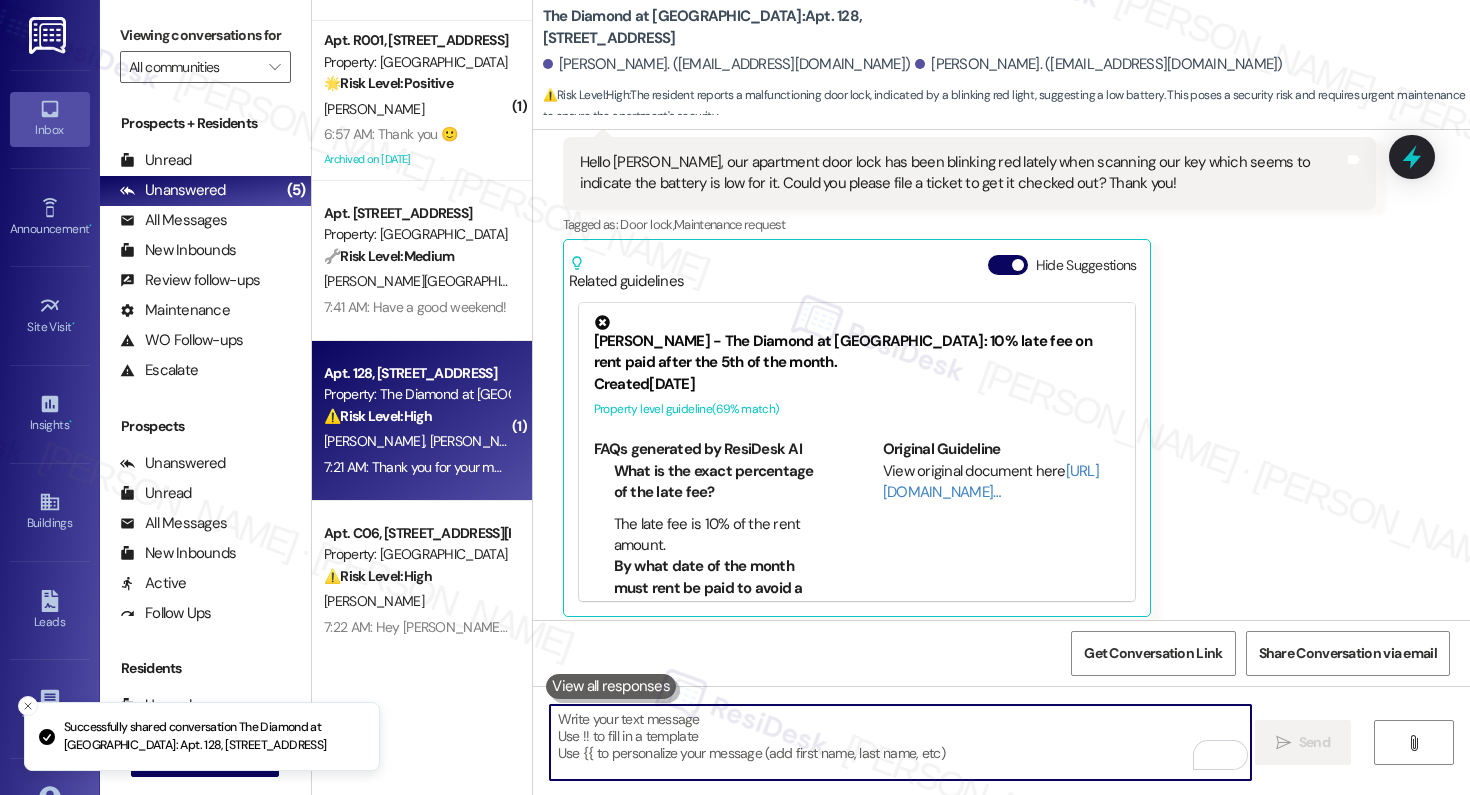 scroll, scrollTop: 1479, scrollLeft: 0, axis: vertical 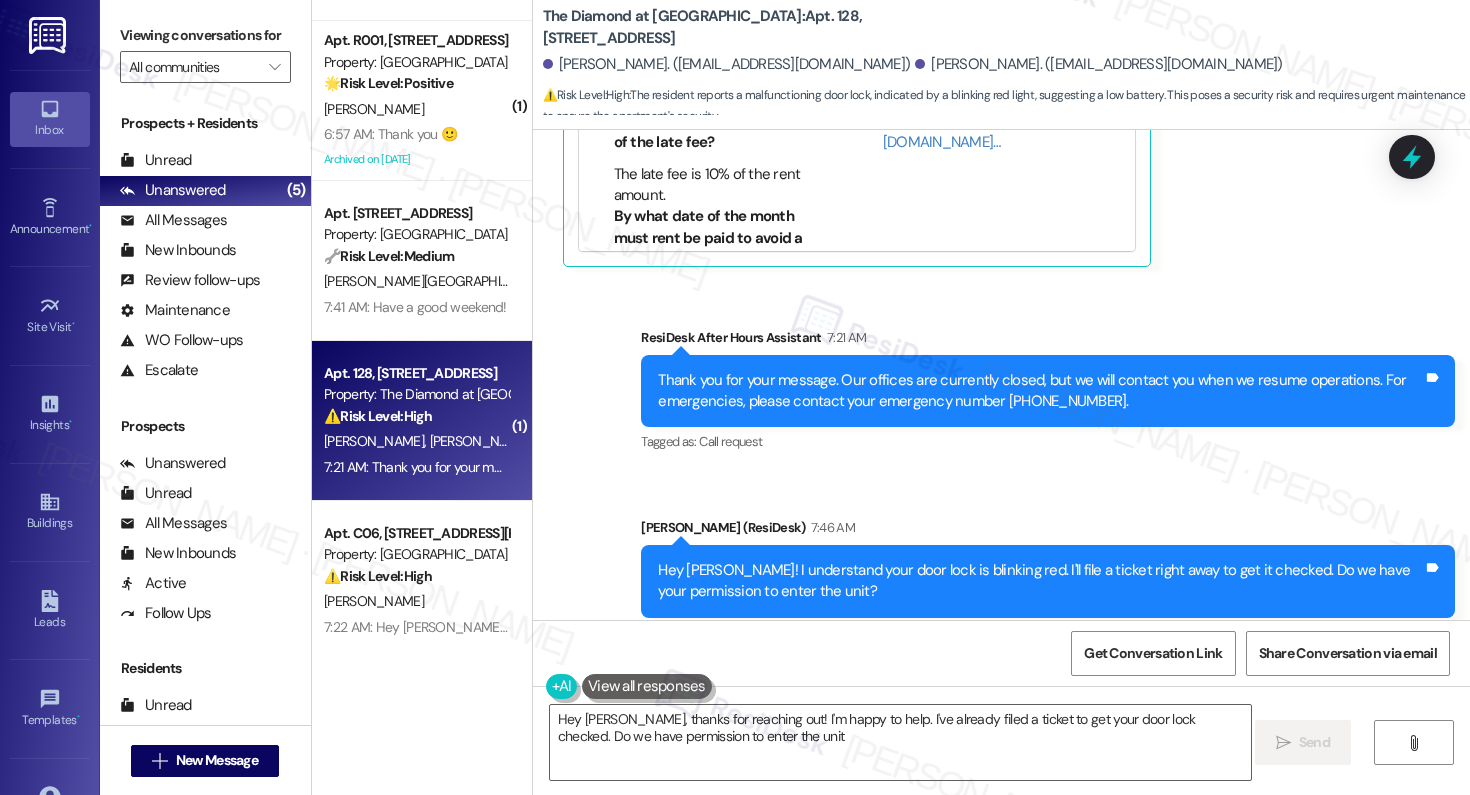 type on "Hey Zeke, thanks for reaching out! I'm happy to help. I've already filed a ticket to get your door lock checked. Do we have permission to enter the unit?" 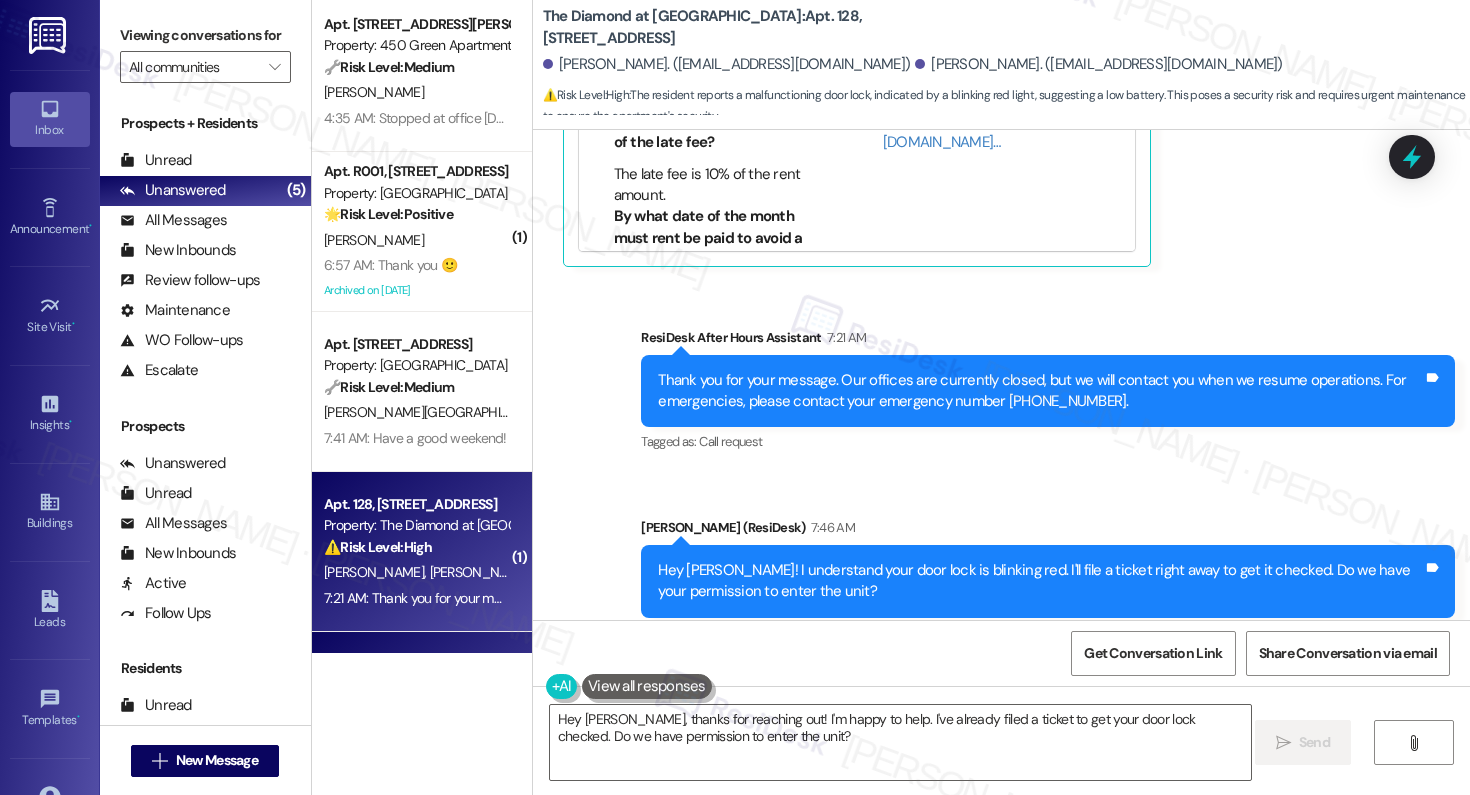 scroll, scrollTop: 79, scrollLeft: 0, axis: vertical 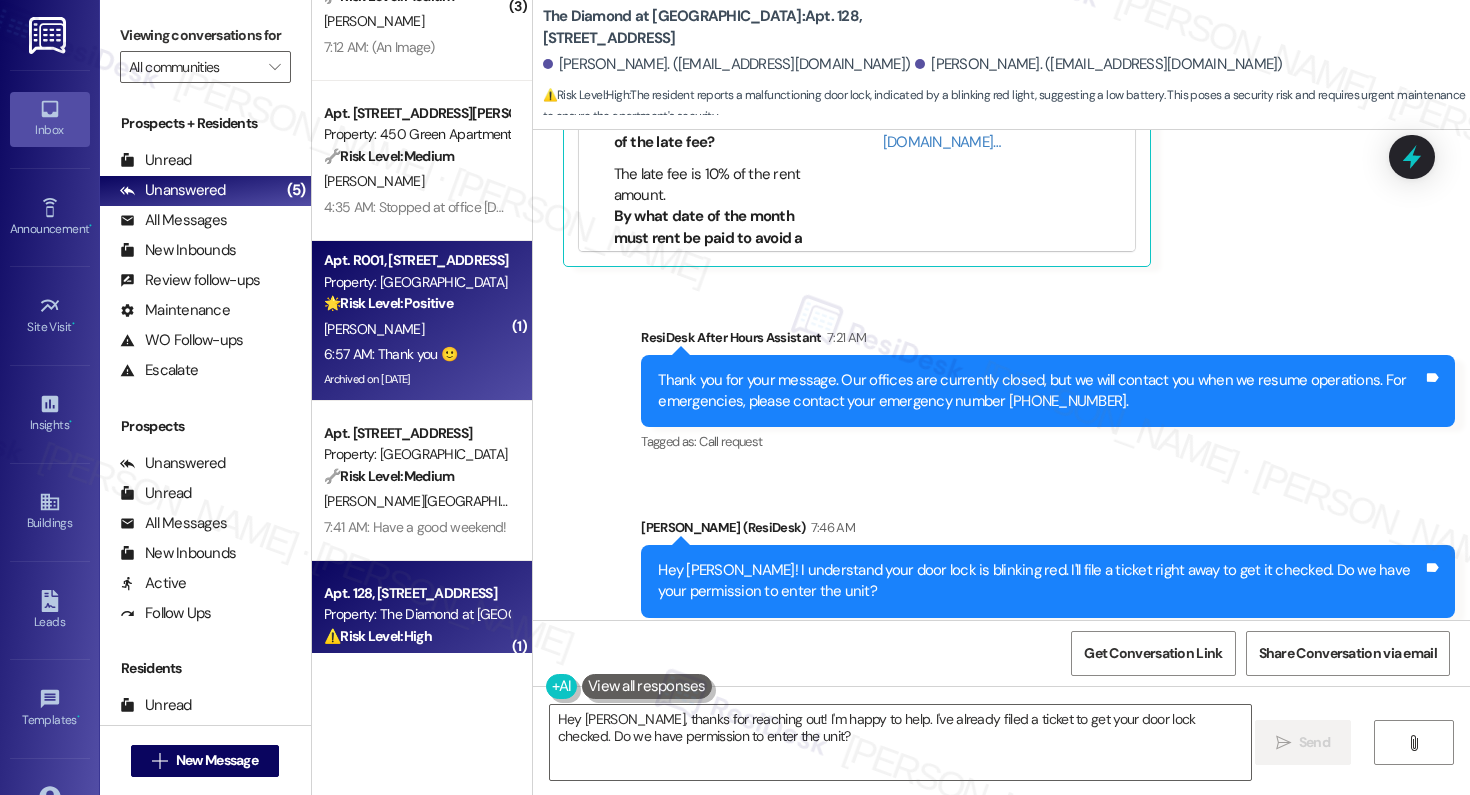click on "6:57 AM: Thank you 🙂 6:57 AM: Thank you 🙂" at bounding box center [416, 354] 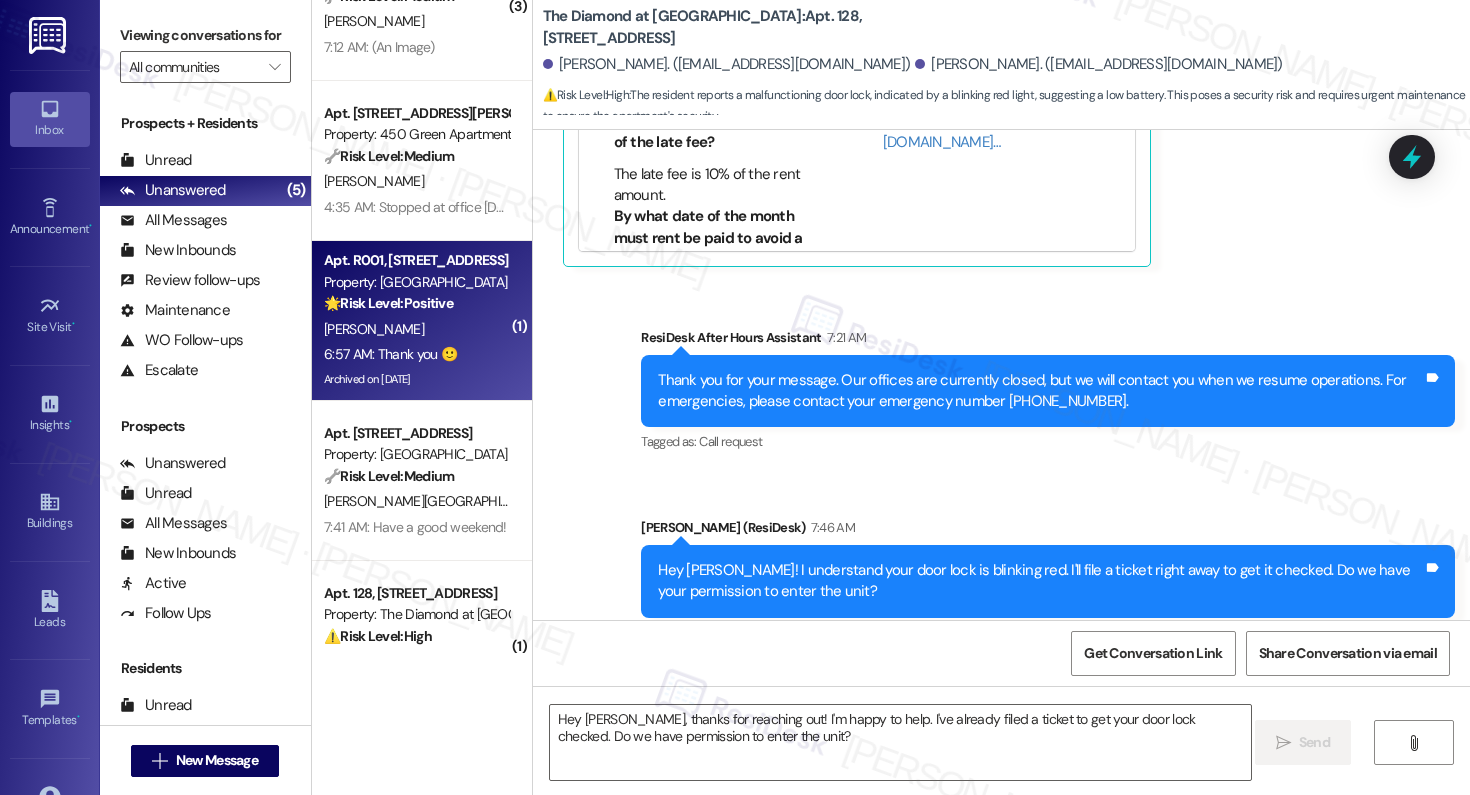 type on "Fetching suggested responses. Please feel free to read through the conversation in the meantime." 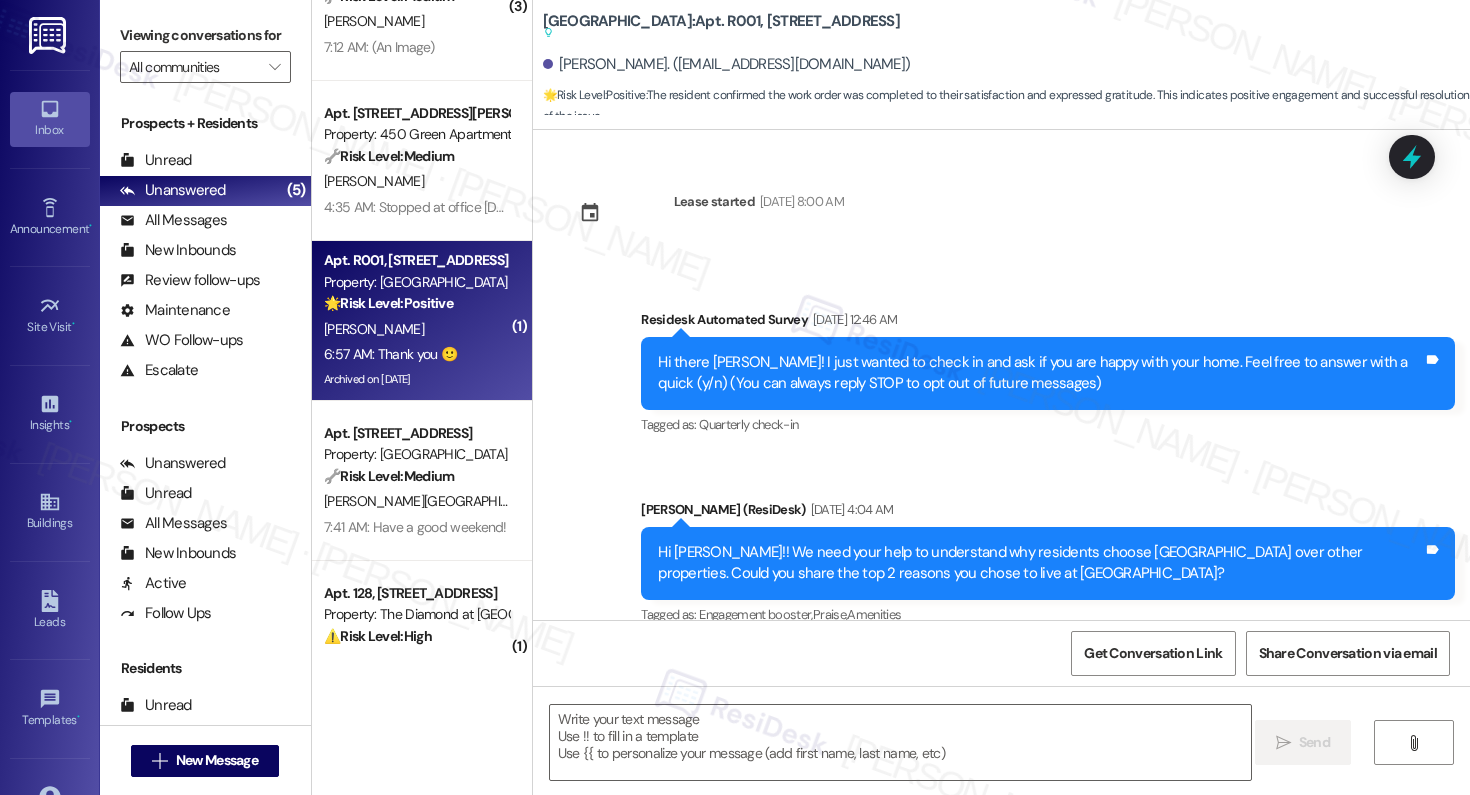 scroll, scrollTop: 29635, scrollLeft: 0, axis: vertical 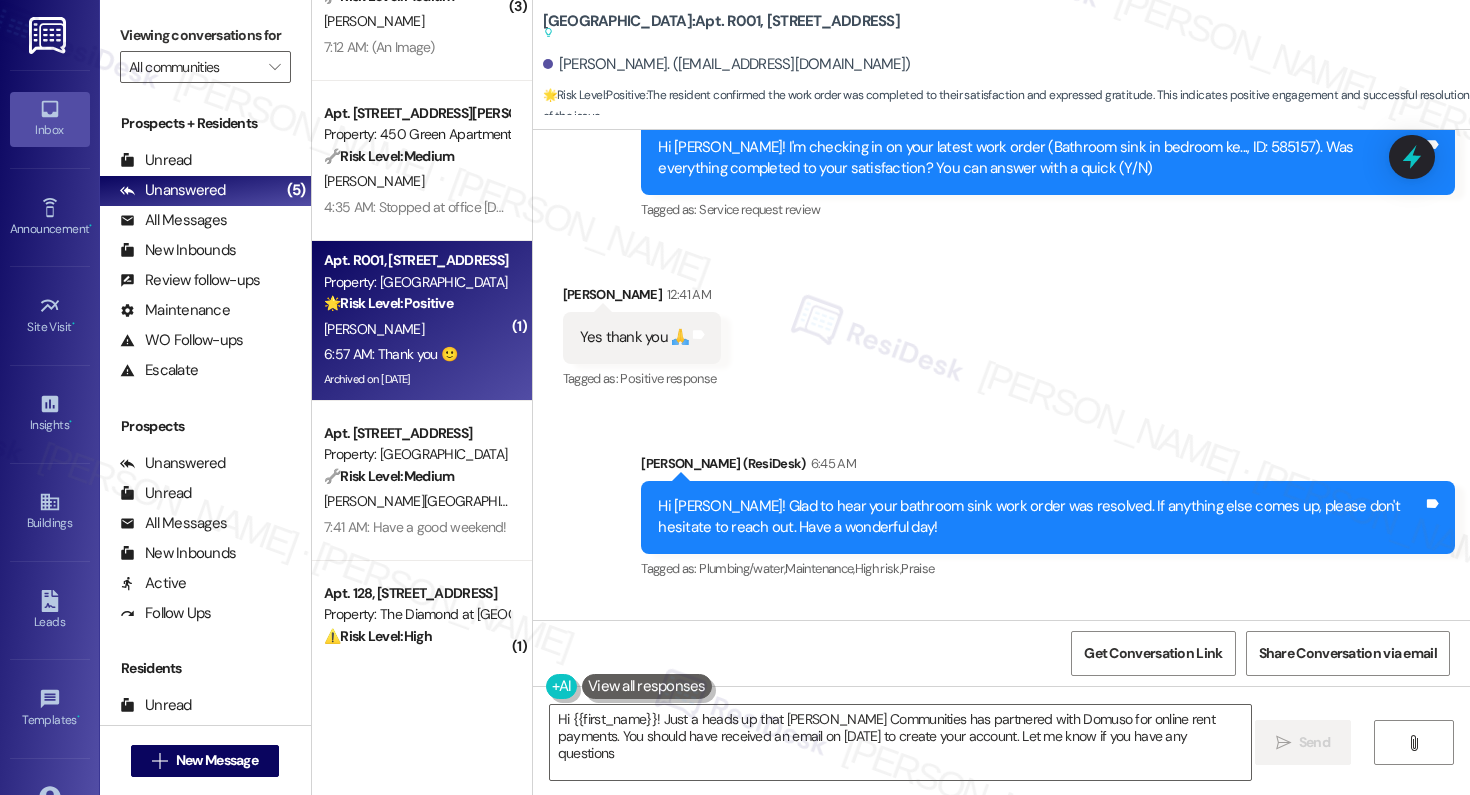 type on "Hi {{first_name}}! Just a heads up that Lindy Communities has partnered with Domuso for online rent payments. You should have received an email on August 19th to create your account. Let me know if you have any questions!" 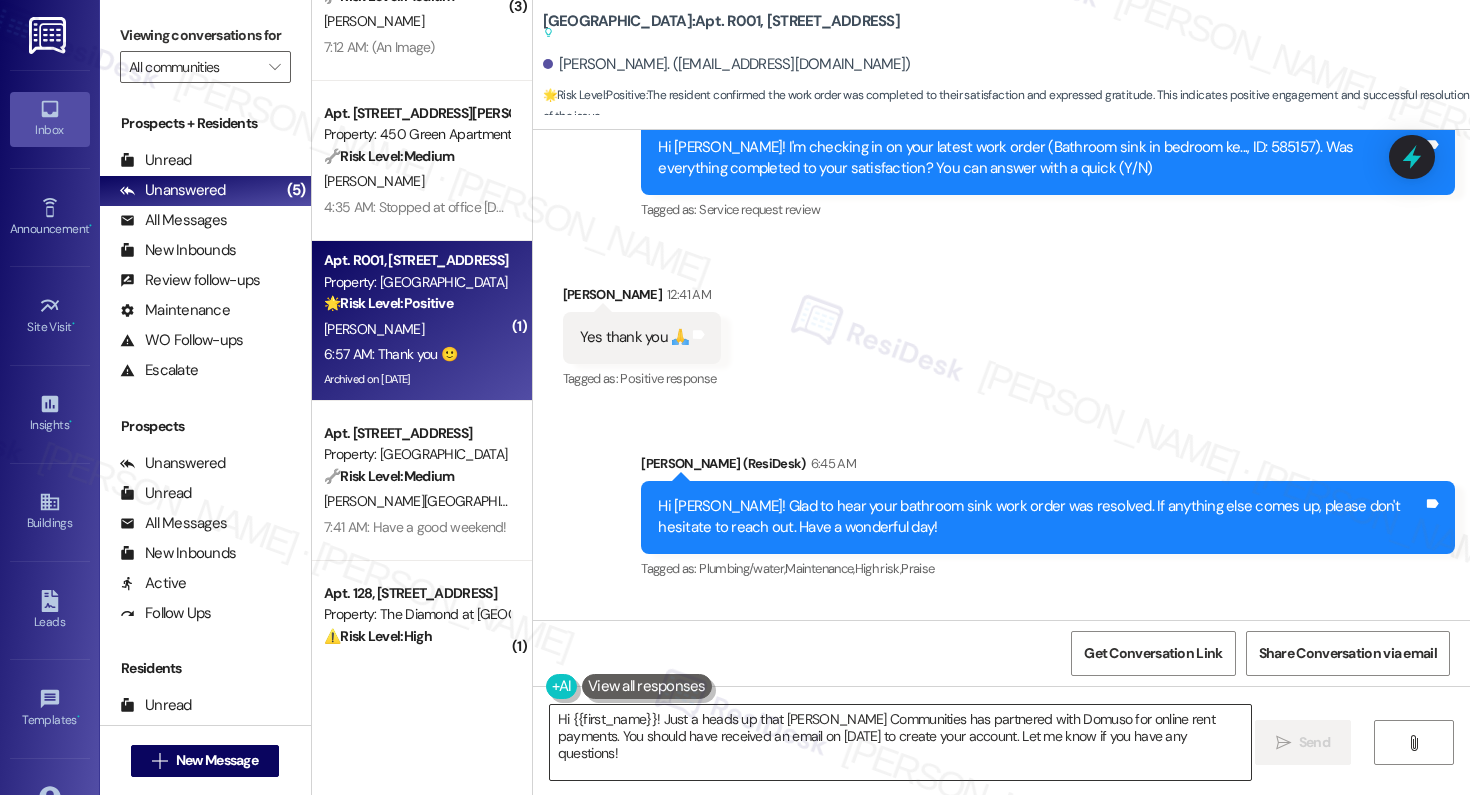 click on "Hi {{first_name}}! Just a heads up that Lindy Communities has partnered with Domuso for online rent payments. You should have received an email on August 19th to create your account. Let me know if you have any questions!" at bounding box center (900, 742) 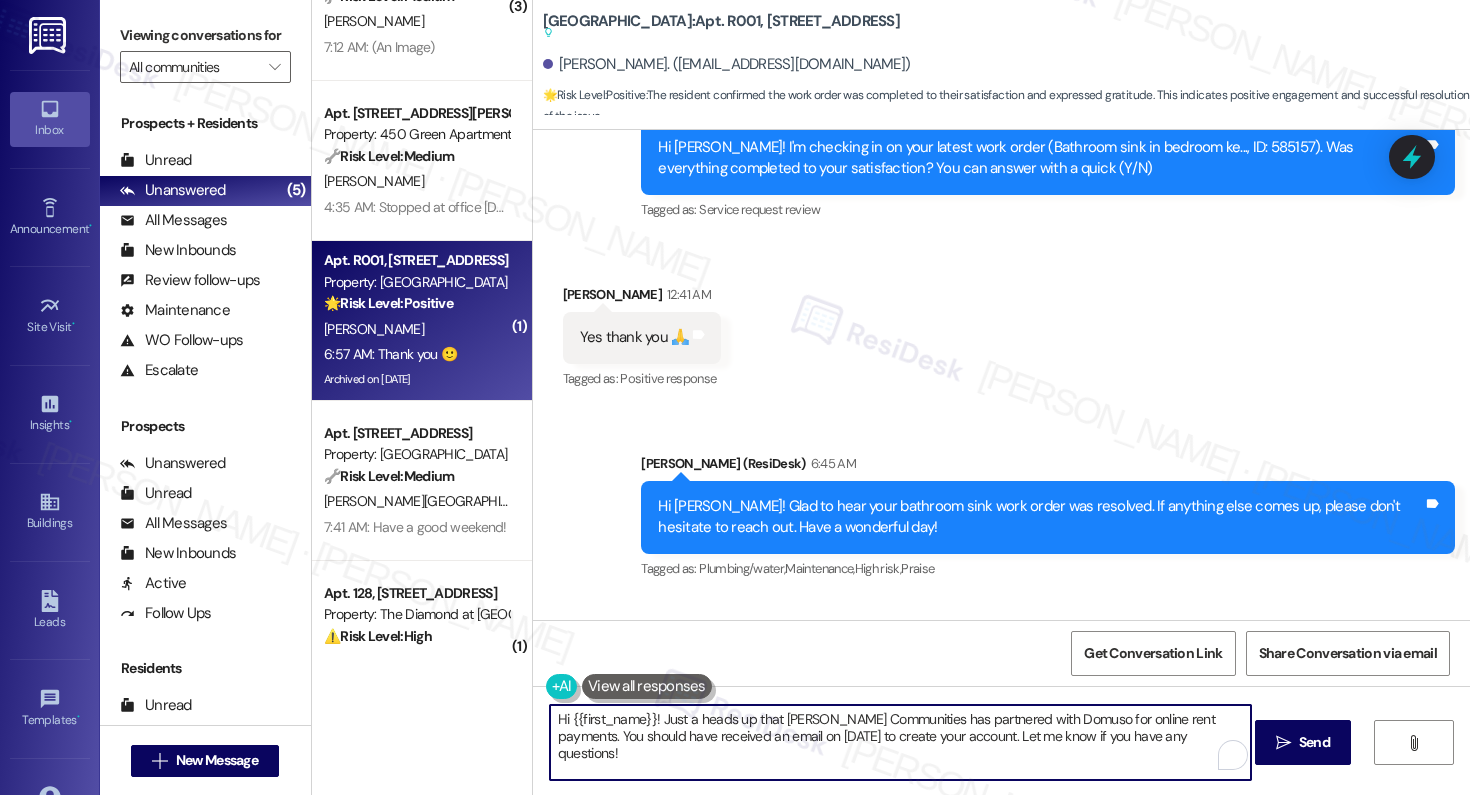 click on "Hi {{first_name}}! Just a heads up that Lindy Communities has partnered with Domuso for online rent payments. You should have received an email on August 19th to create your account. Let me know if you have any questions!" at bounding box center (900, 742) 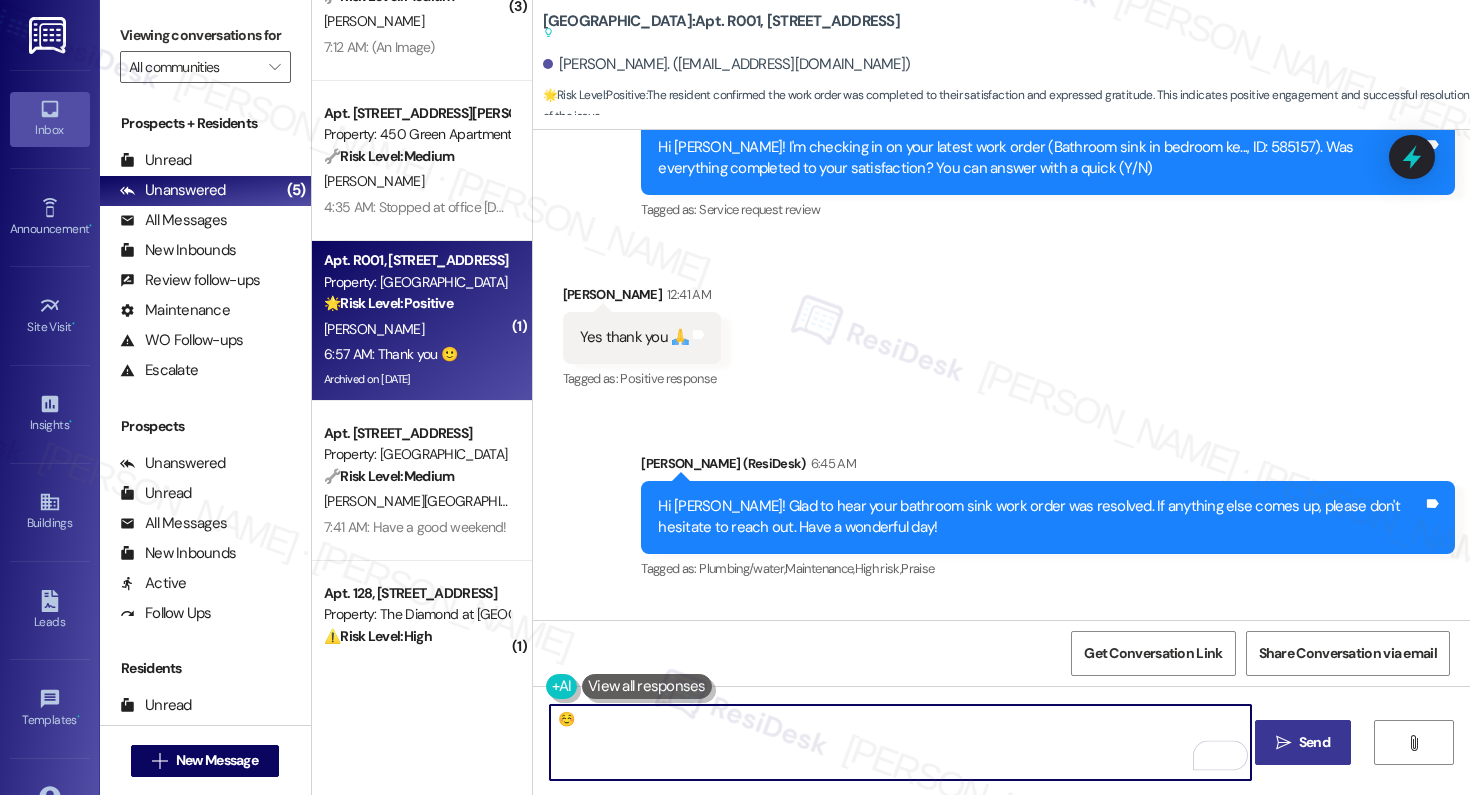 type on "☺️" 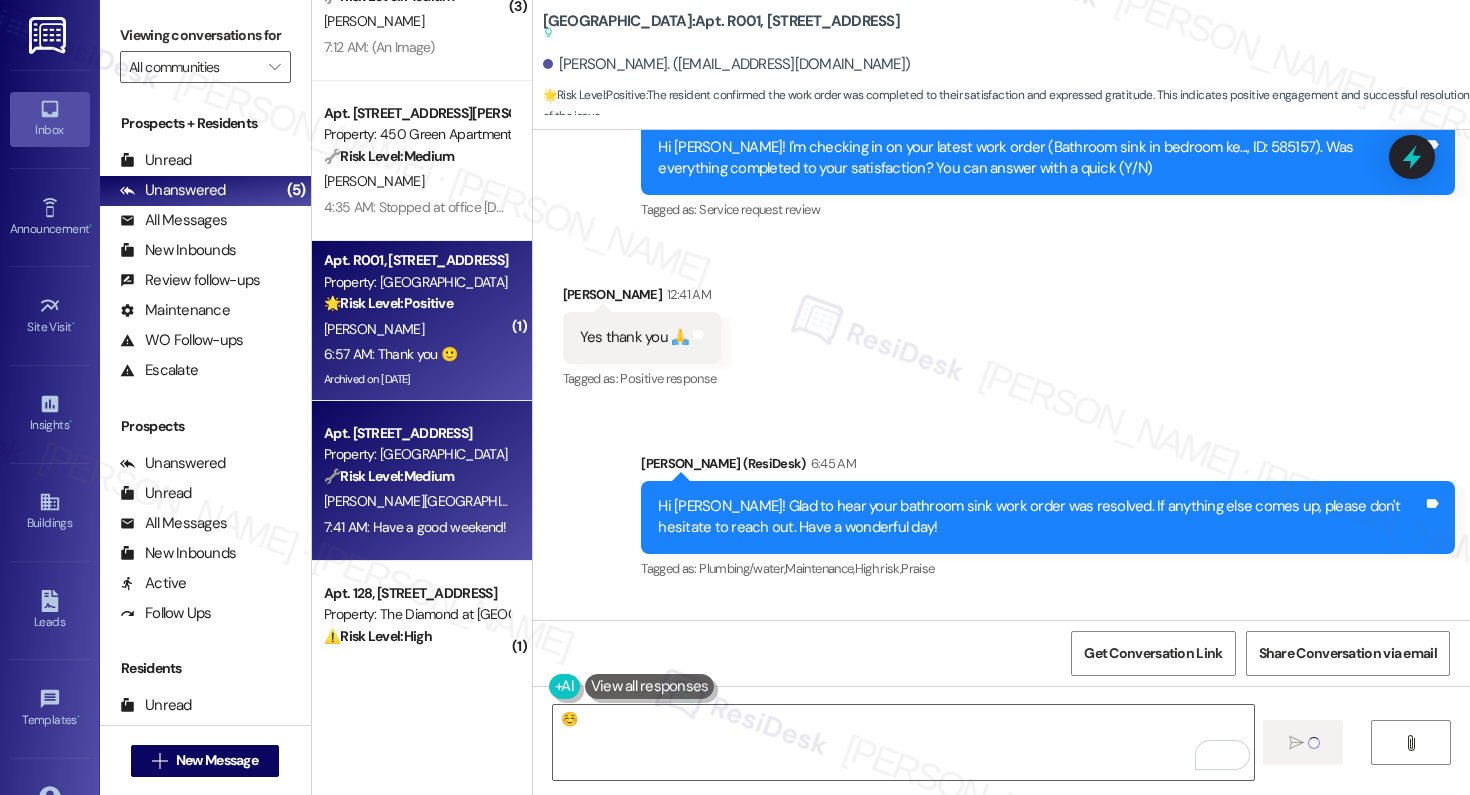 type 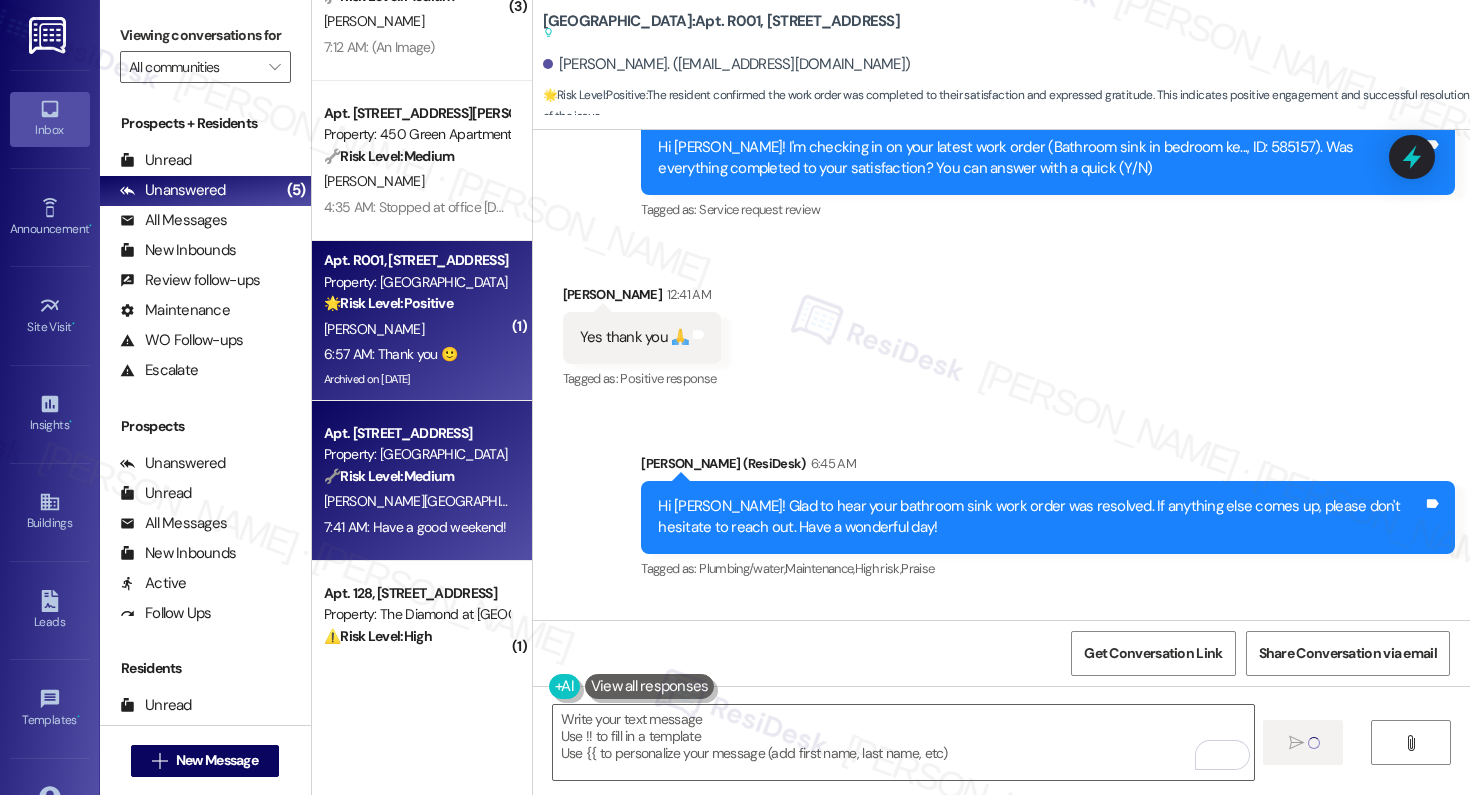 scroll, scrollTop: 29575, scrollLeft: 0, axis: vertical 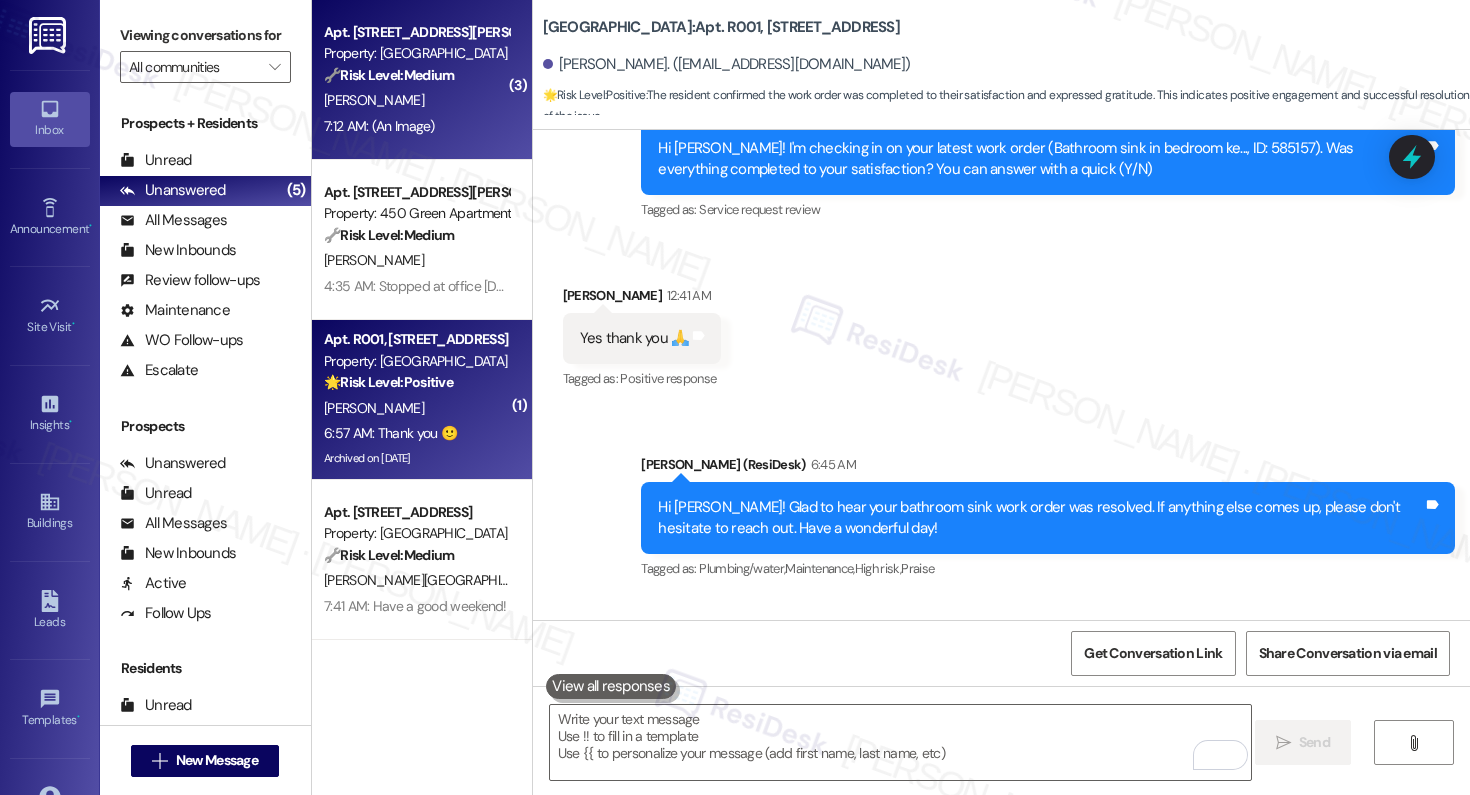 click on "🔧  Risk Level:  Medium" at bounding box center (389, 75) 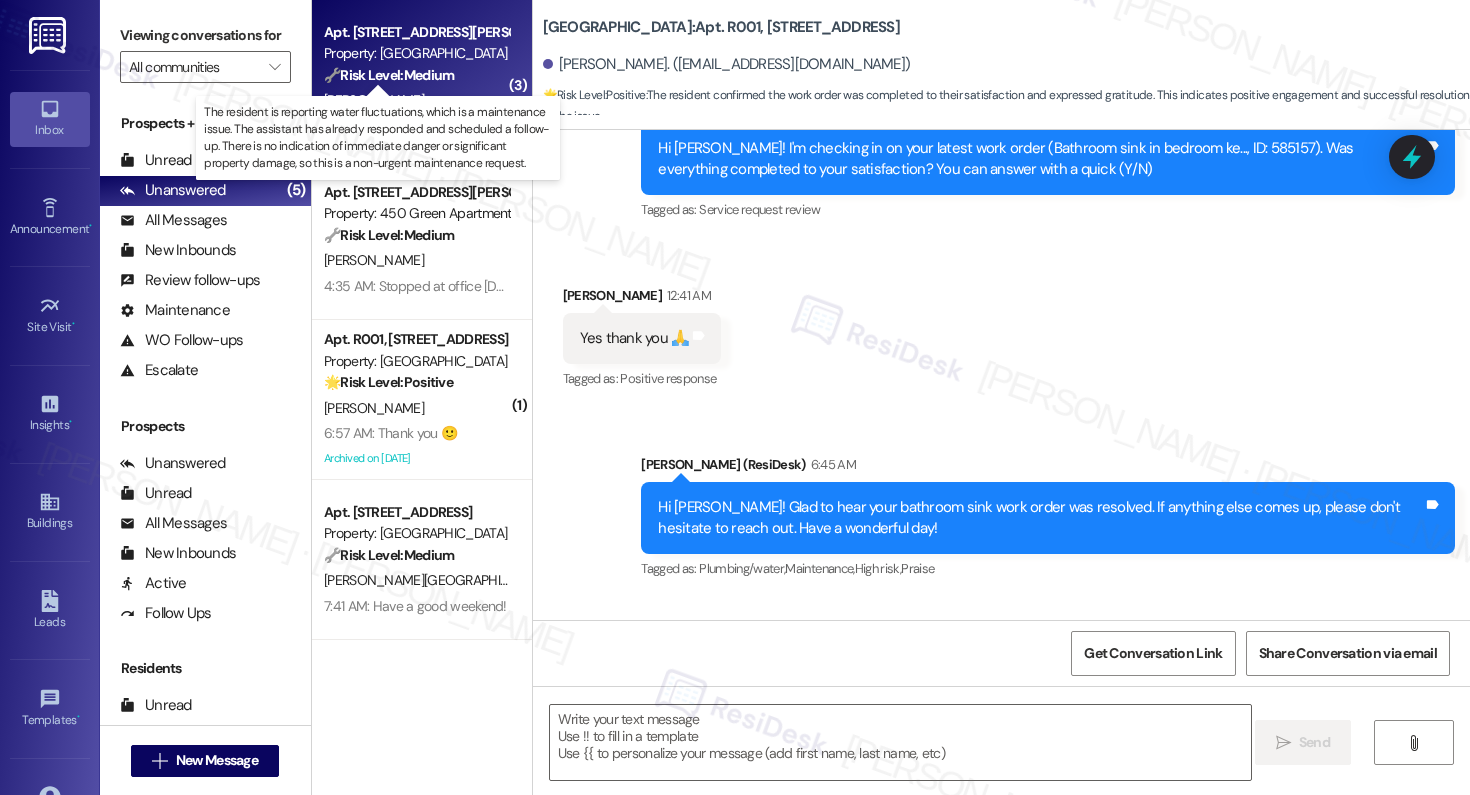 type on "Fetching suggested responses. Please feel free to read through the conversation in the meantime." 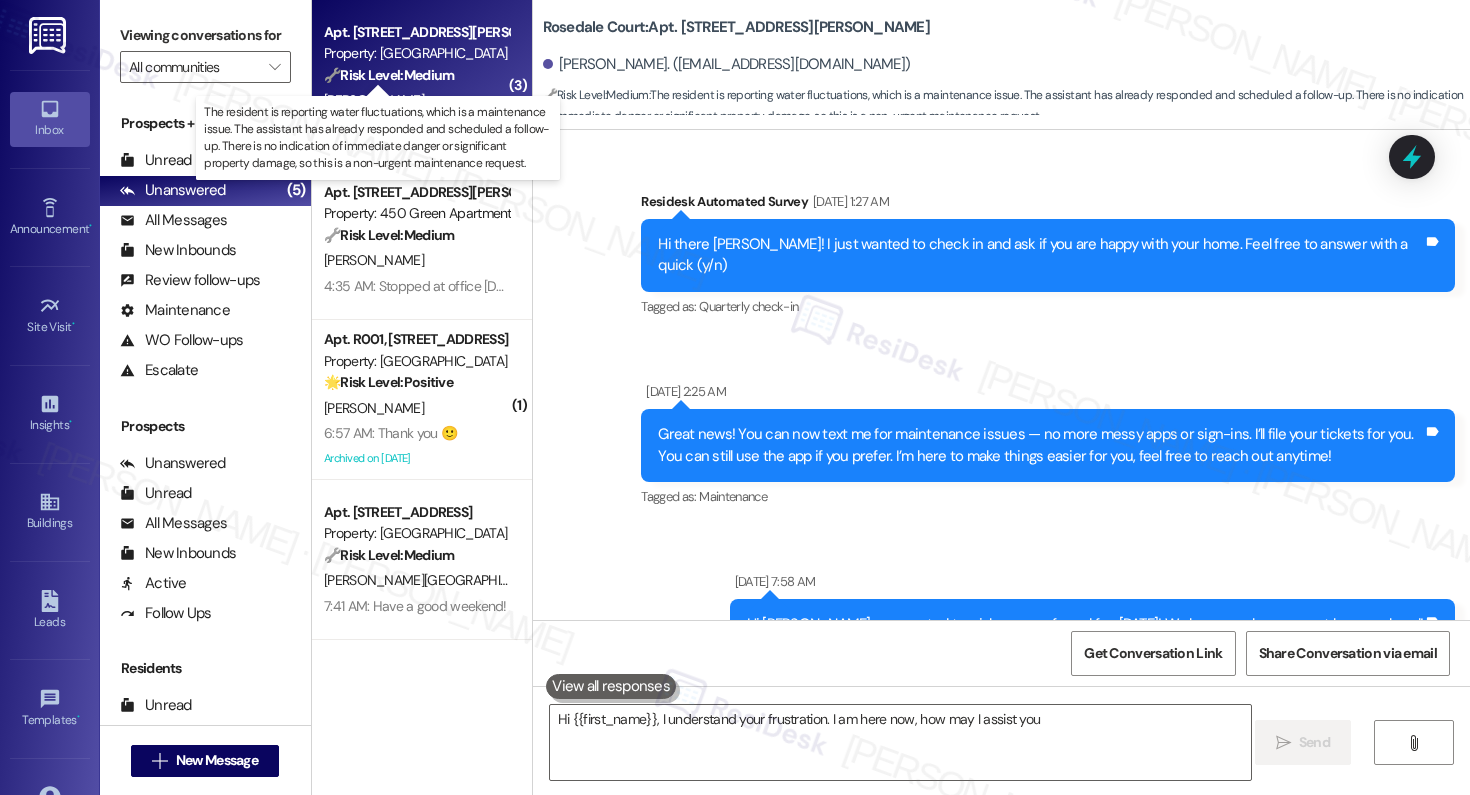 type on "Hi {{first_name}}, I understand your frustration. I am here now, how may I assist you?" 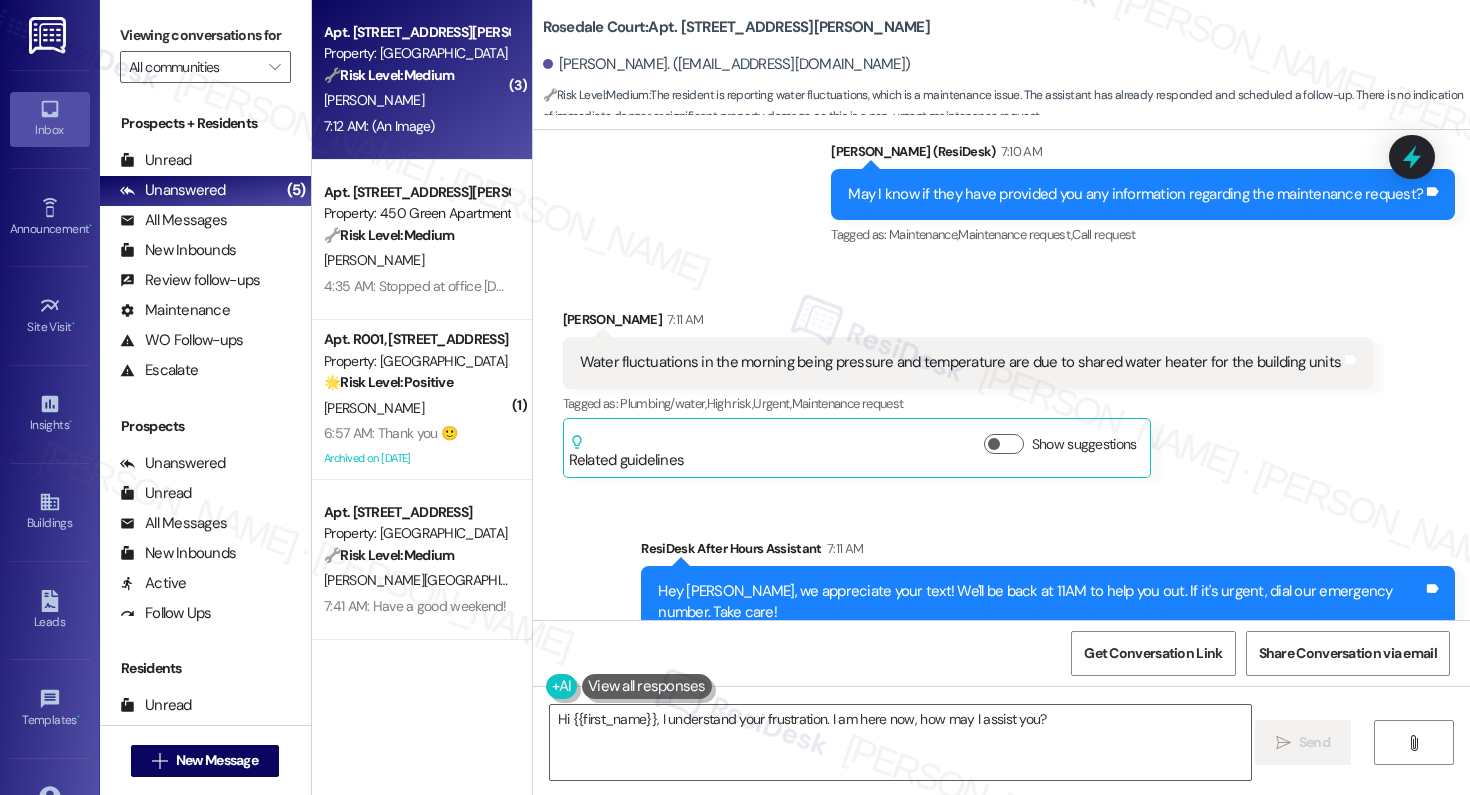 scroll, scrollTop: 9839, scrollLeft: 0, axis: vertical 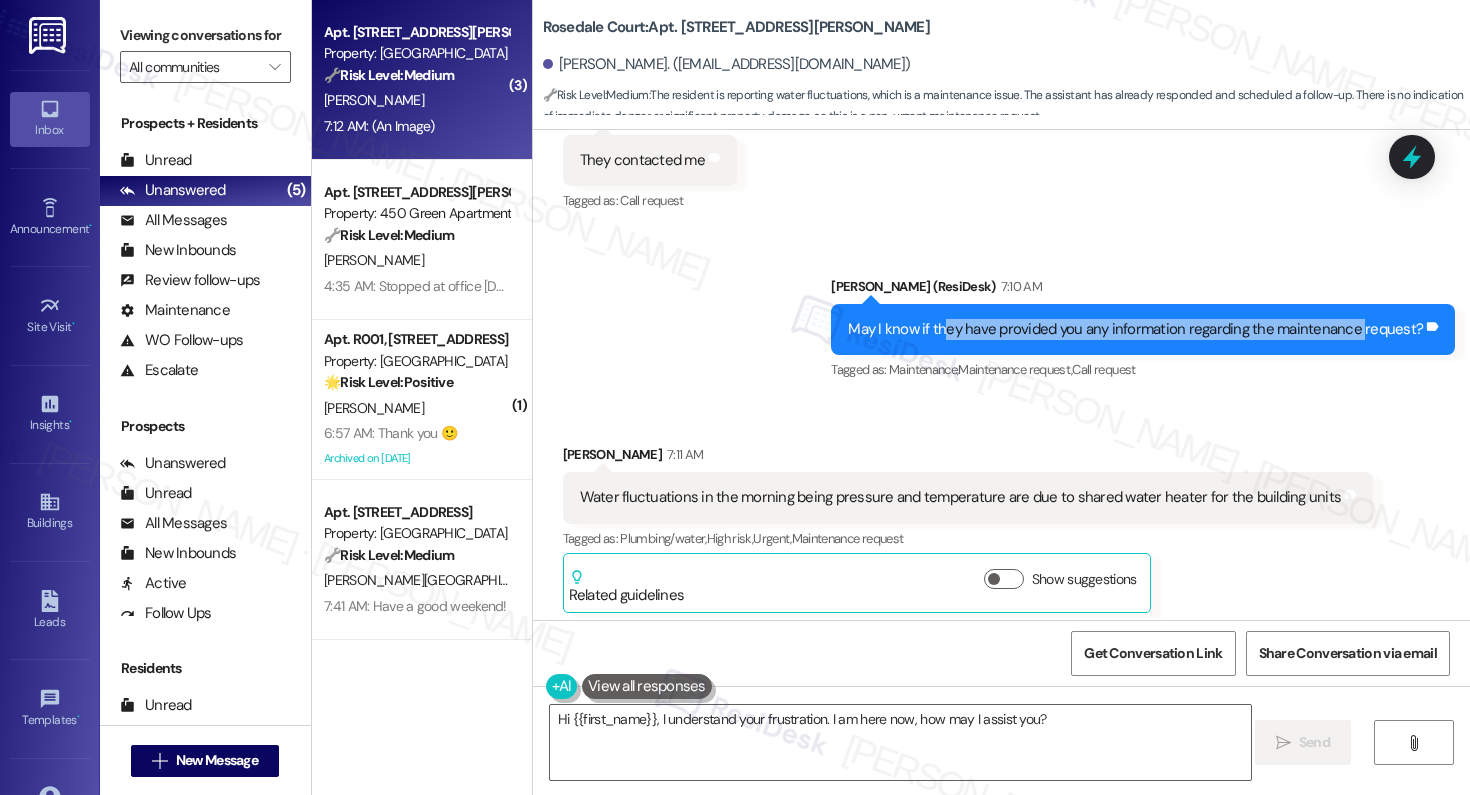 drag, startPoint x: 952, startPoint y: 268, endPoint x: 1359, endPoint y: 273, distance: 407.0307 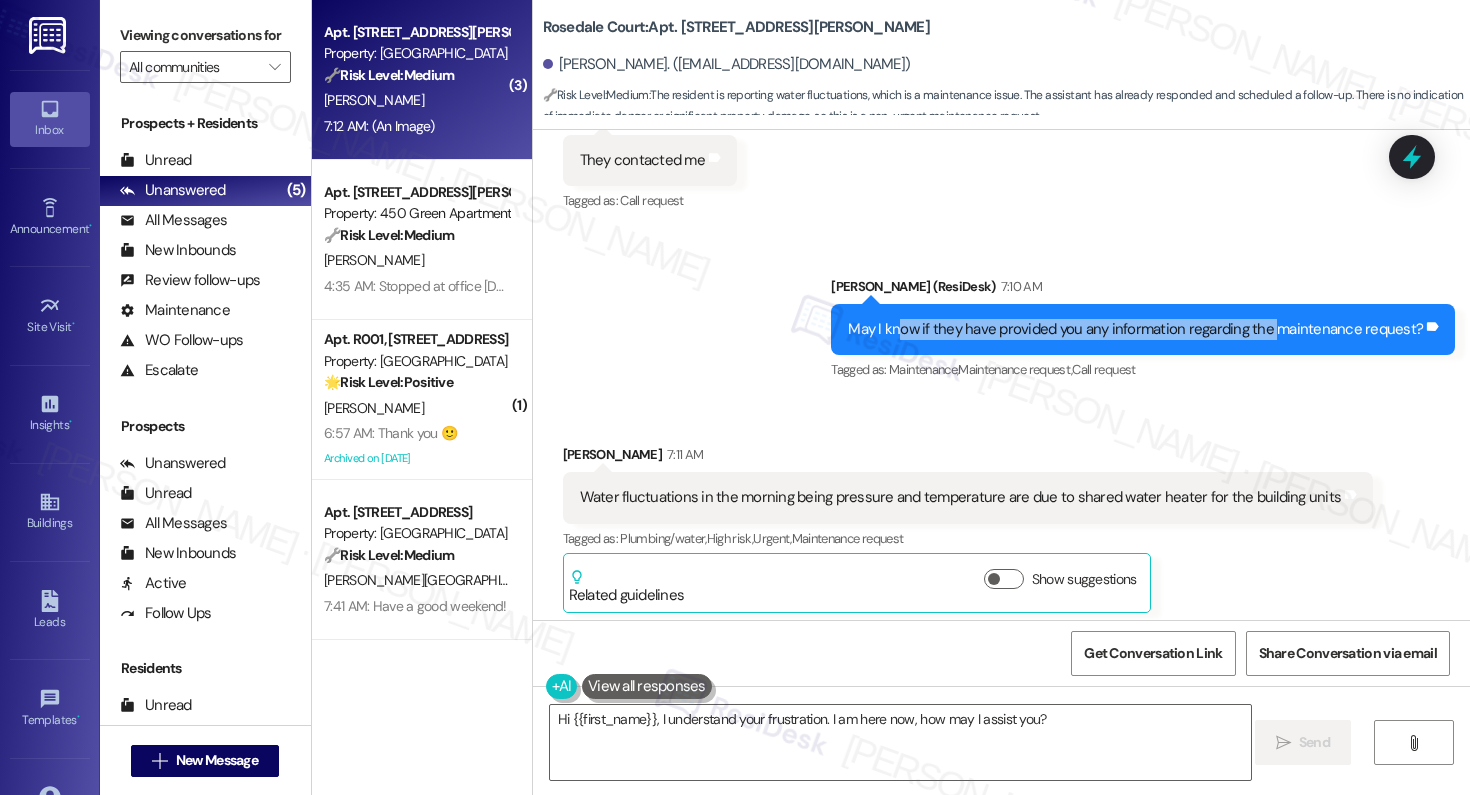 drag, startPoint x: 906, startPoint y: 267, endPoint x: 1274, endPoint y: 276, distance: 368.11005 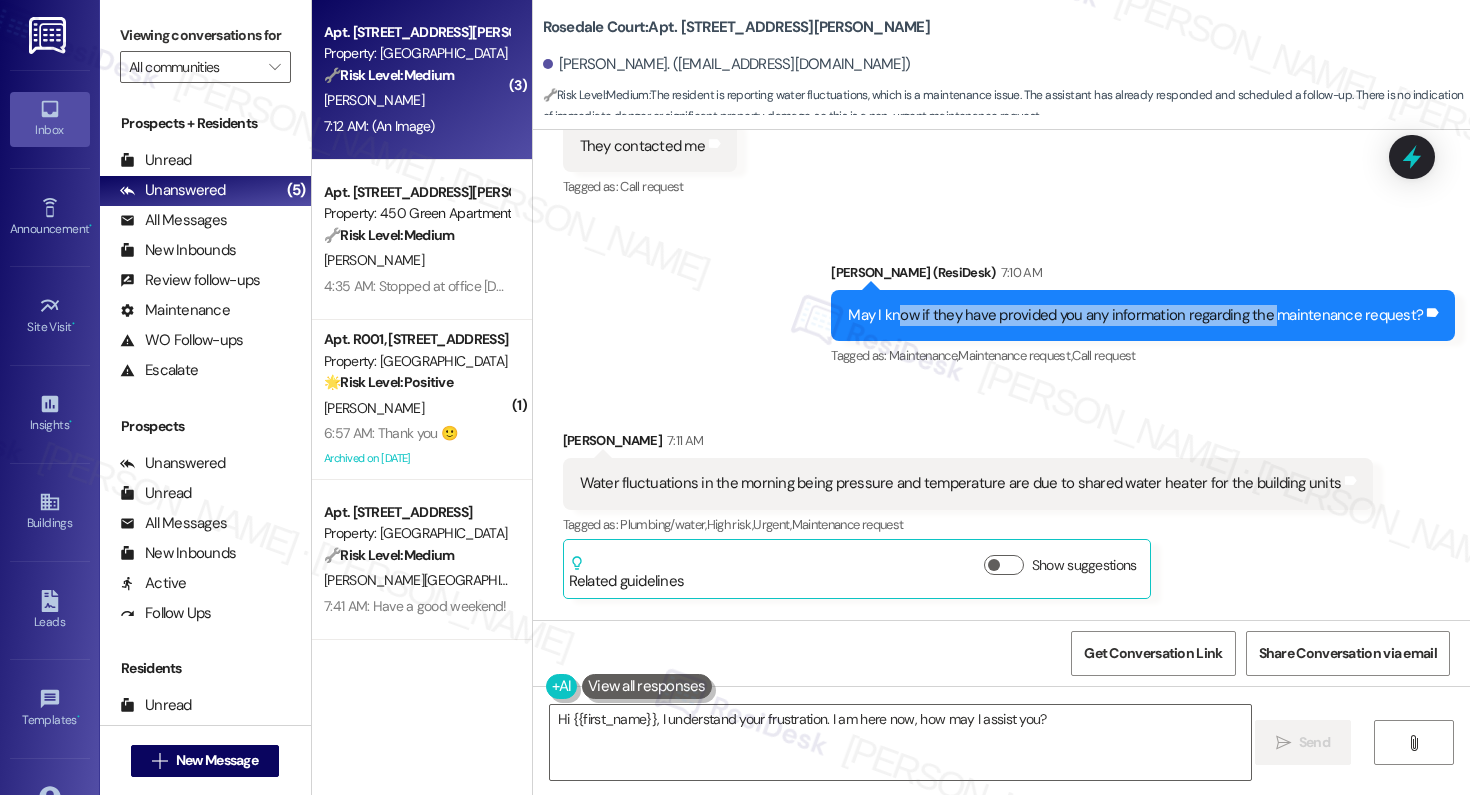 scroll, scrollTop: 9867, scrollLeft: 0, axis: vertical 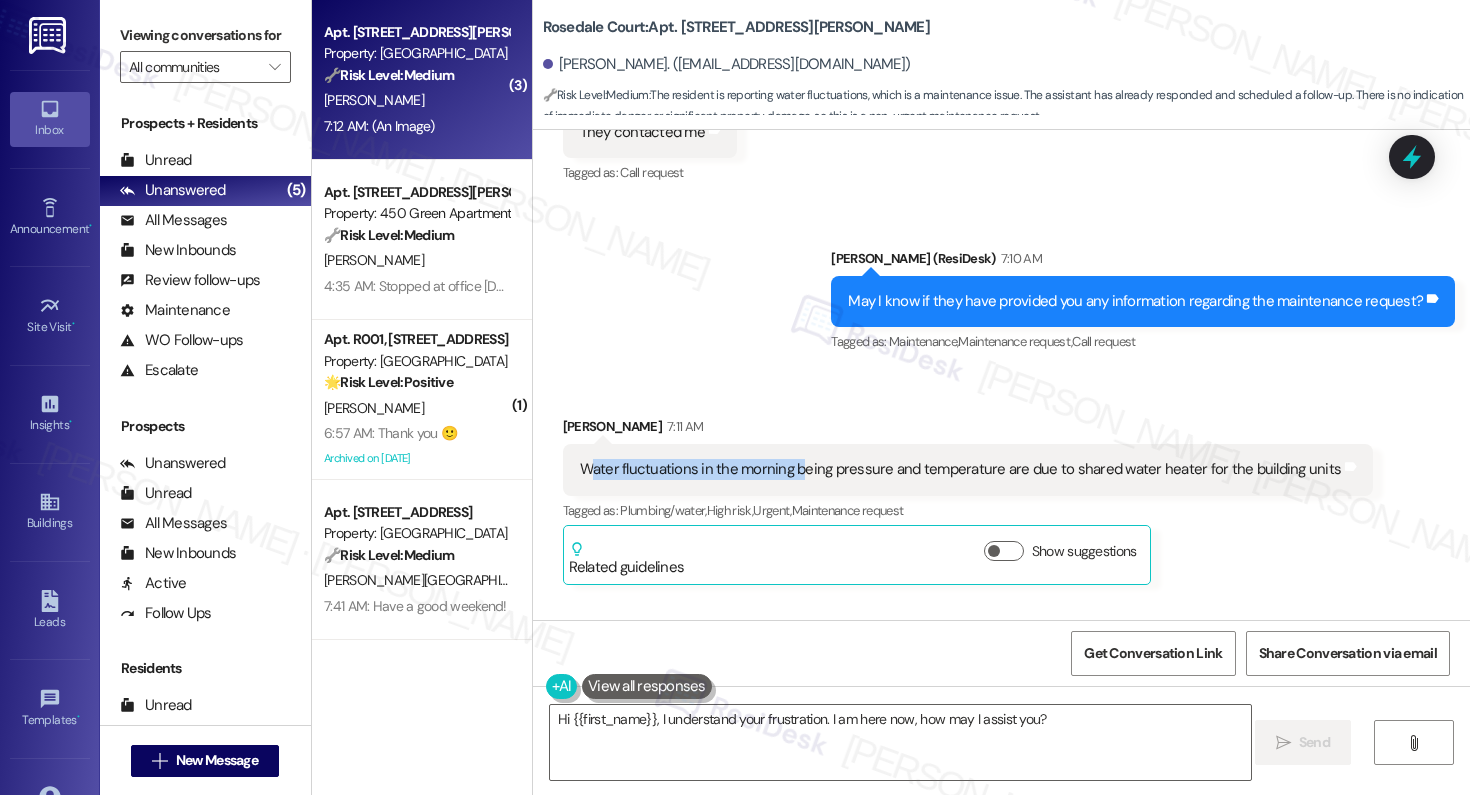 drag, startPoint x: 576, startPoint y: 406, endPoint x: 787, endPoint y: 417, distance: 211.28653 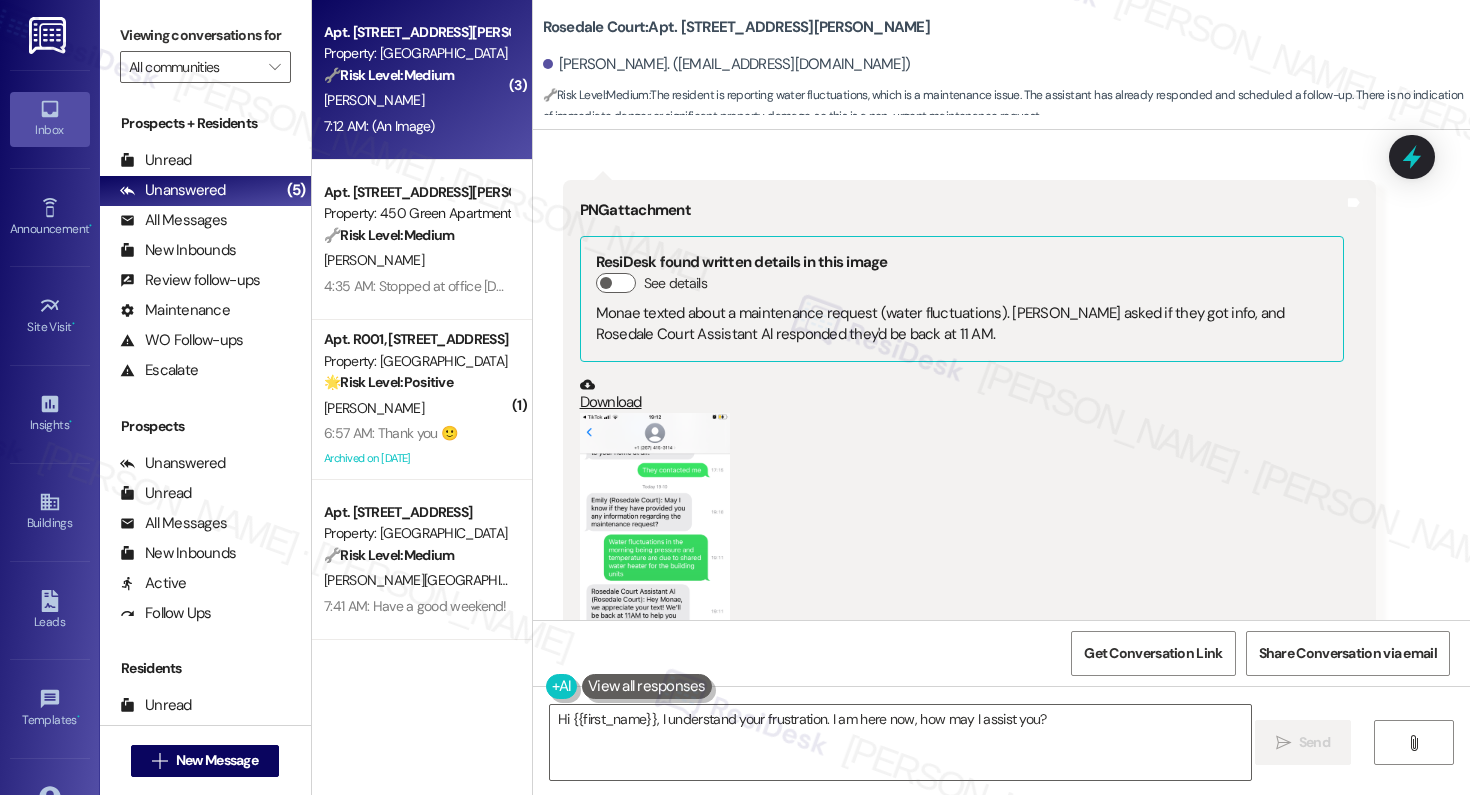 scroll, scrollTop: 10806, scrollLeft: 0, axis: vertical 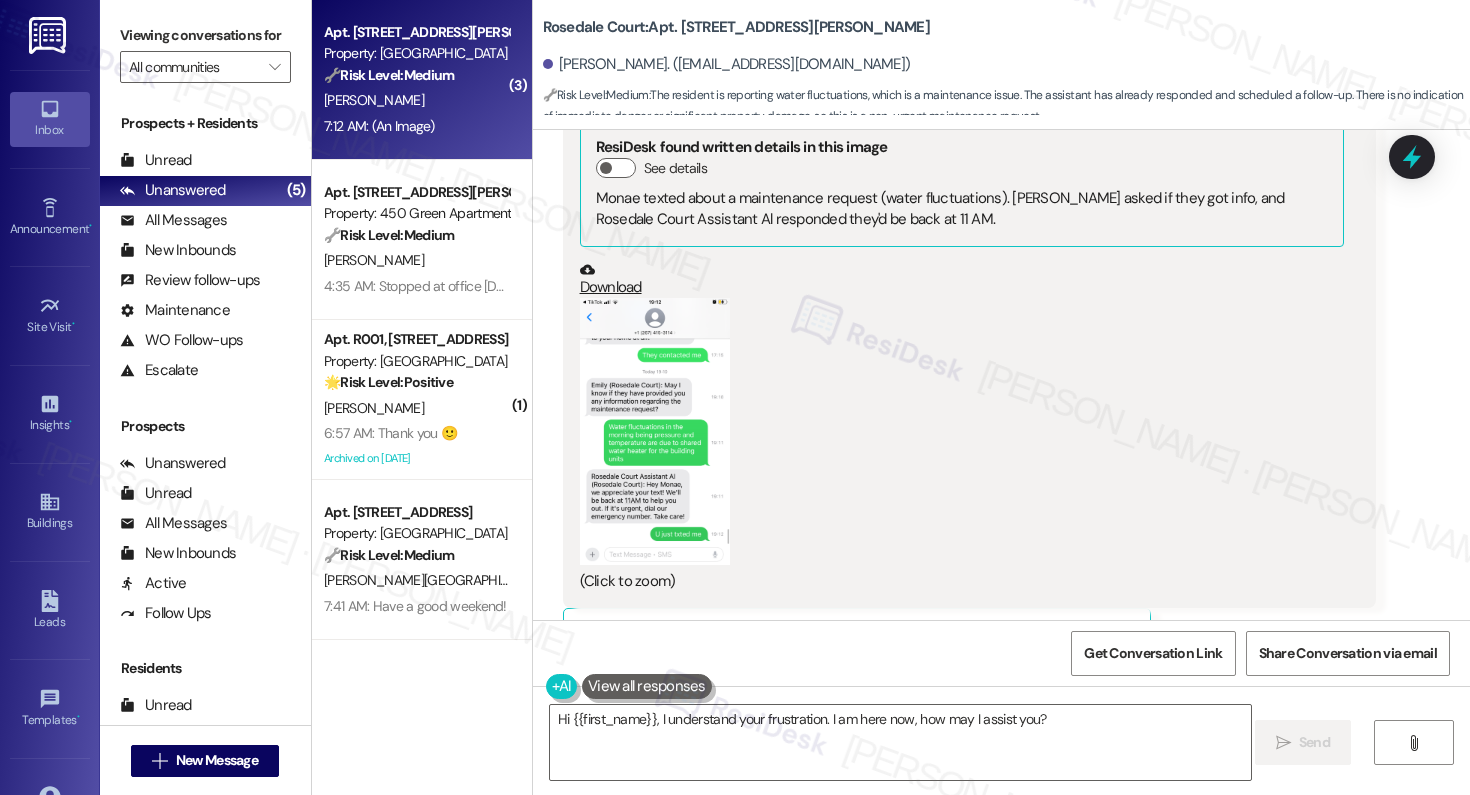 click at bounding box center (655, 431) 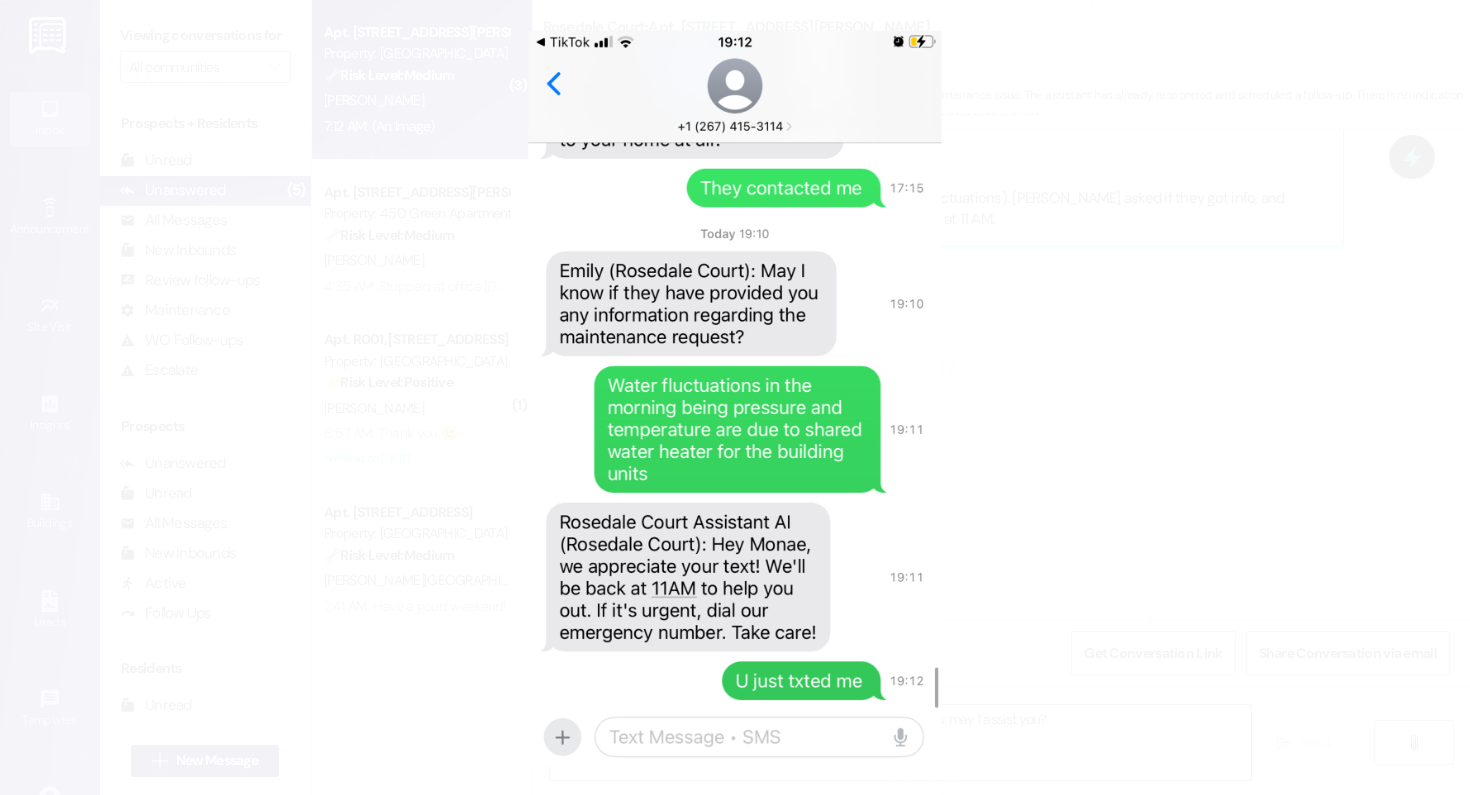 click at bounding box center [735, 397] 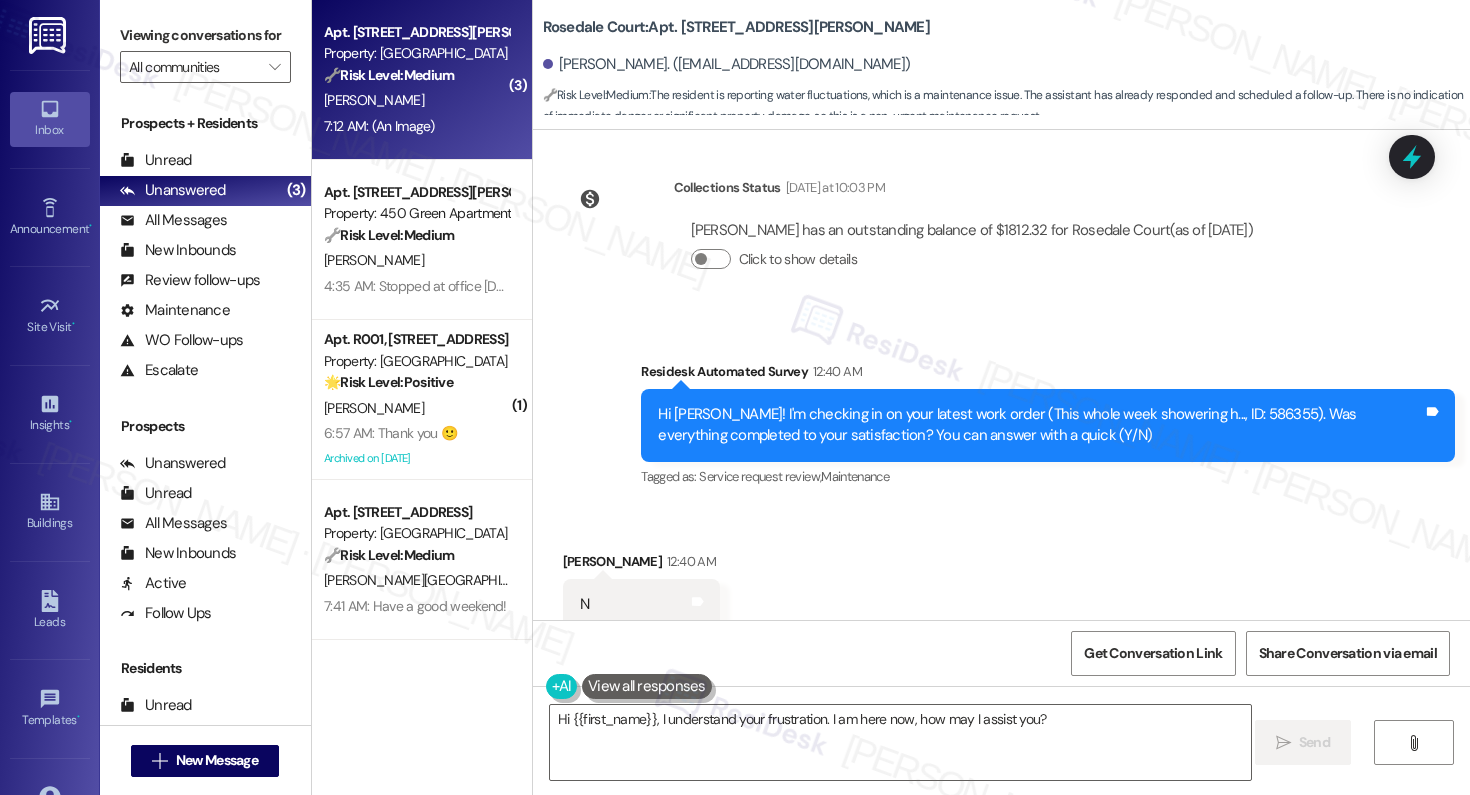 scroll, scrollTop: 9057, scrollLeft: 0, axis: vertical 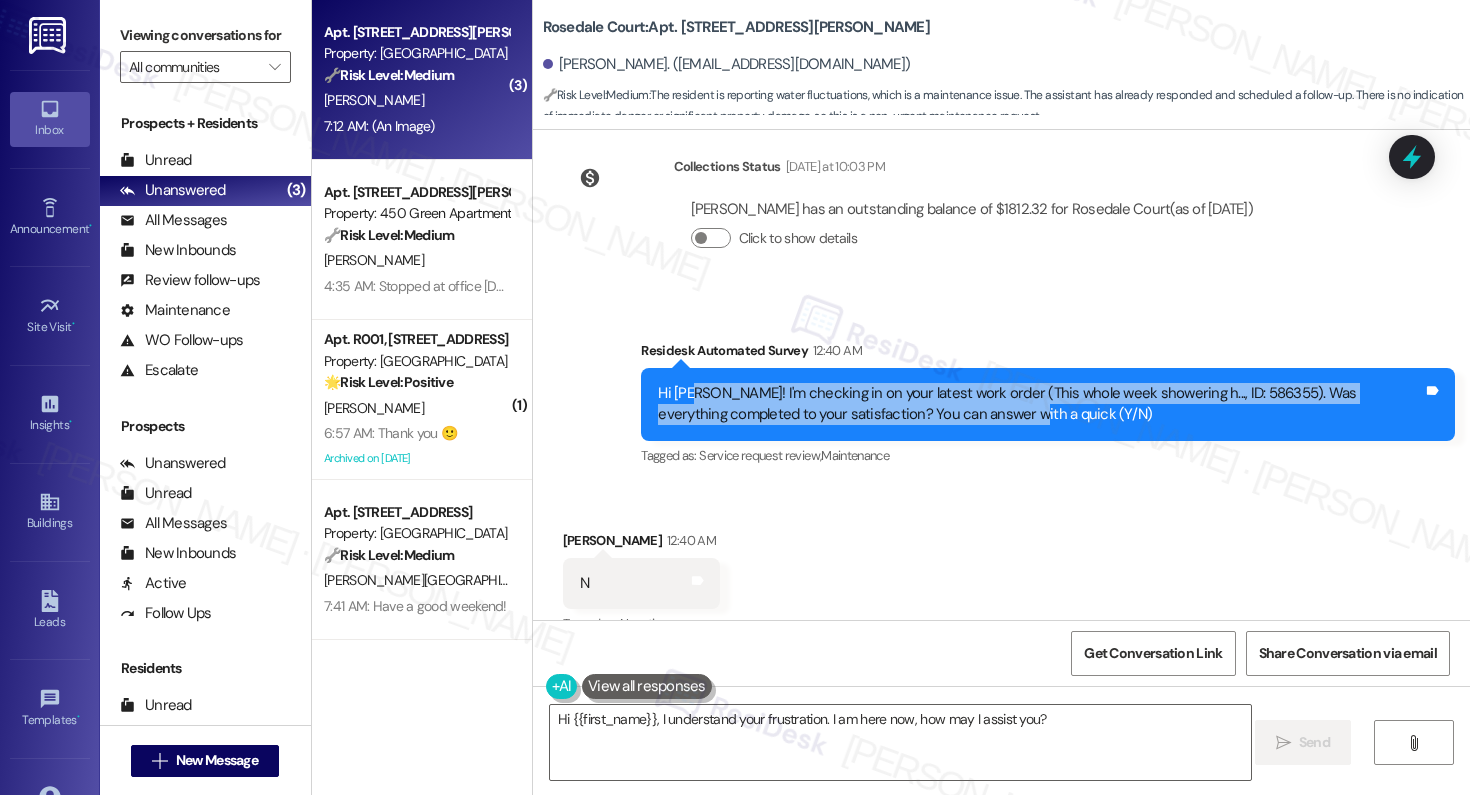 drag, startPoint x: 687, startPoint y: 332, endPoint x: 935, endPoint y: 343, distance: 248.24384 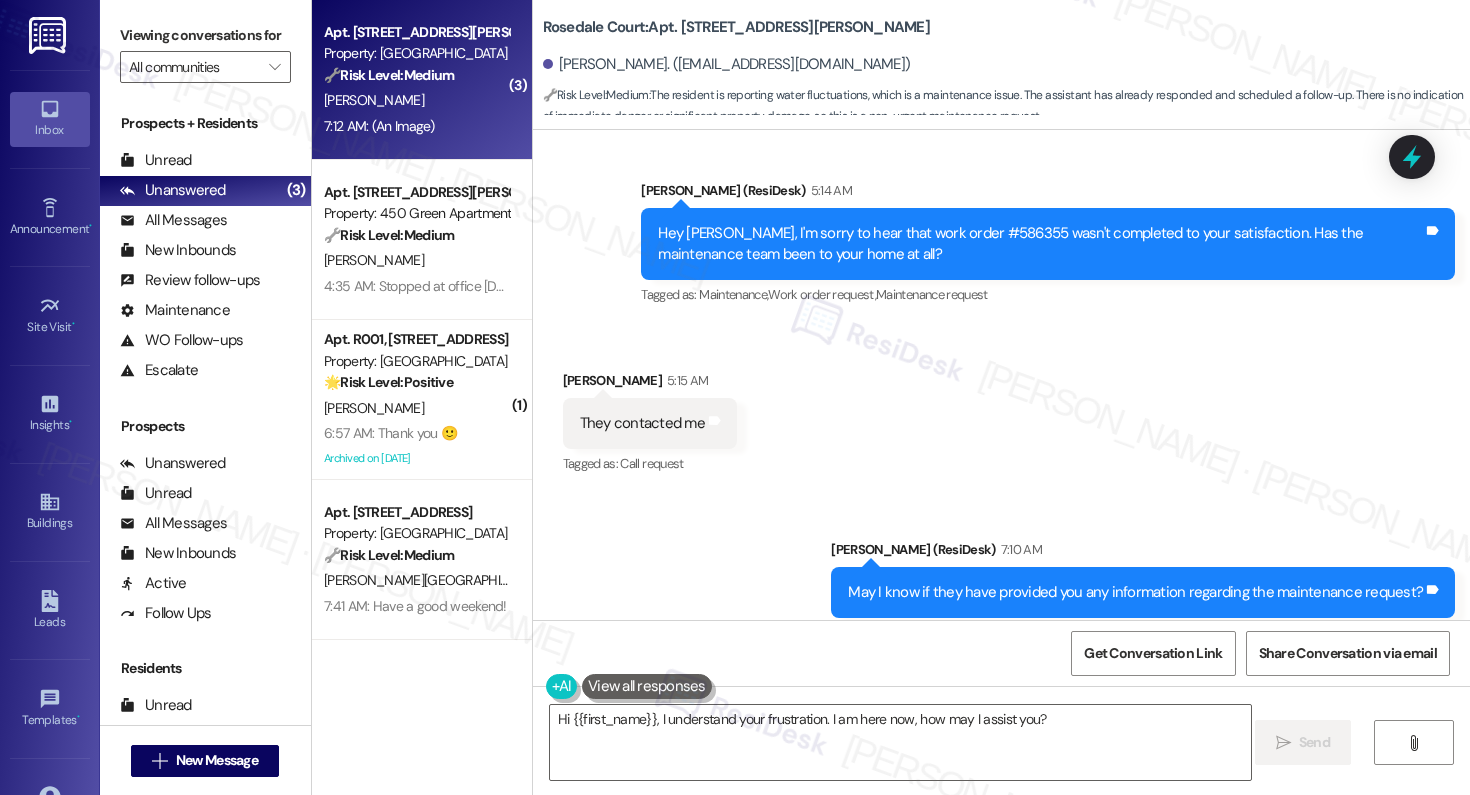 scroll, scrollTop: 9473, scrollLeft: 0, axis: vertical 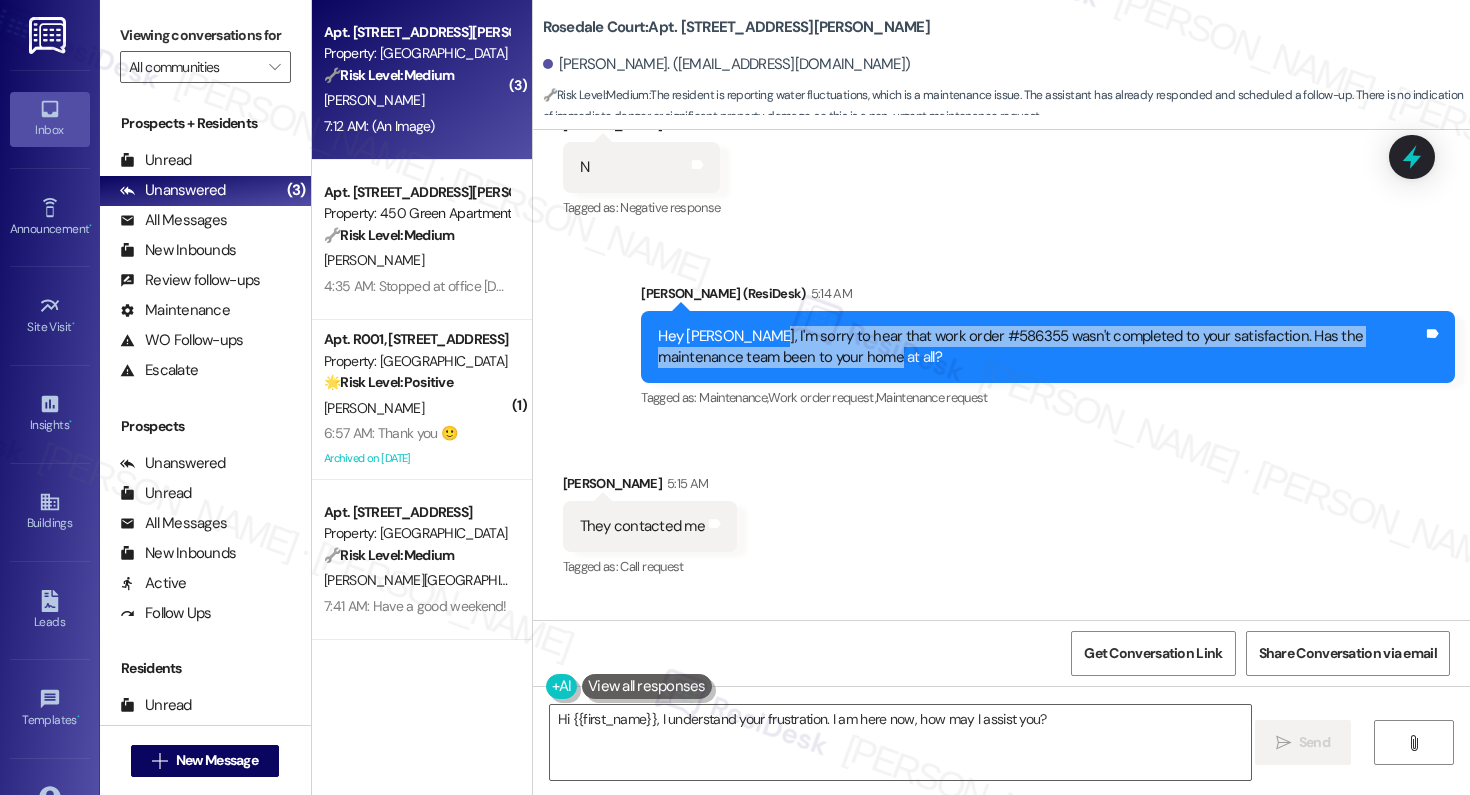 drag, startPoint x: 747, startPoint y: 272, endPoint x: 1032, endPoint y: 290, distance: 285.56784 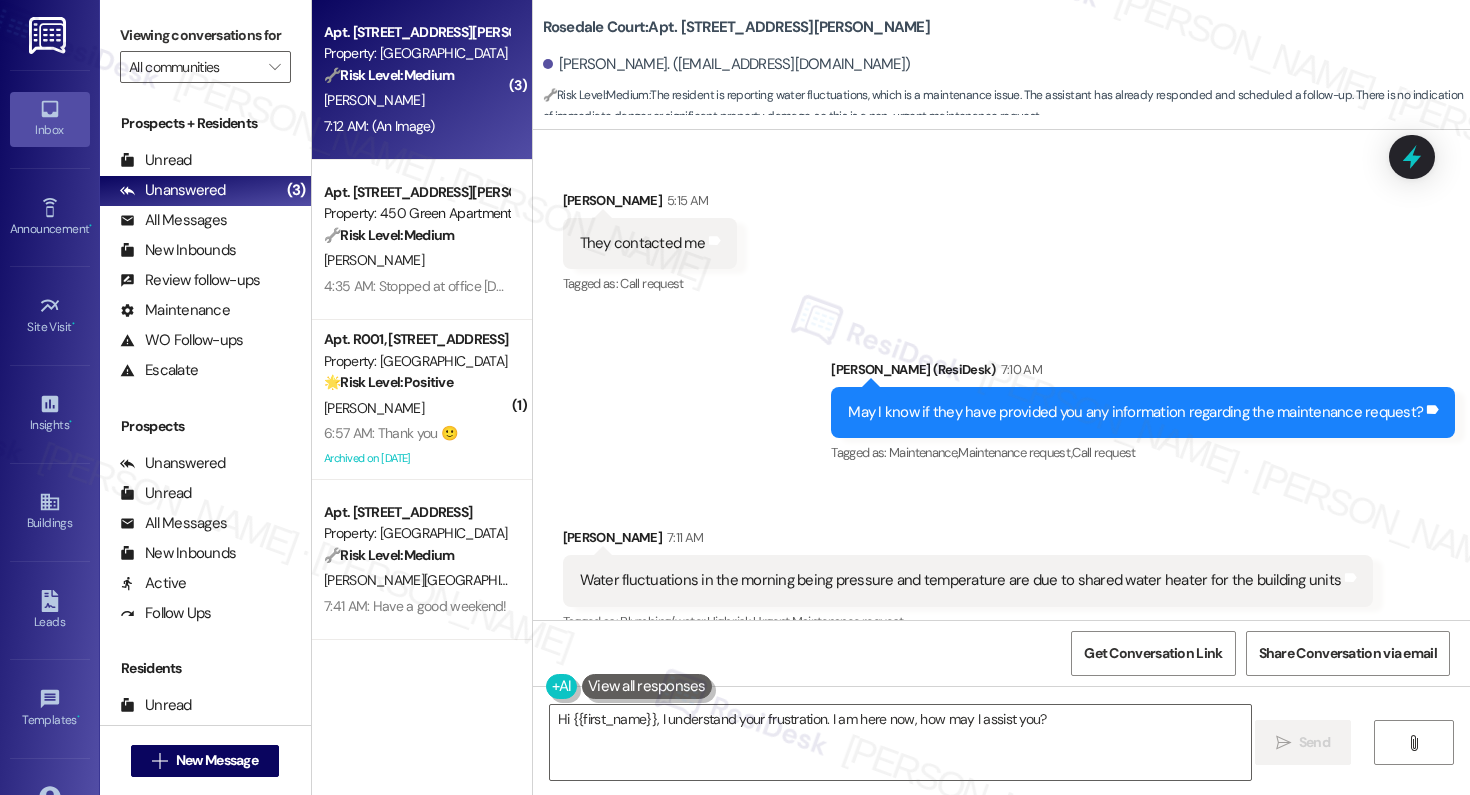 scroll, scrollTop: 9757, scrollLeft: 0, axis: vertical 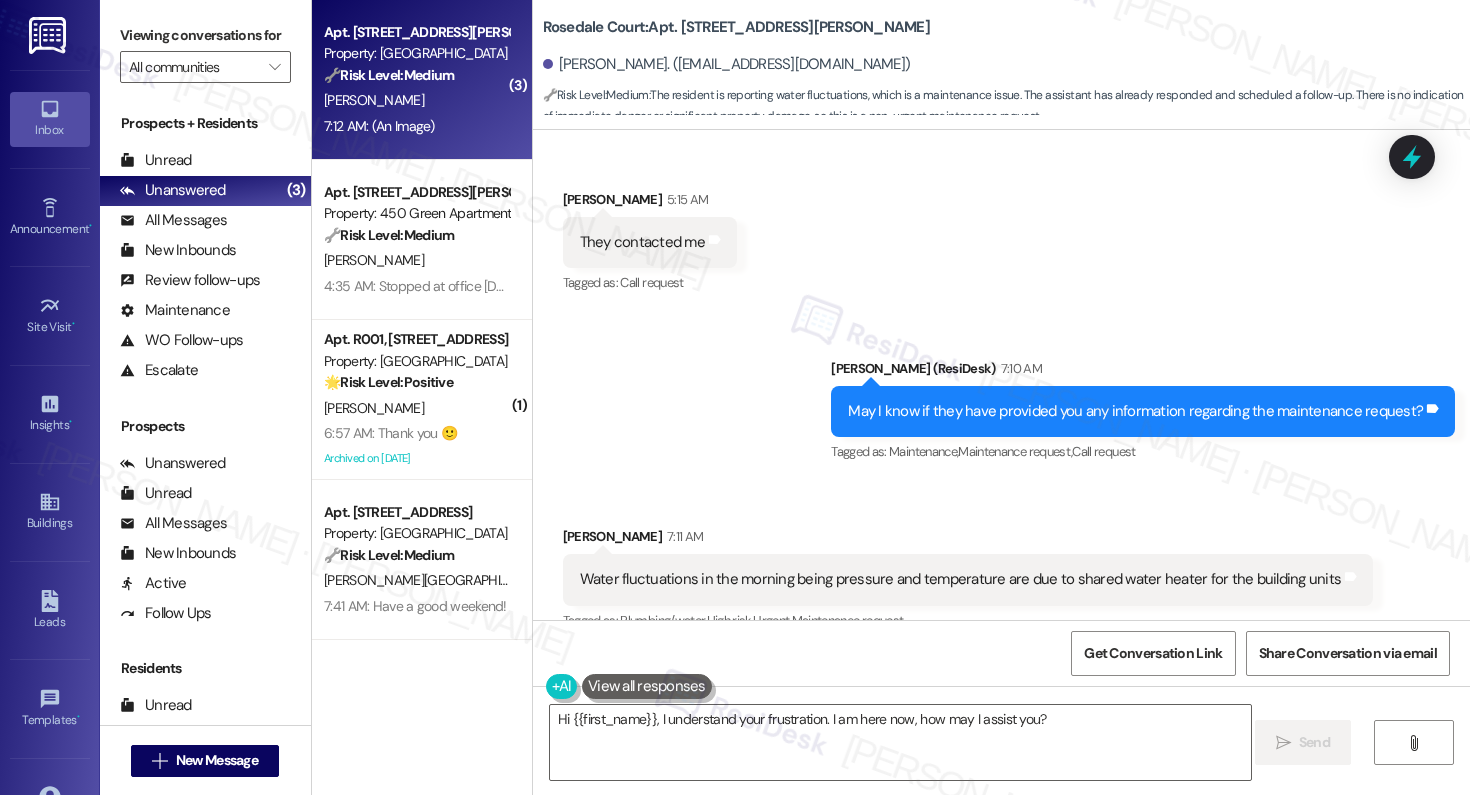 drag, startPoint x: 884, startPoint y: 352, endPoint x: 1054, endPoint y: 350, distance: 170.01176 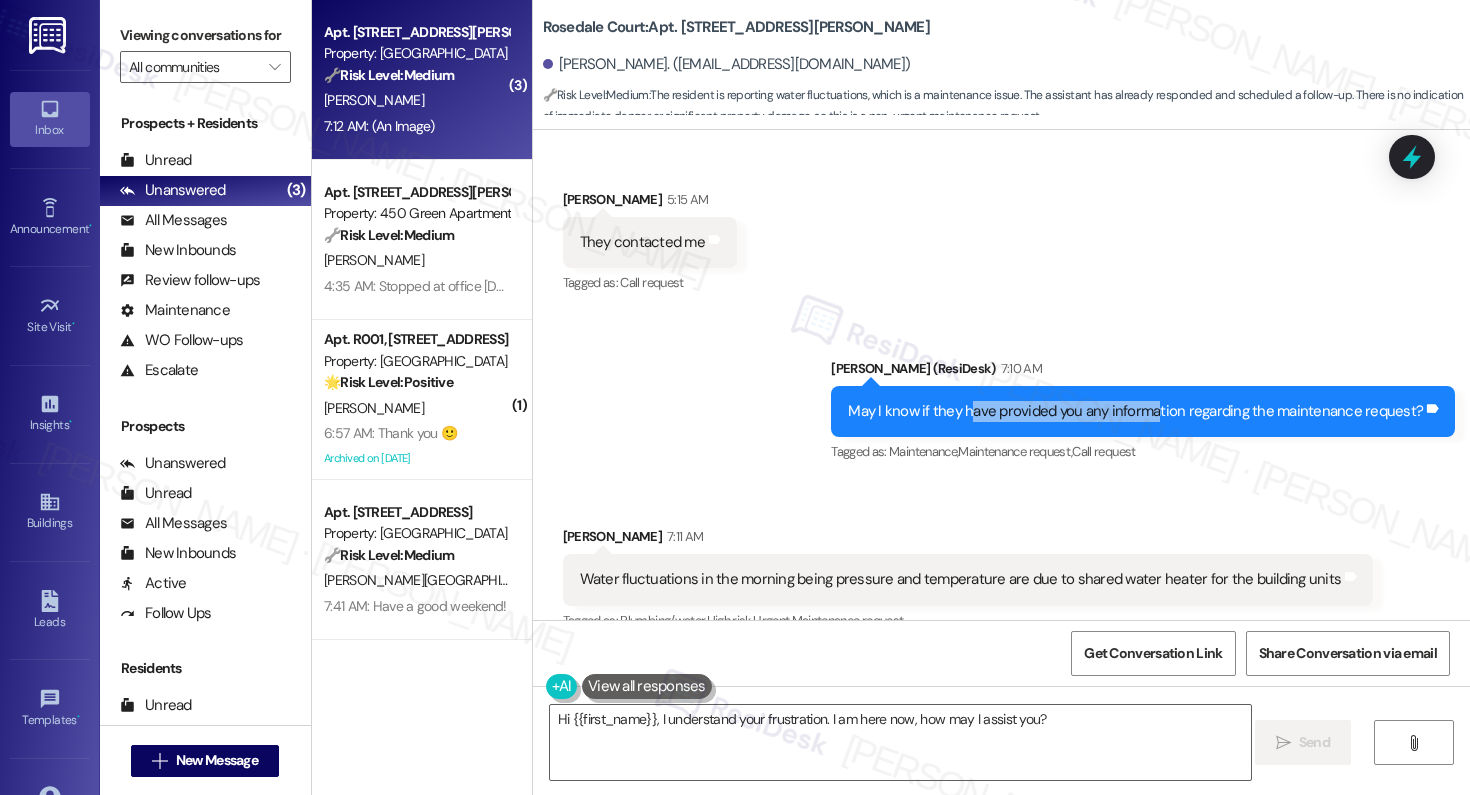 drag, startPoint x: 978, startPoint y: 356, endPoint x: 1162, endPoint y: 351, distance: 184.06792 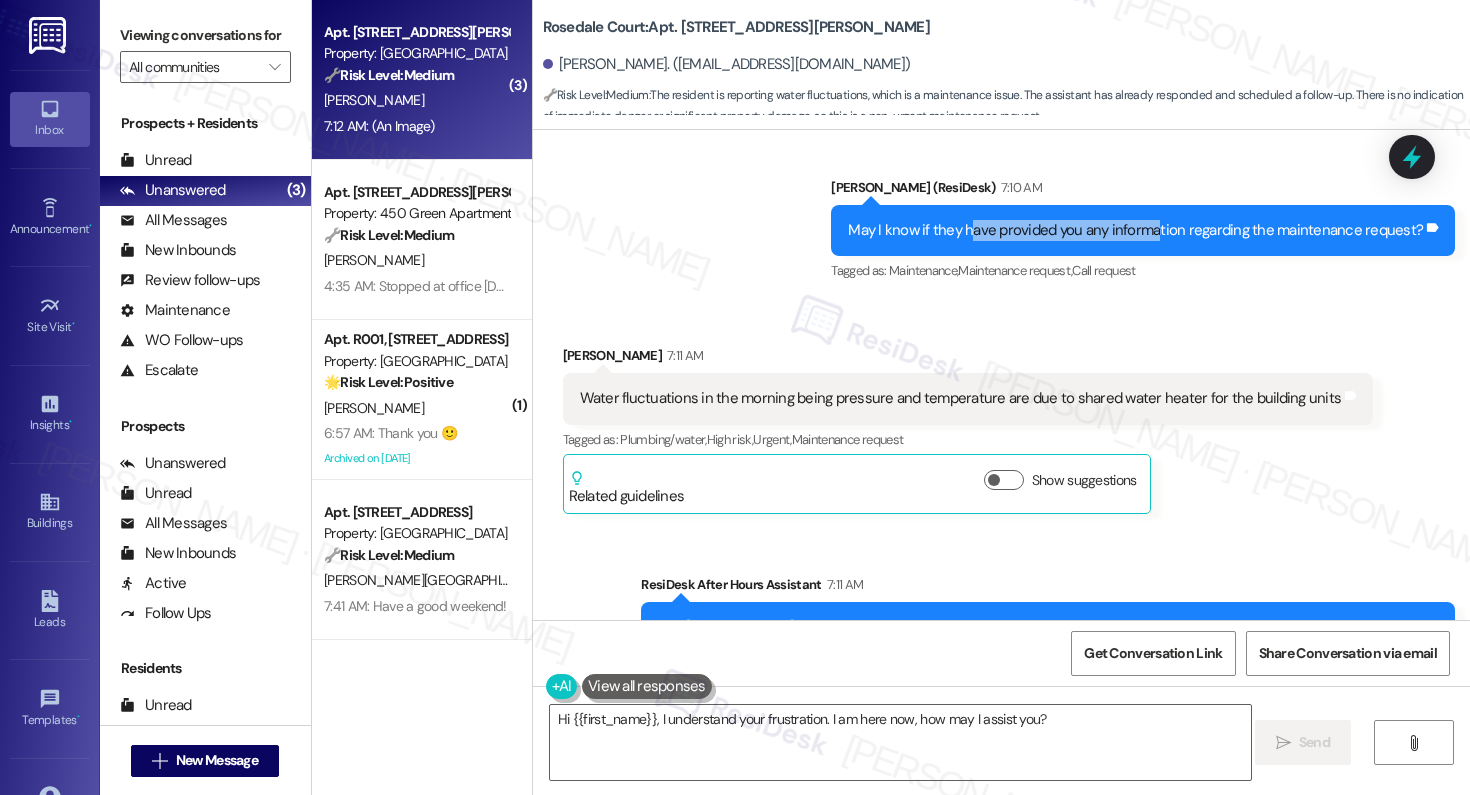 scroll, scrollTop: 9977, scrollLeft: 0, axis: vertical 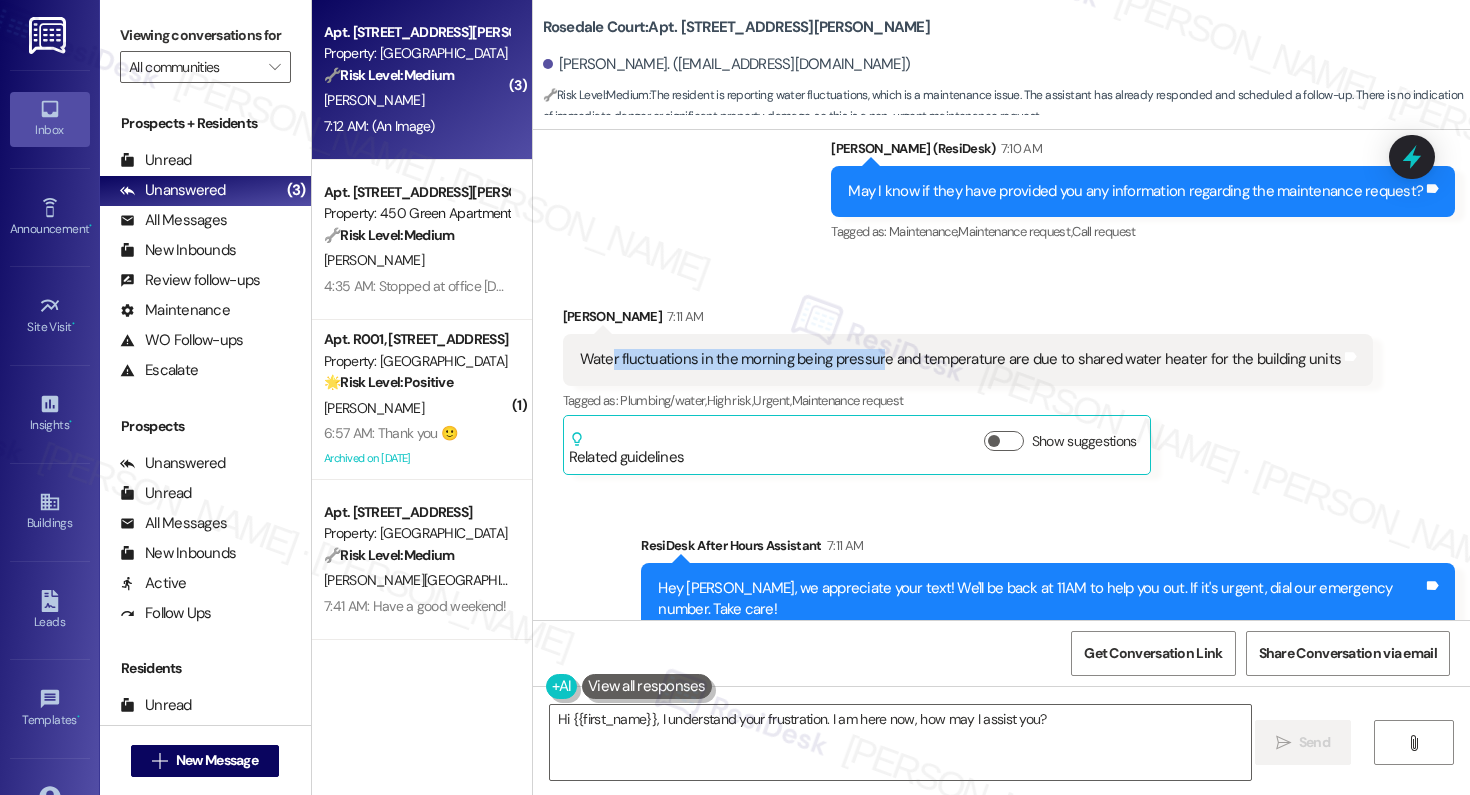 drag, startPoint x: 600, startPoint y: 300, endPoint x: 864, endPoint y: 304, distance: 264.0303 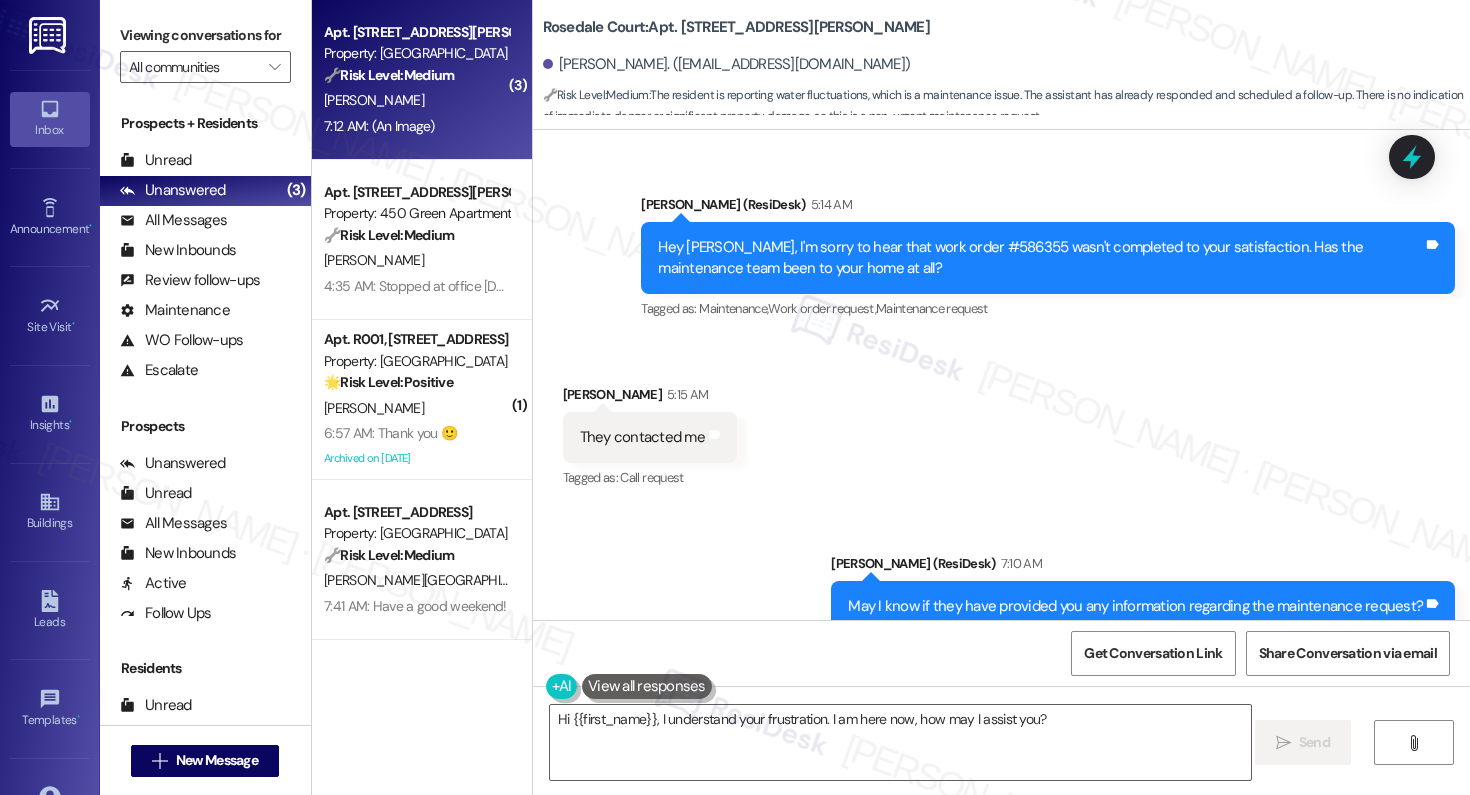 scroll, scrollTop: 9531, scrollLeft: 0, axis: vertical 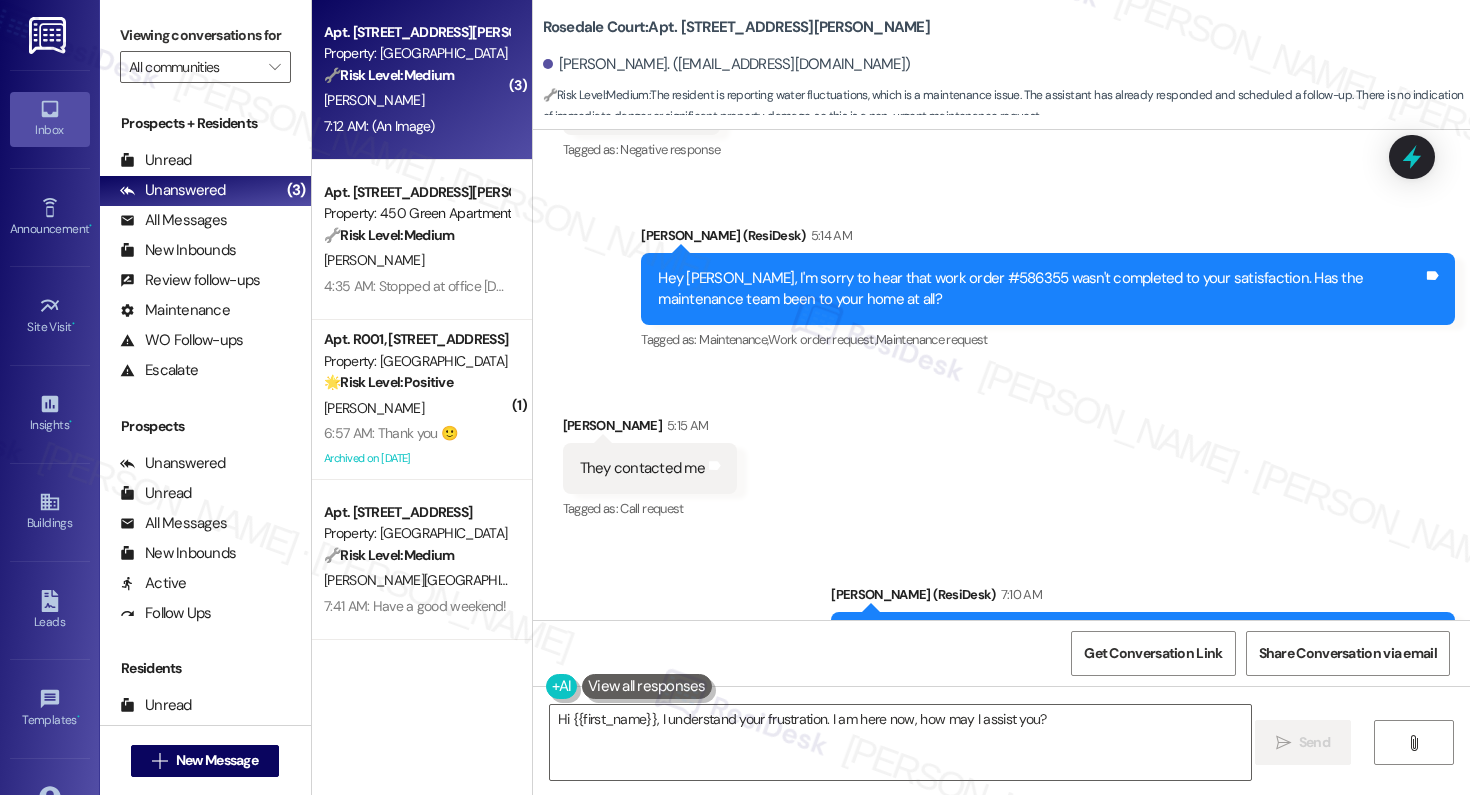 click on "Hey [PERSON_NAME], I'm sorry to hear that work order #586355 wasn't completed to your satisfaction. Has the maintenance team been to your home at all?" at bounding box center (1040, 289) 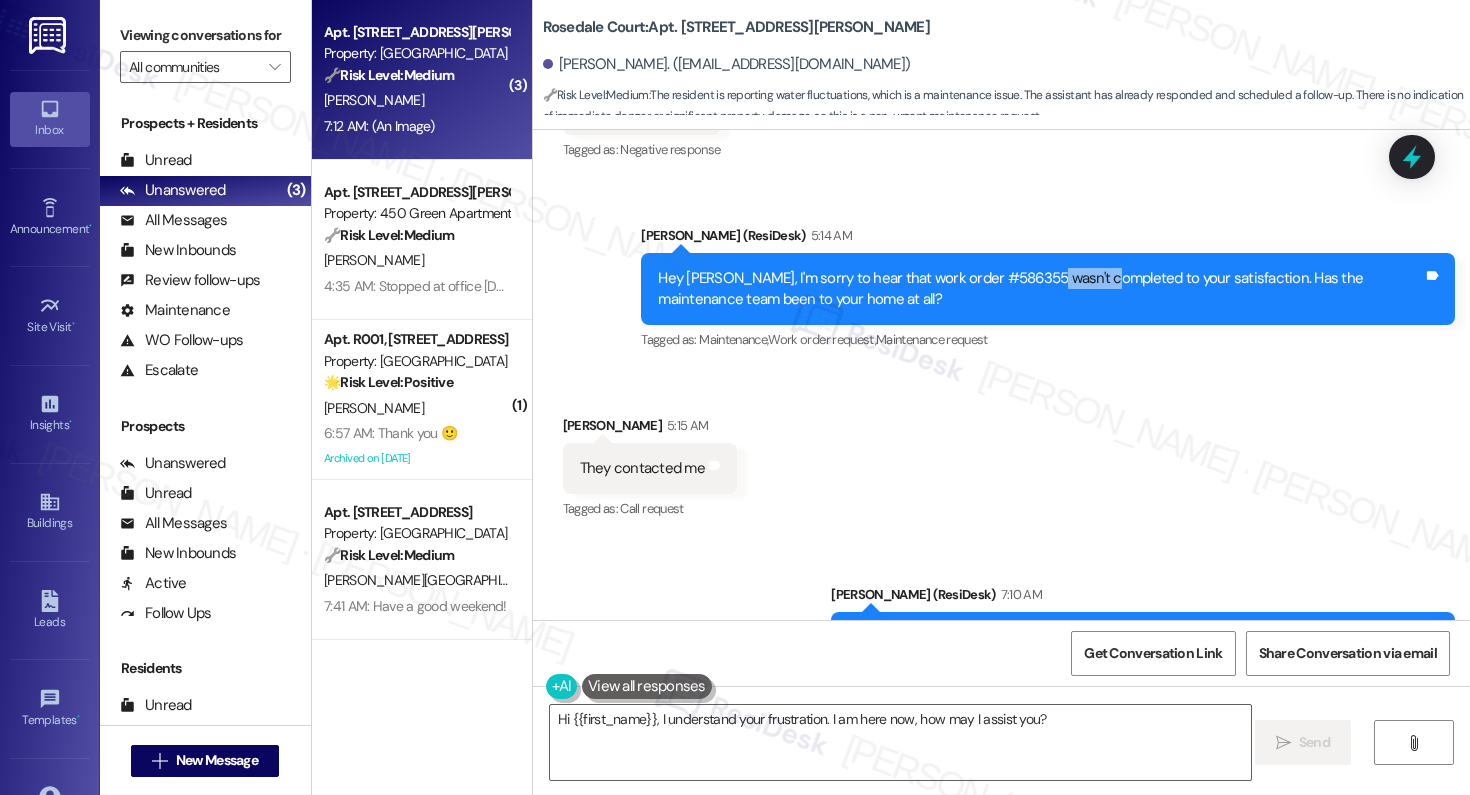 click on "Hey [PERSON_NAME], I'm sorry to hear that work order #586355 wasn't completed to your satisfaction. Has the maintenance team been to your home at all?" at bounding box center [1040, 289] 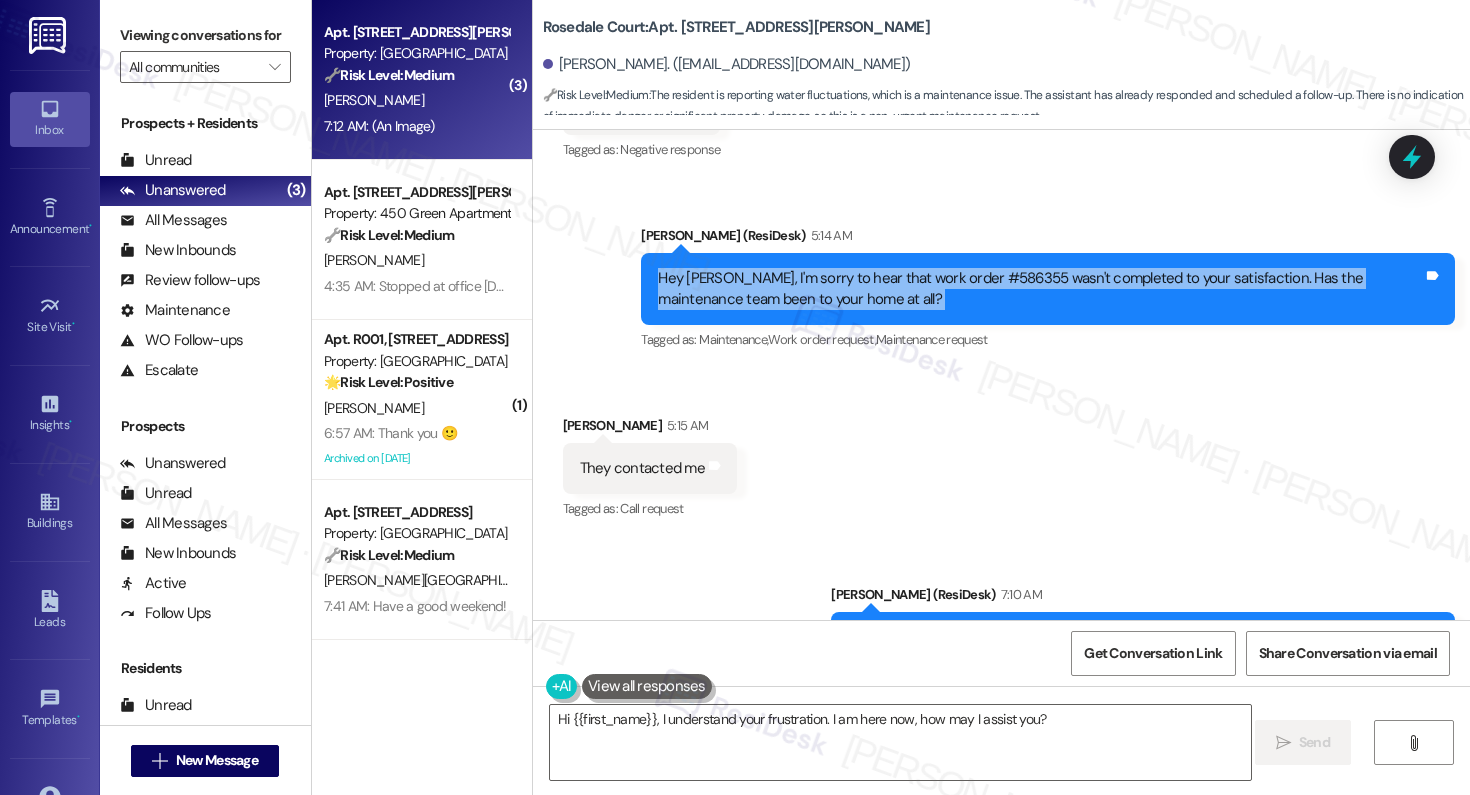 click on "They contacted me" at bounding box center [642, 468] 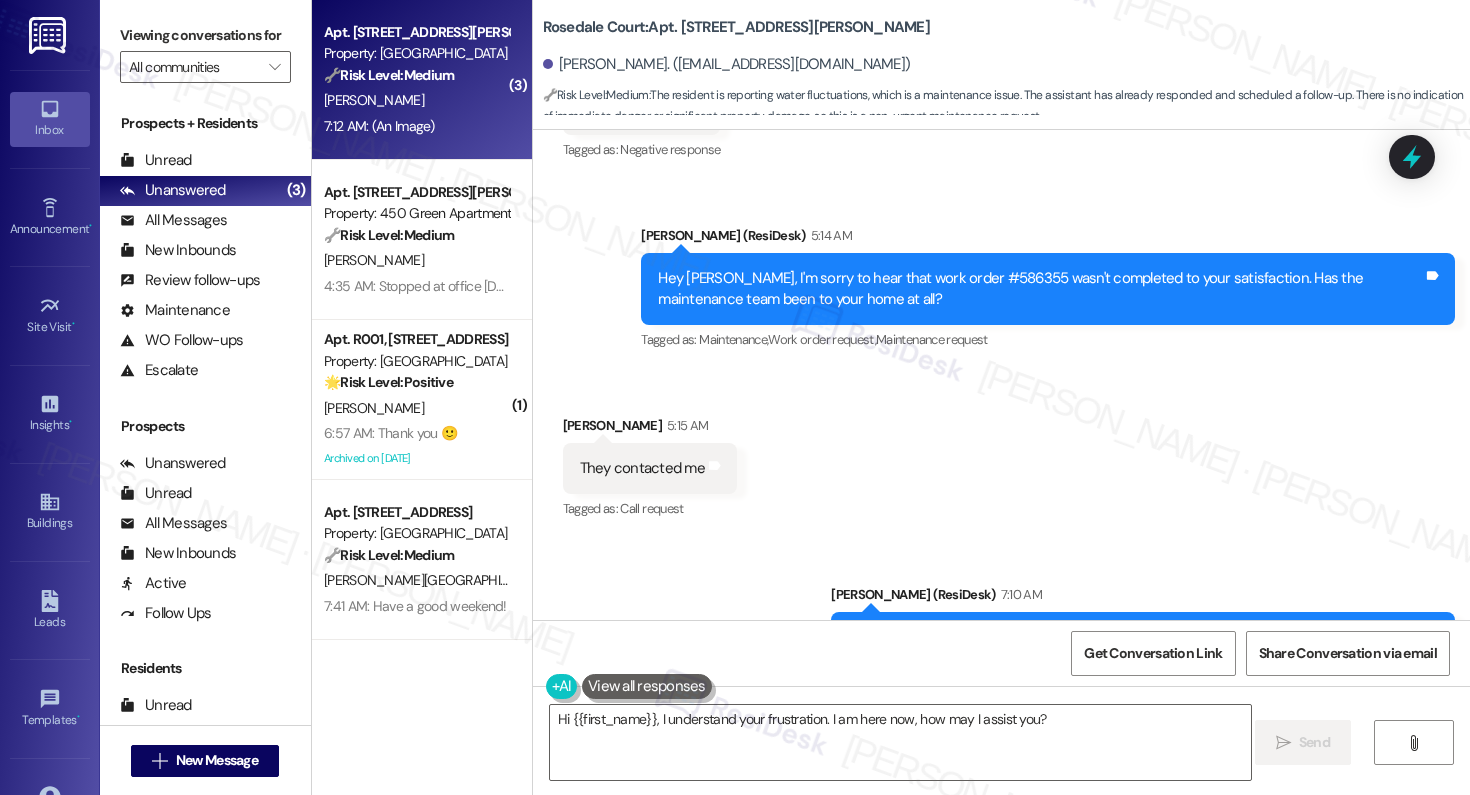 click on "They contacted me" at bounding box center (642, 468) 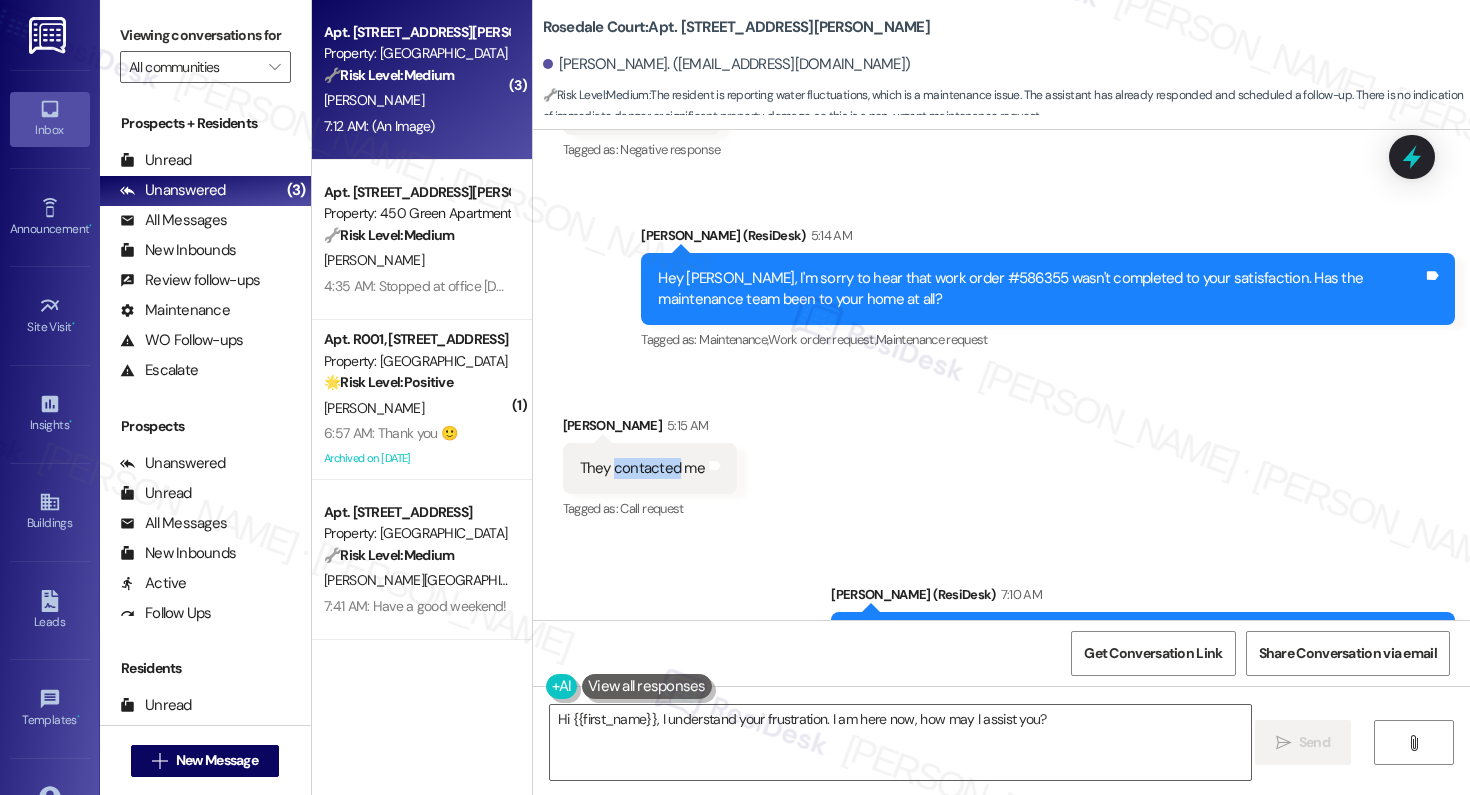 click on "May I know if they have provided you any information regarding the maintenance request?" at bounding box center (1135, 637) 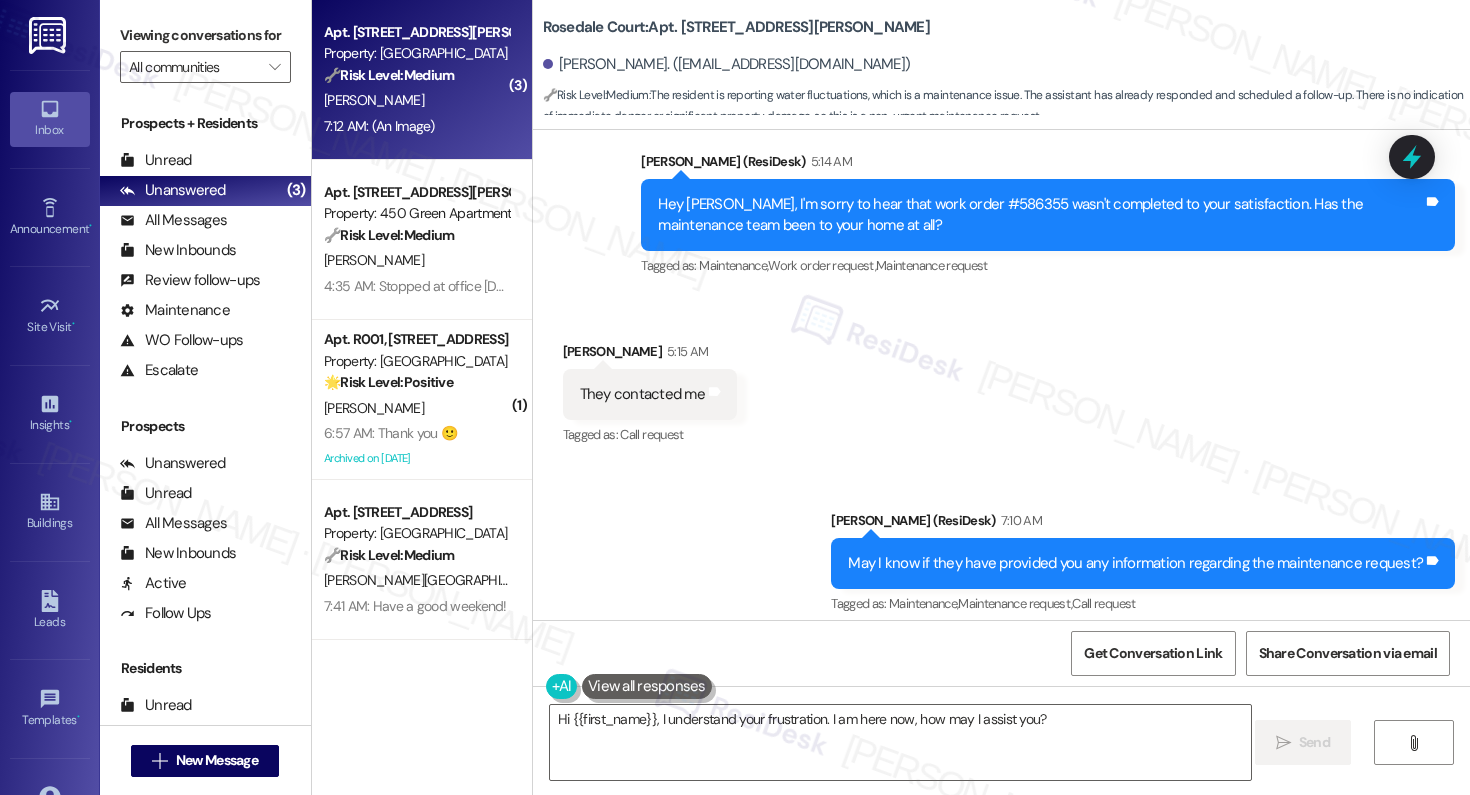 scroll, scrollTop: 9638, scrollLeft: 0, axis: vertical 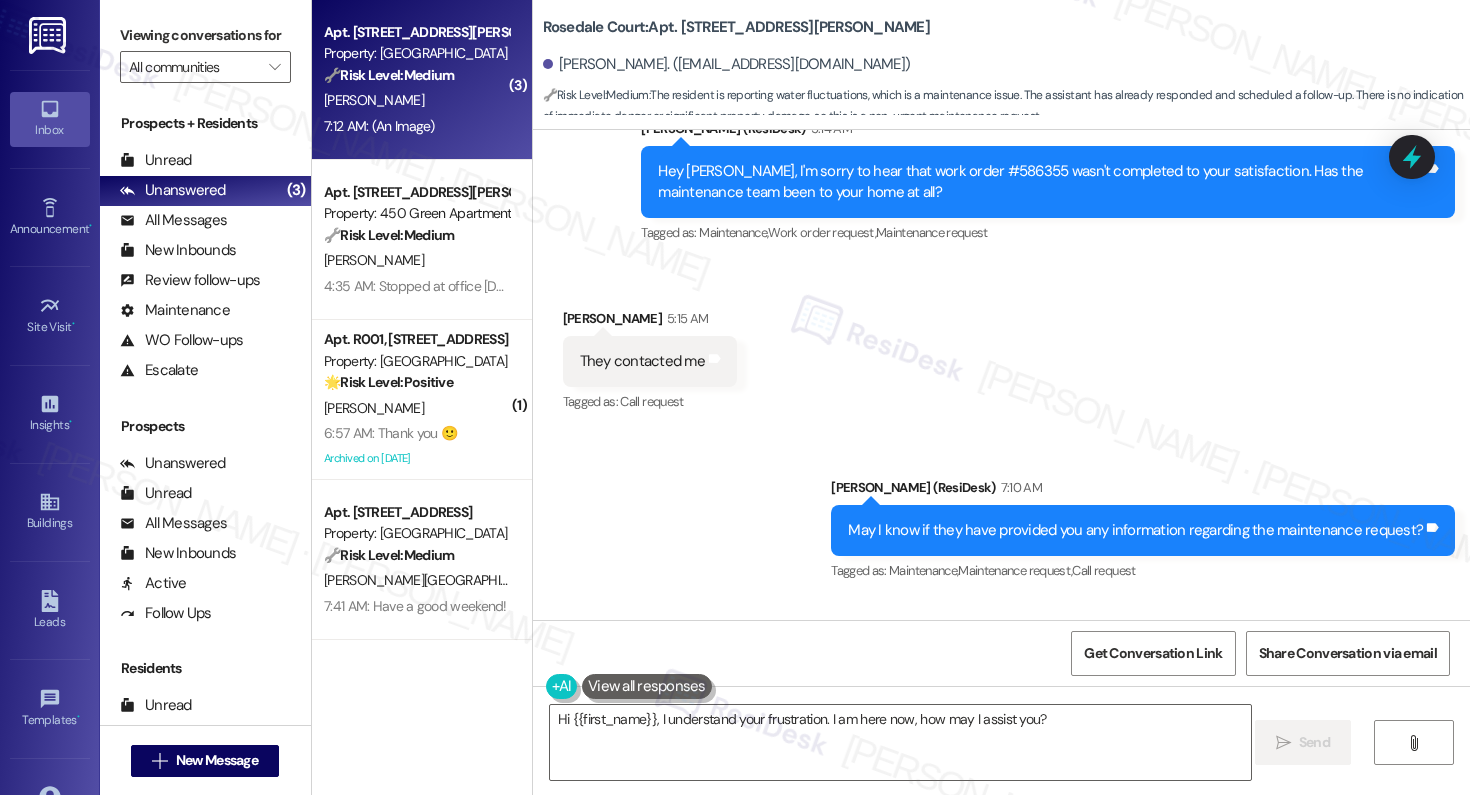 click on "May I know if they have provided you any information regarding the maintenance request?" at bounding box center [1135, 530] 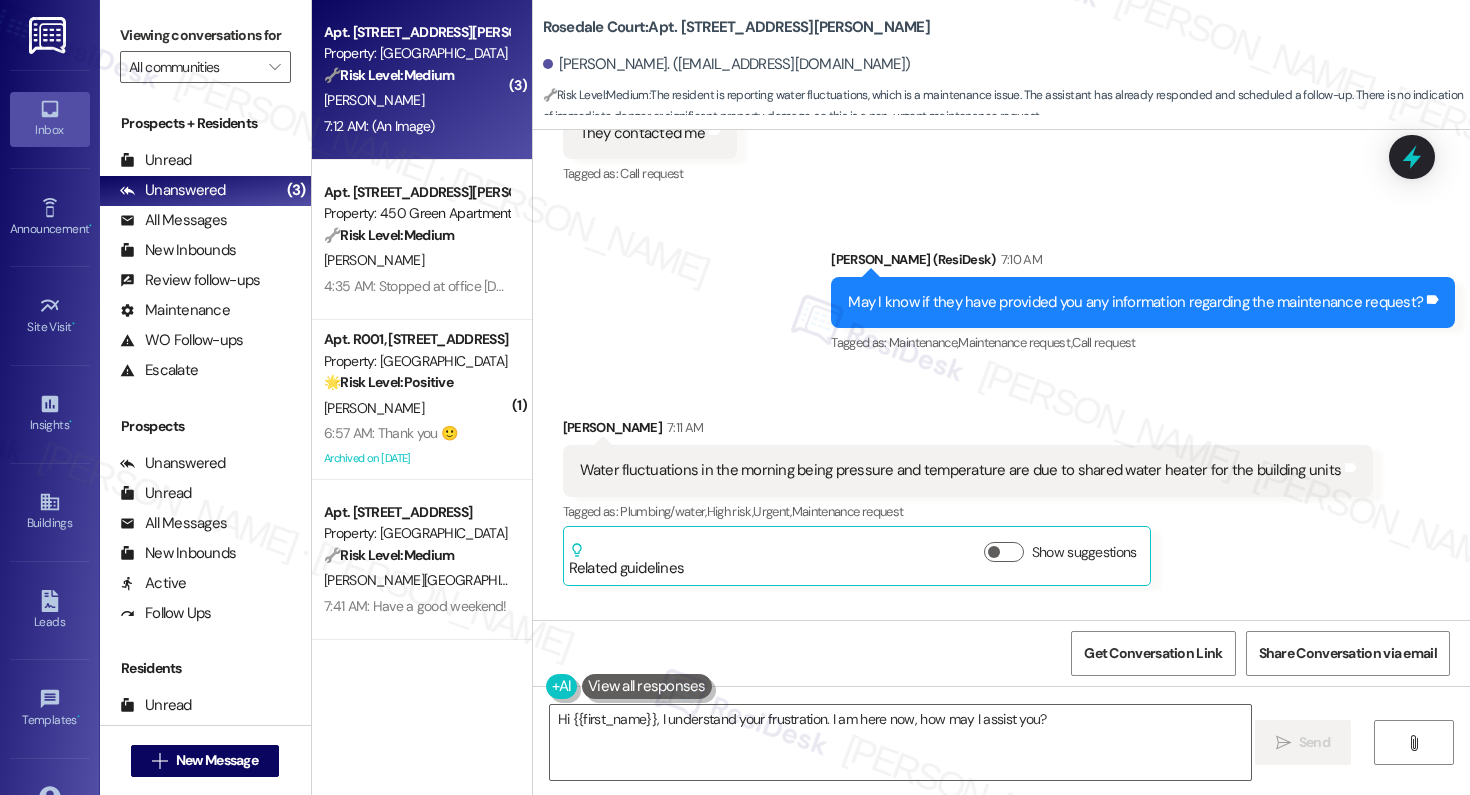 scroll, scrollTop: 9881, scrollLeft: 0, axis: vertical 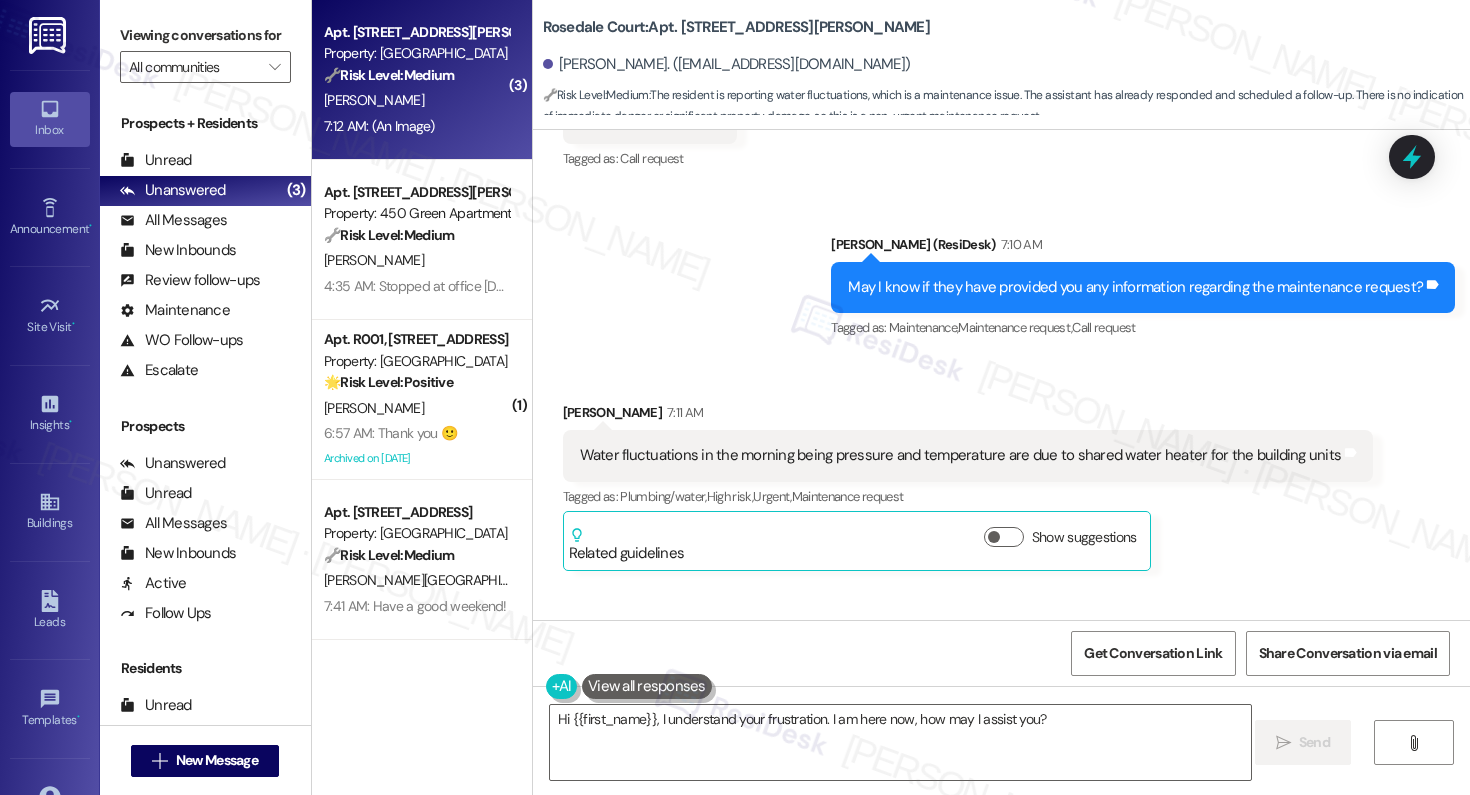 click on "Water fluctuations in the morning being pressure and temperature are due to shared water heater for the building units" at bounding box center [961, 455] 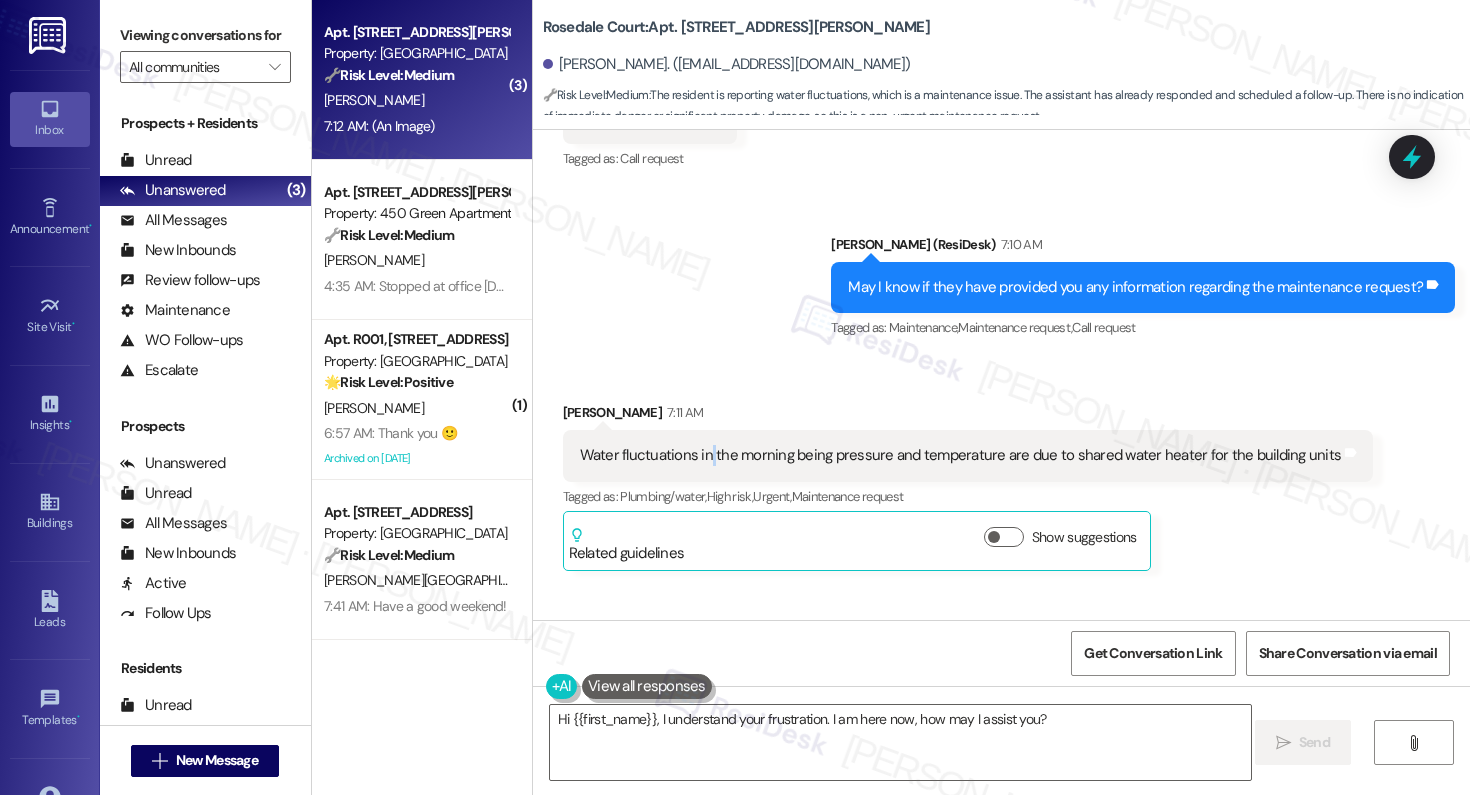 click on "Water fluctuations in the morning being pressure and temperature are due to shared water heater for the building units" at bounding box center (961, 455) 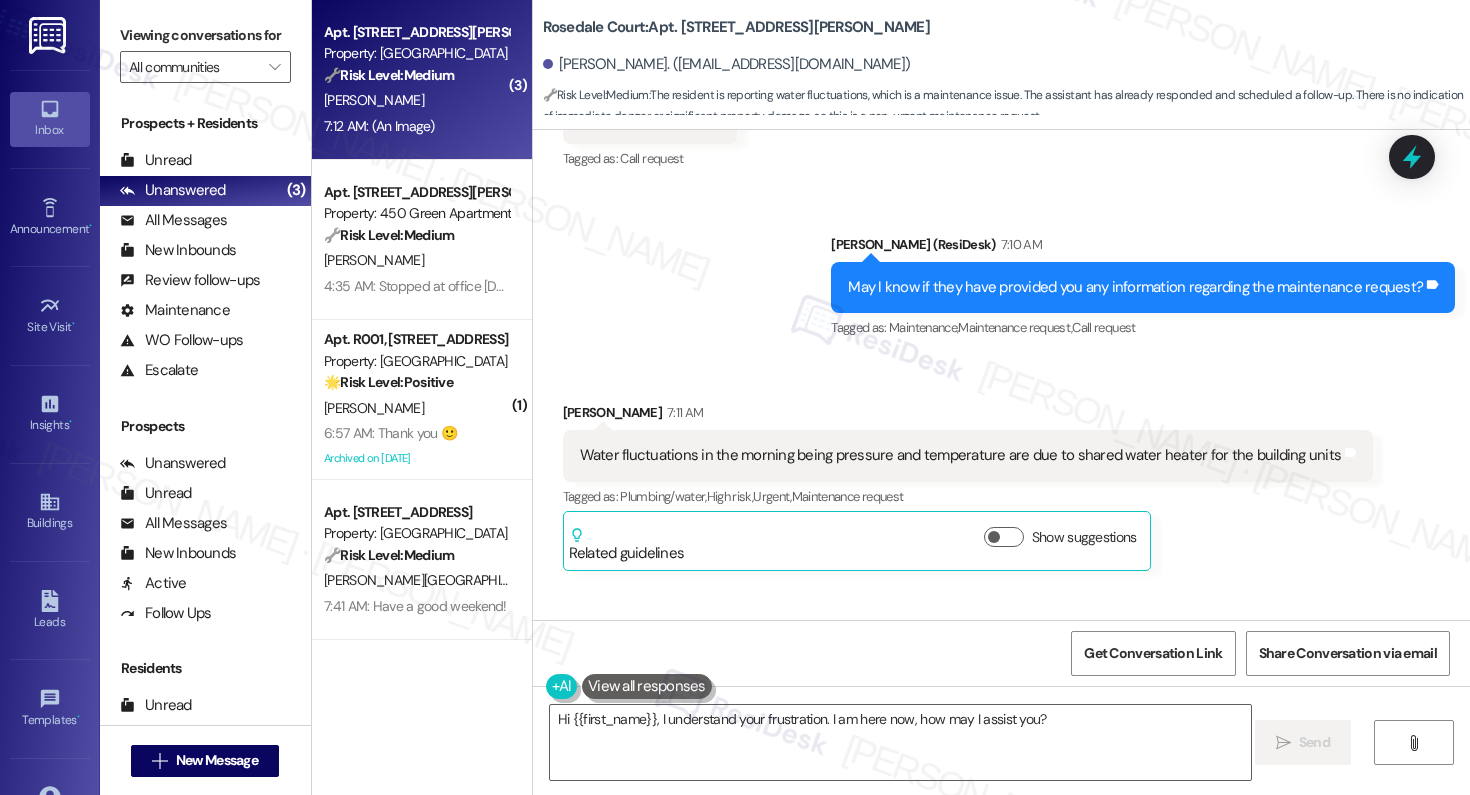 click on "Sent via SMS ResiDesk After Hours Assistant 7:11 AM Hey Monae, we appreciate your text! We'll be back at 11AM to help you out. If it's urgent, dial our emergency number. Take care! Tags and notes Tagged as:   Call request ,  Click to highlight conversations about Call request Praise Click to highlight conversations about Praise" at bounding box center (1001, 681) 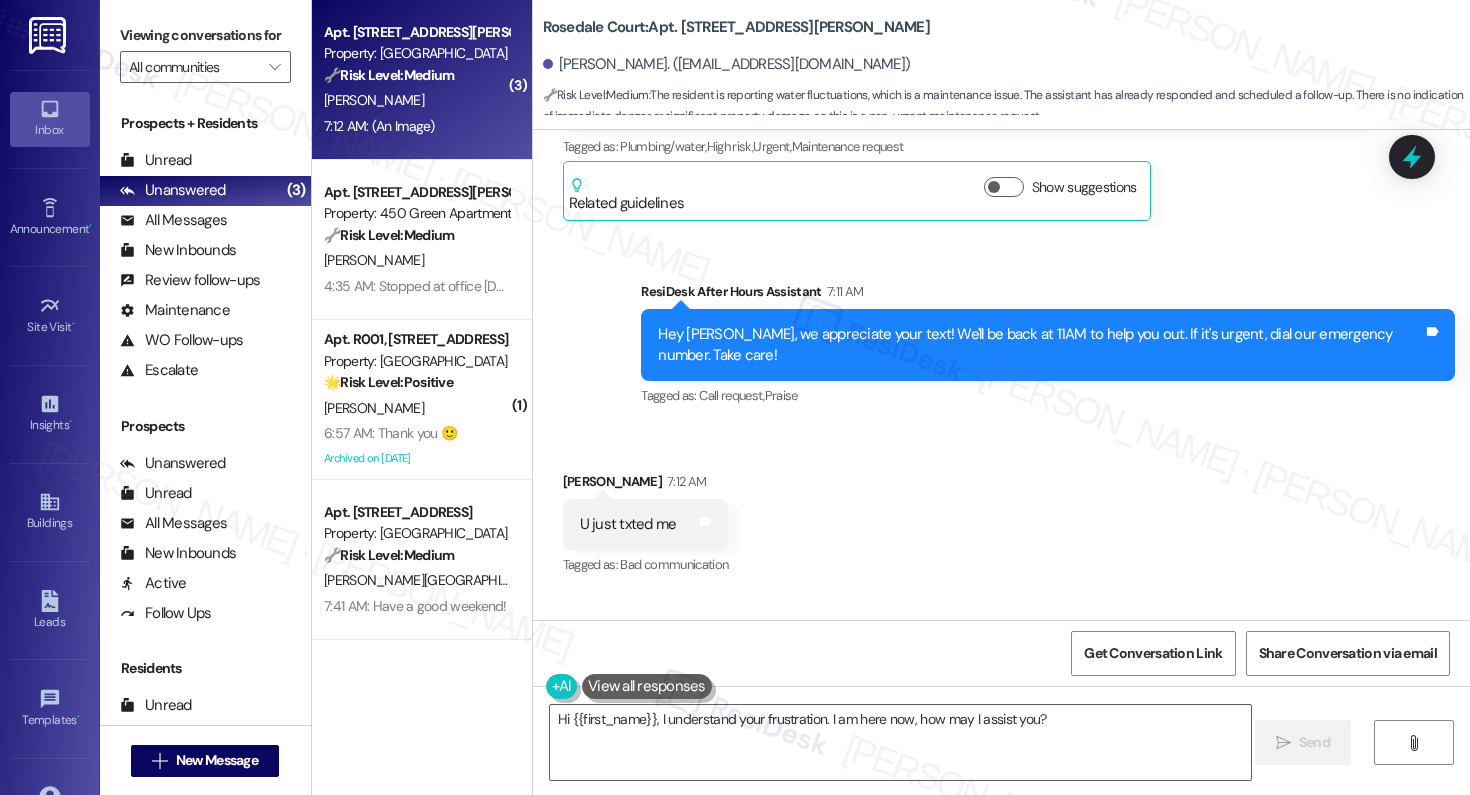 scroll, scrollTop: 10234, scrollLeft: 0, axis: vertical 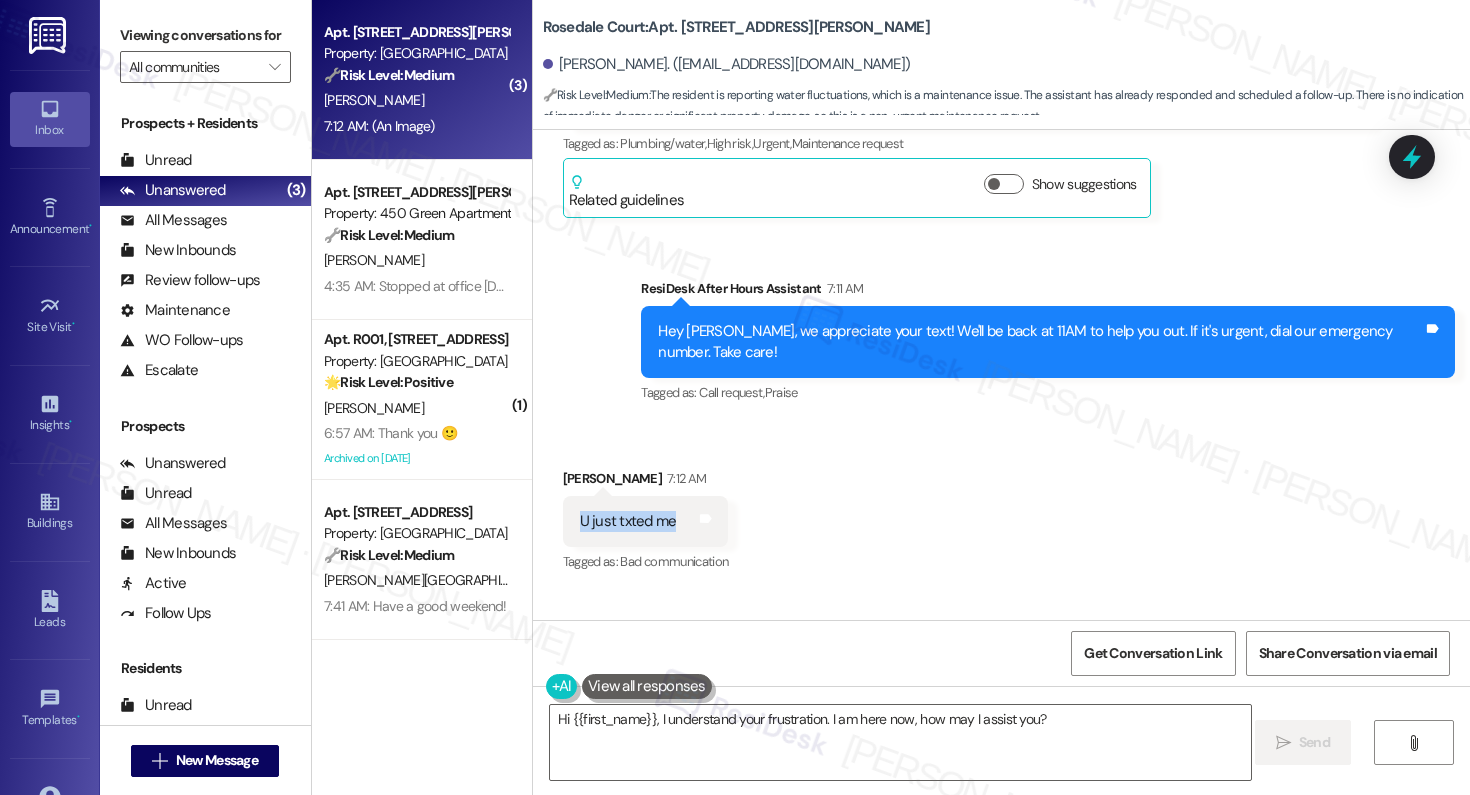 drag, startPoint x: 562, startPoint y: 458, endPoint x: 674, endPoint y: 471, distance: 112.75194 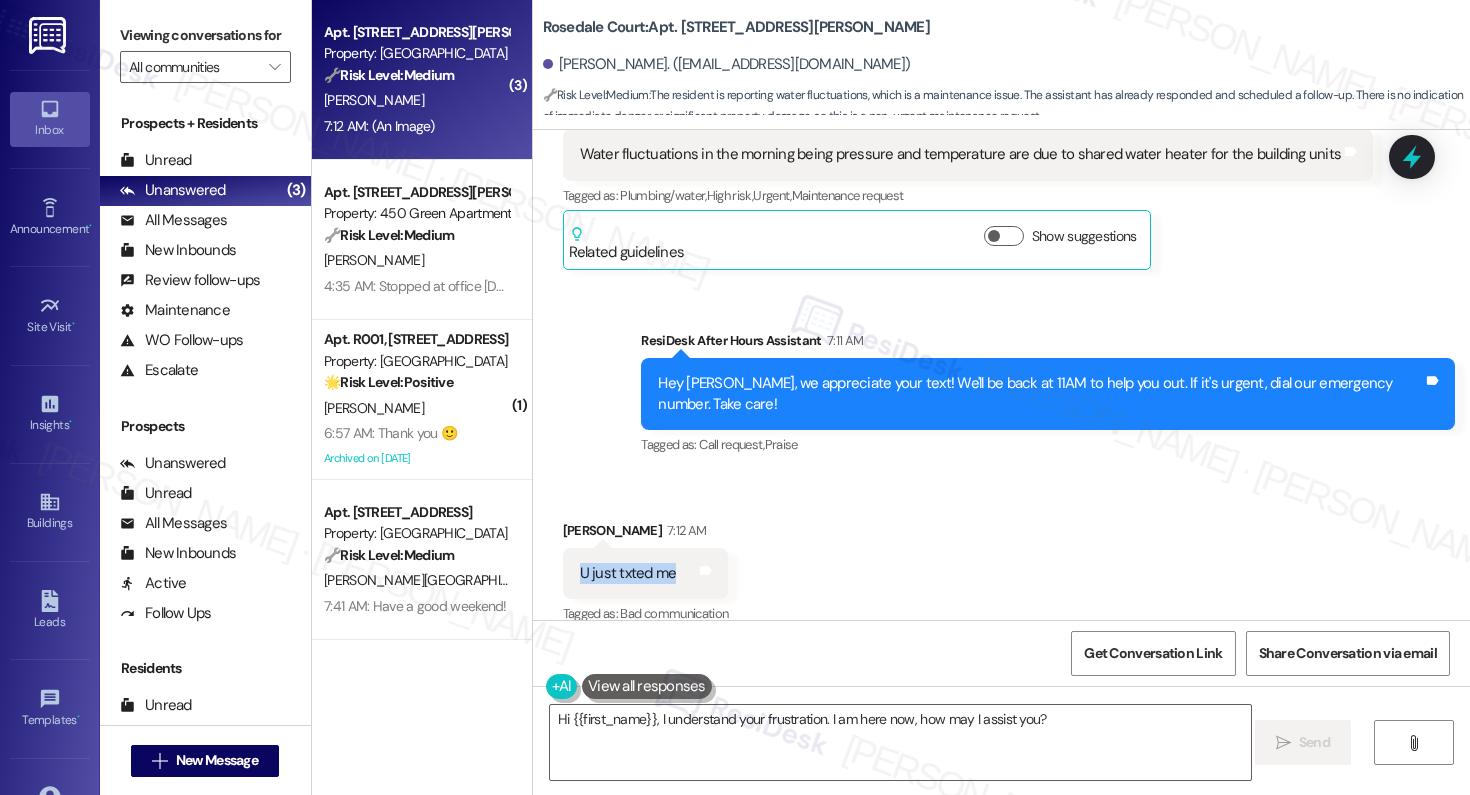 scroll, scrollTop: 9998, scrollLeft: 0, axis: vertical 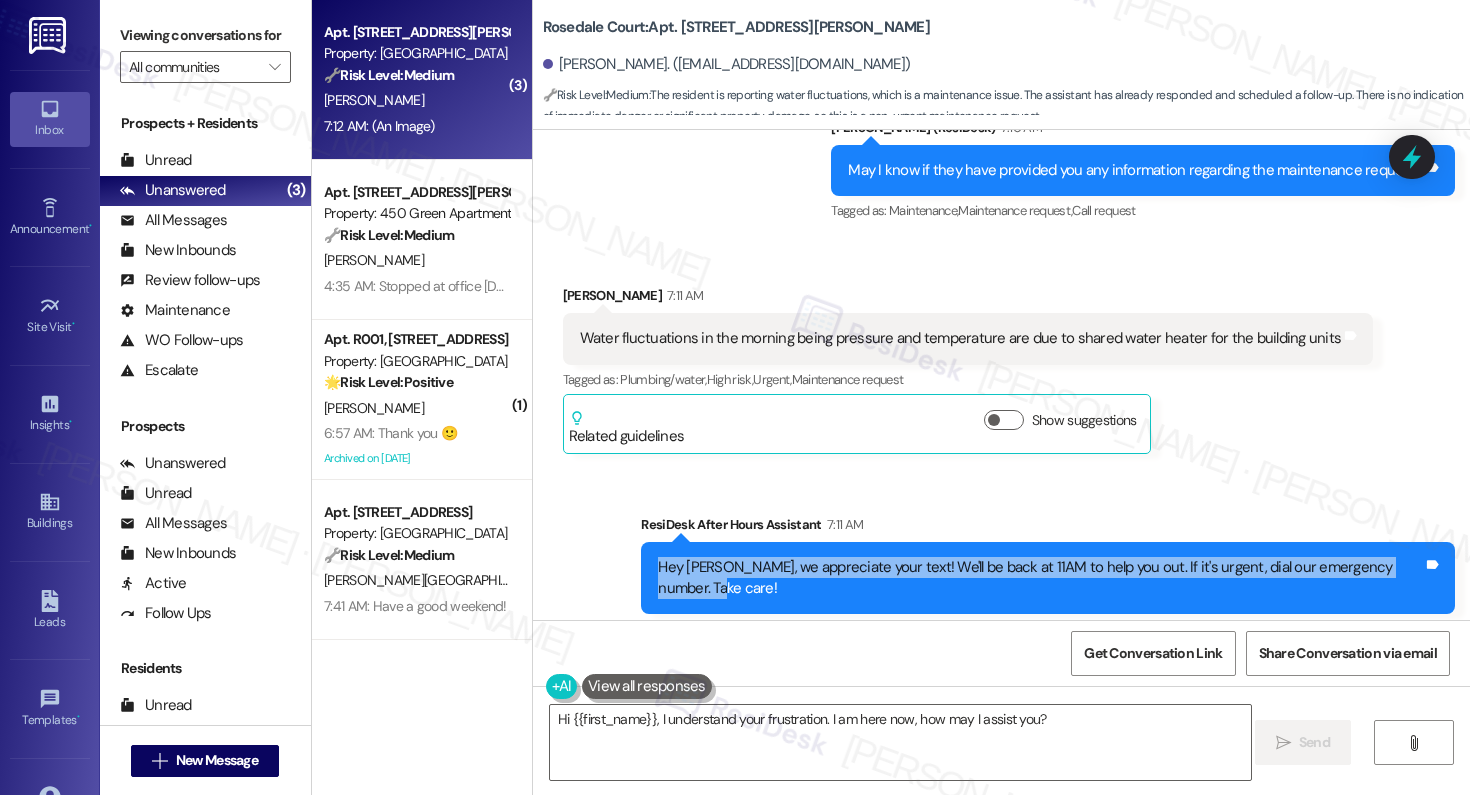 drag, startPoint x: 637, startPoint y: 502, endPoint x: 727, endPoint y: 534, distance: 95.51963 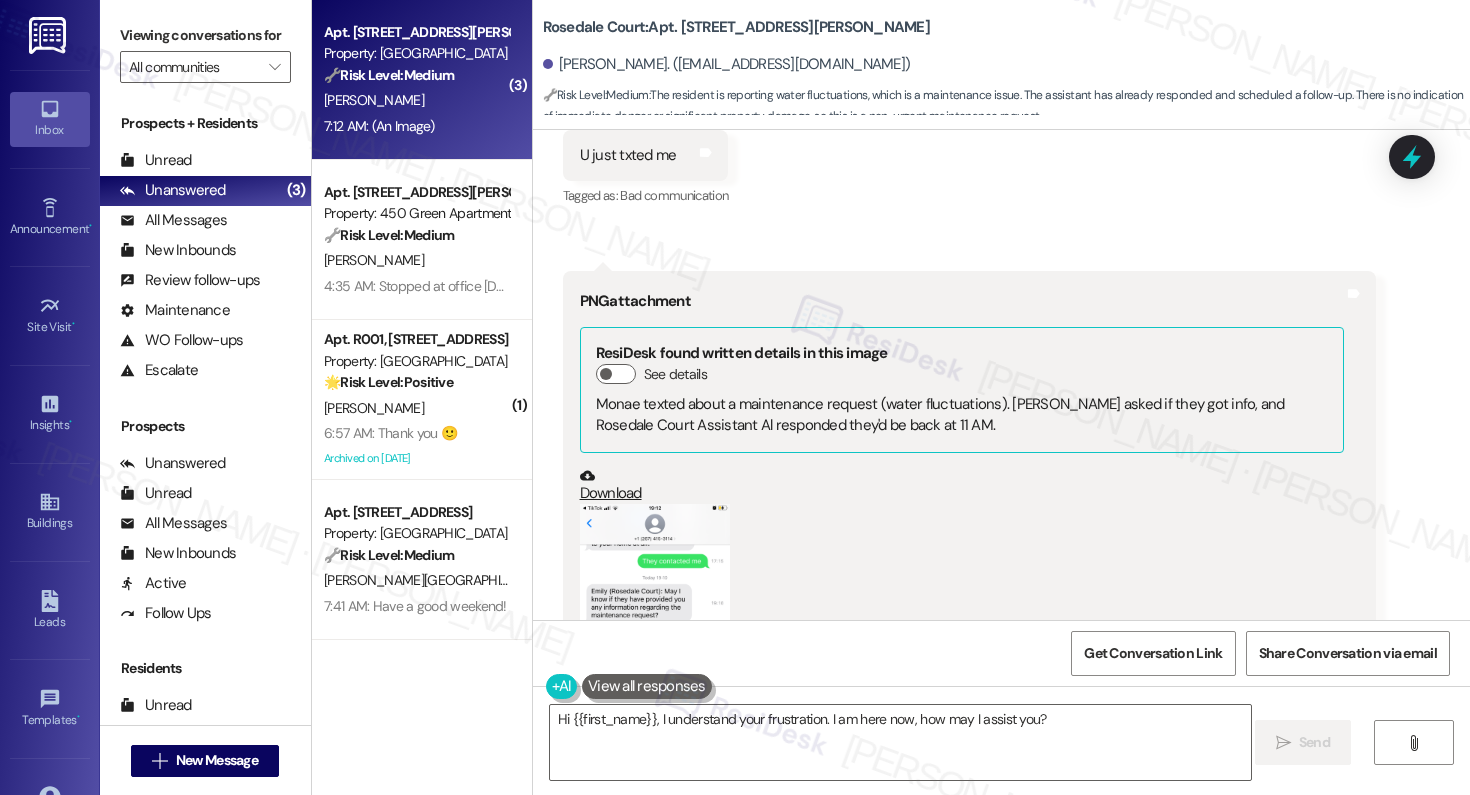 scroll, scrollTop: 10806, scrollLeft: 0, axis: vertical 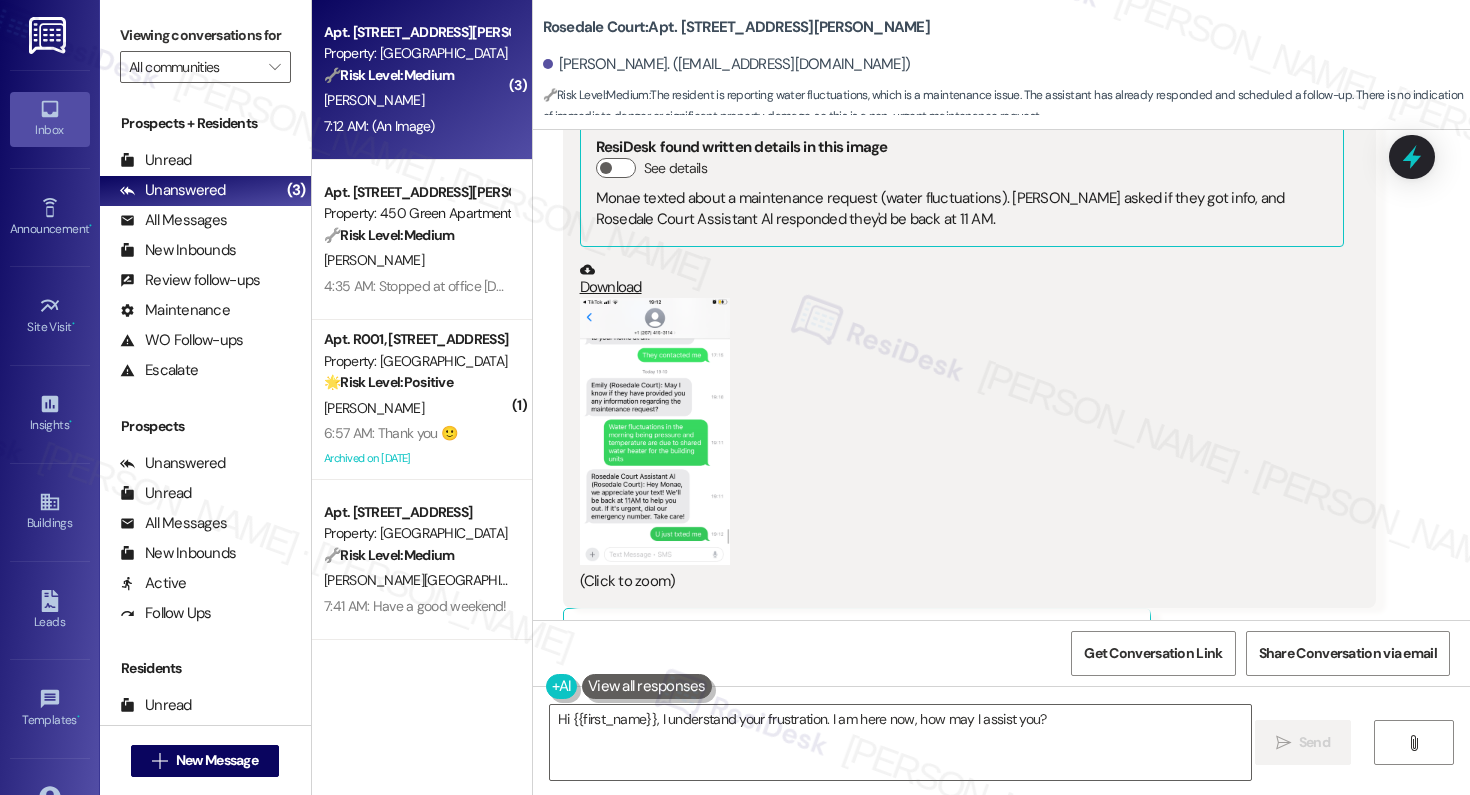 click at bounding box center (655, 431) 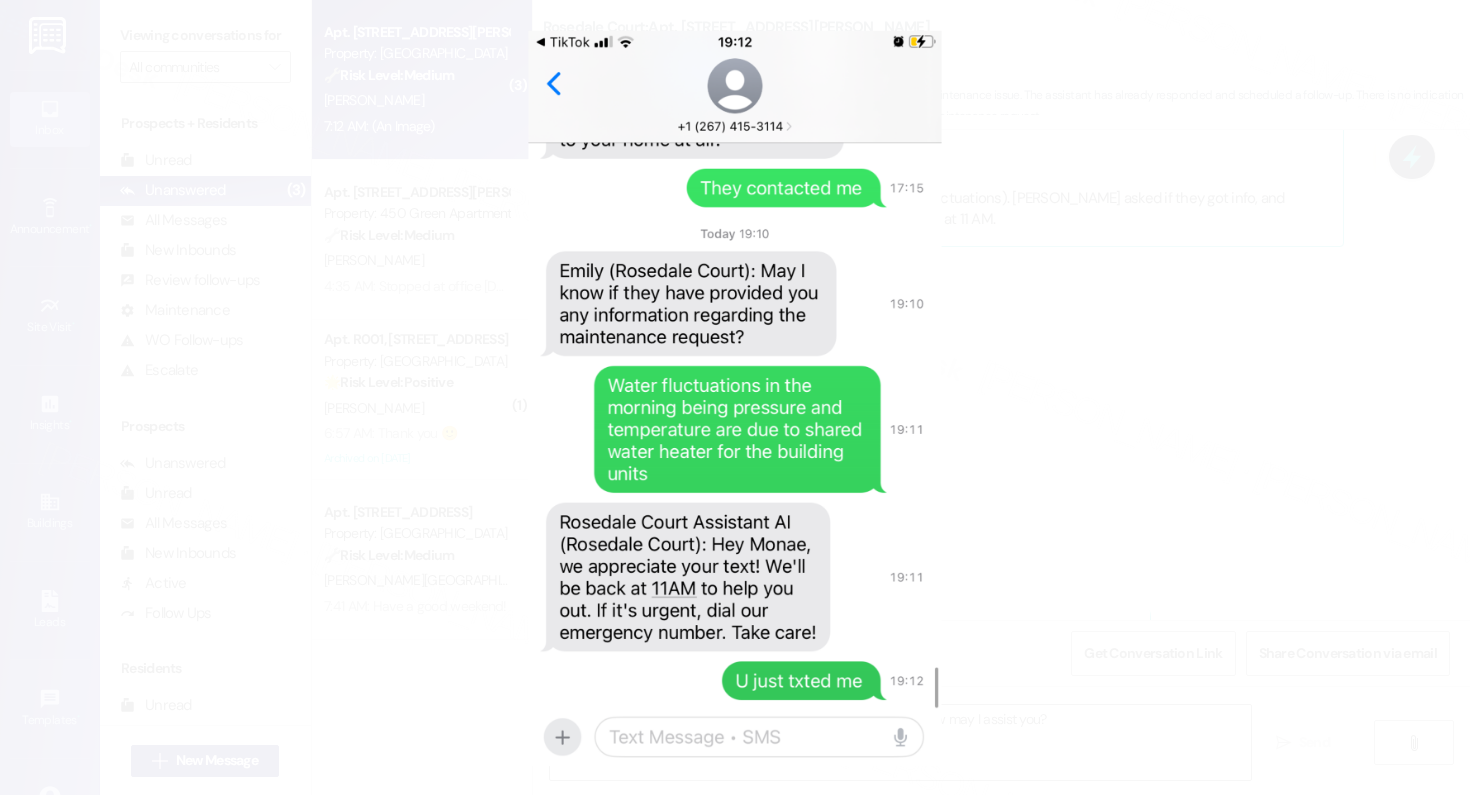 click at bounding box center (735, 397) 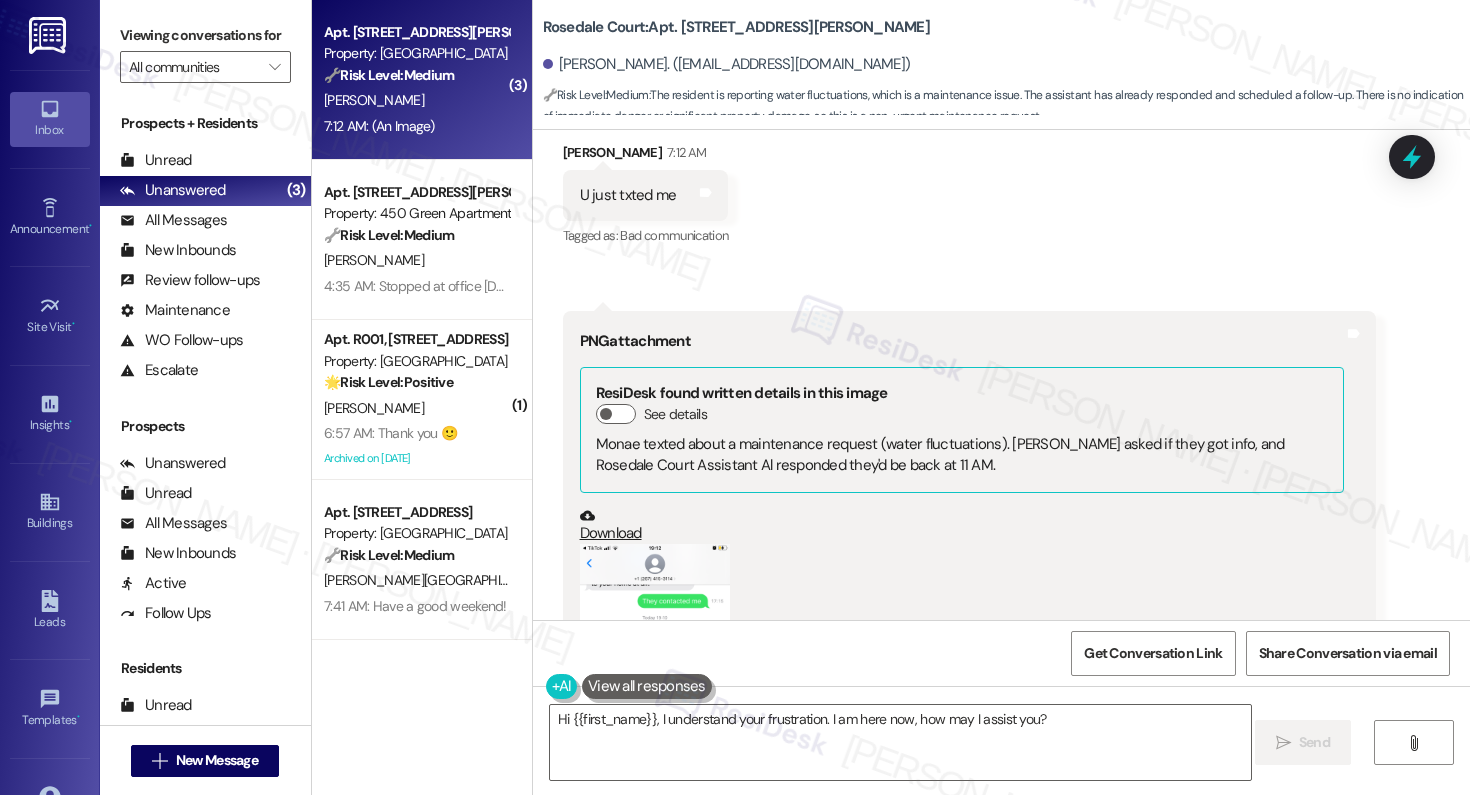 scroll, scrollTop: 10806, scrollLeft: 0, axis: vertical 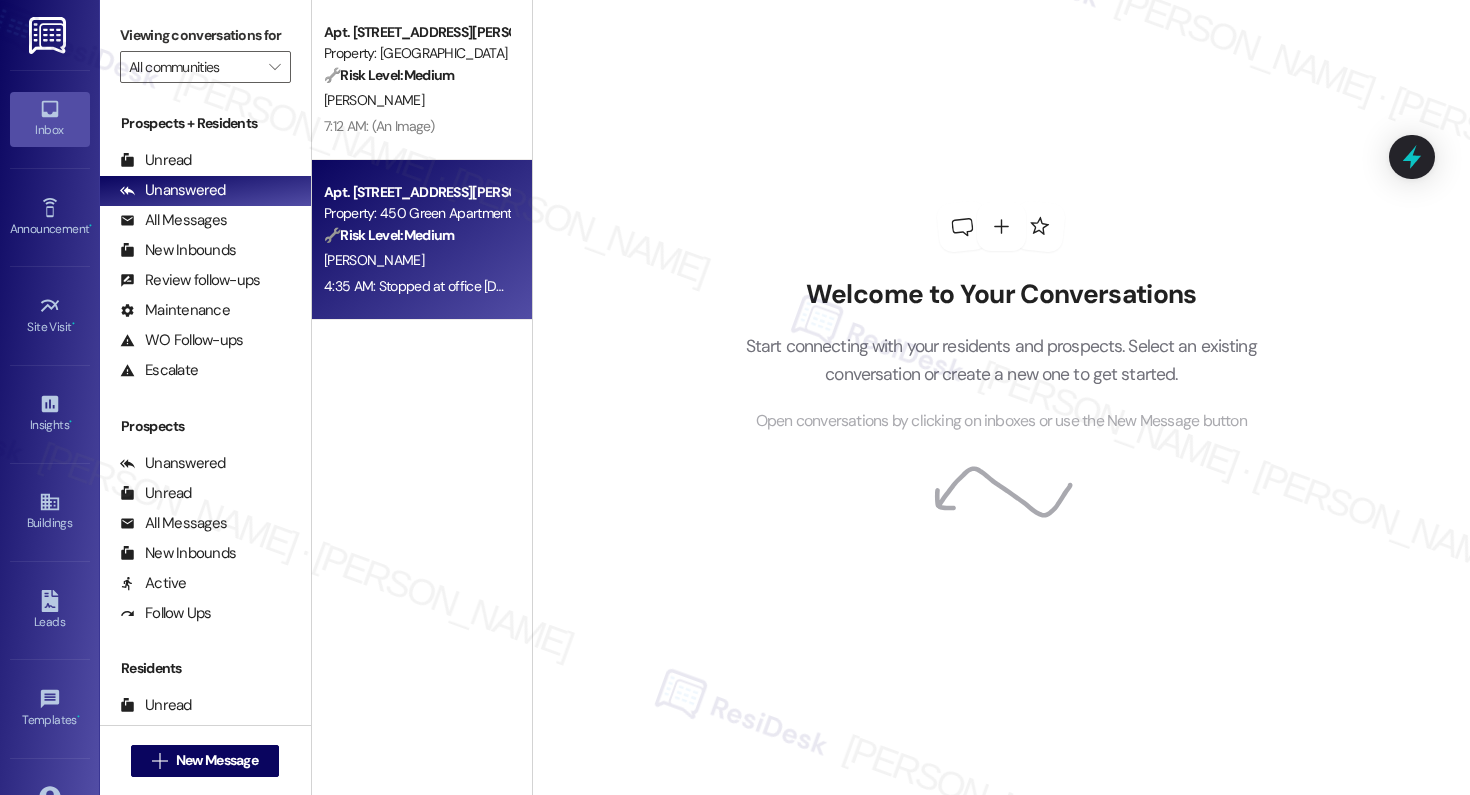 click on "[PERSON_NAME]" at bounding box center [416, 260] 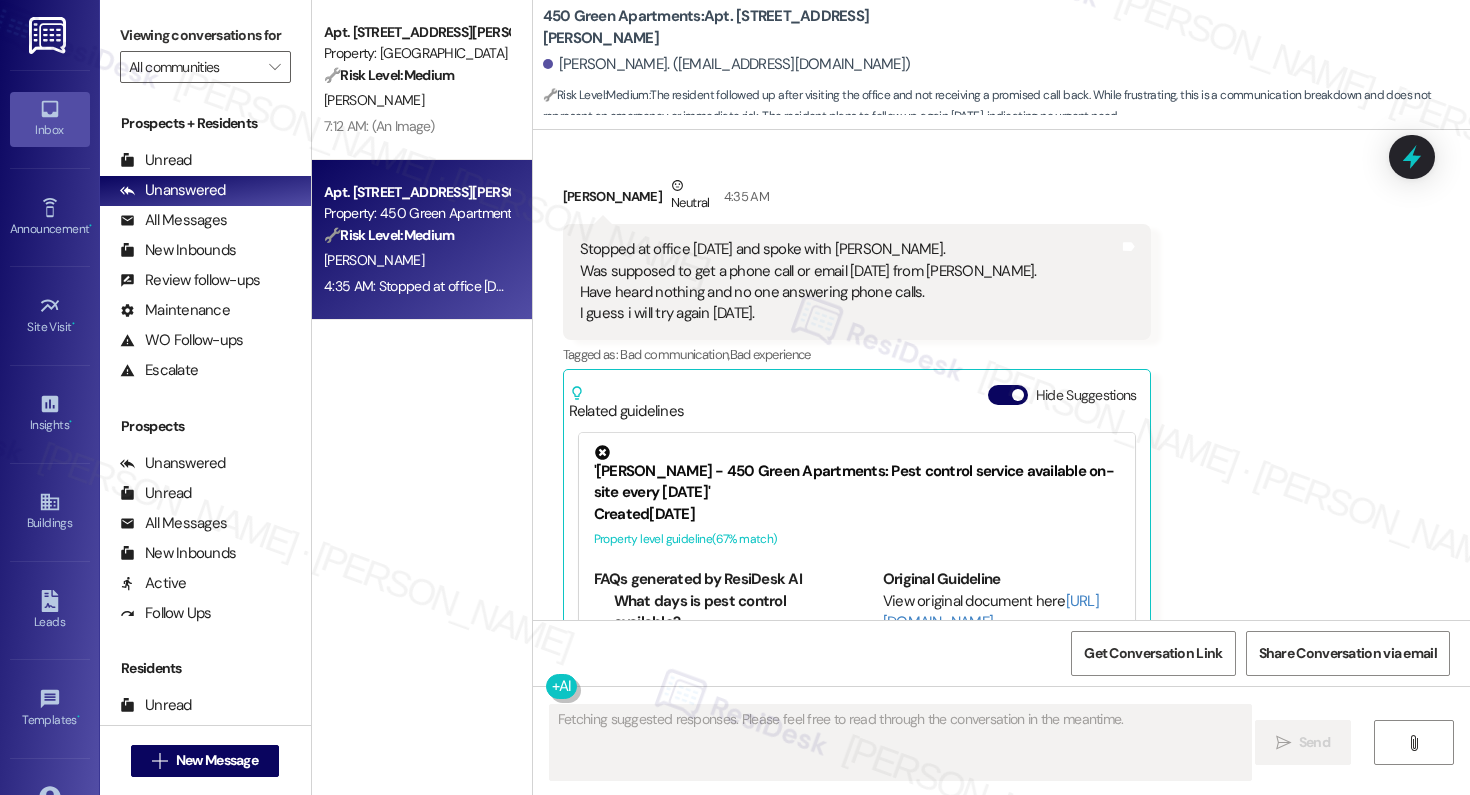 scroll, scrollTop: 13155, scrollLeft: 0, axis: vertical 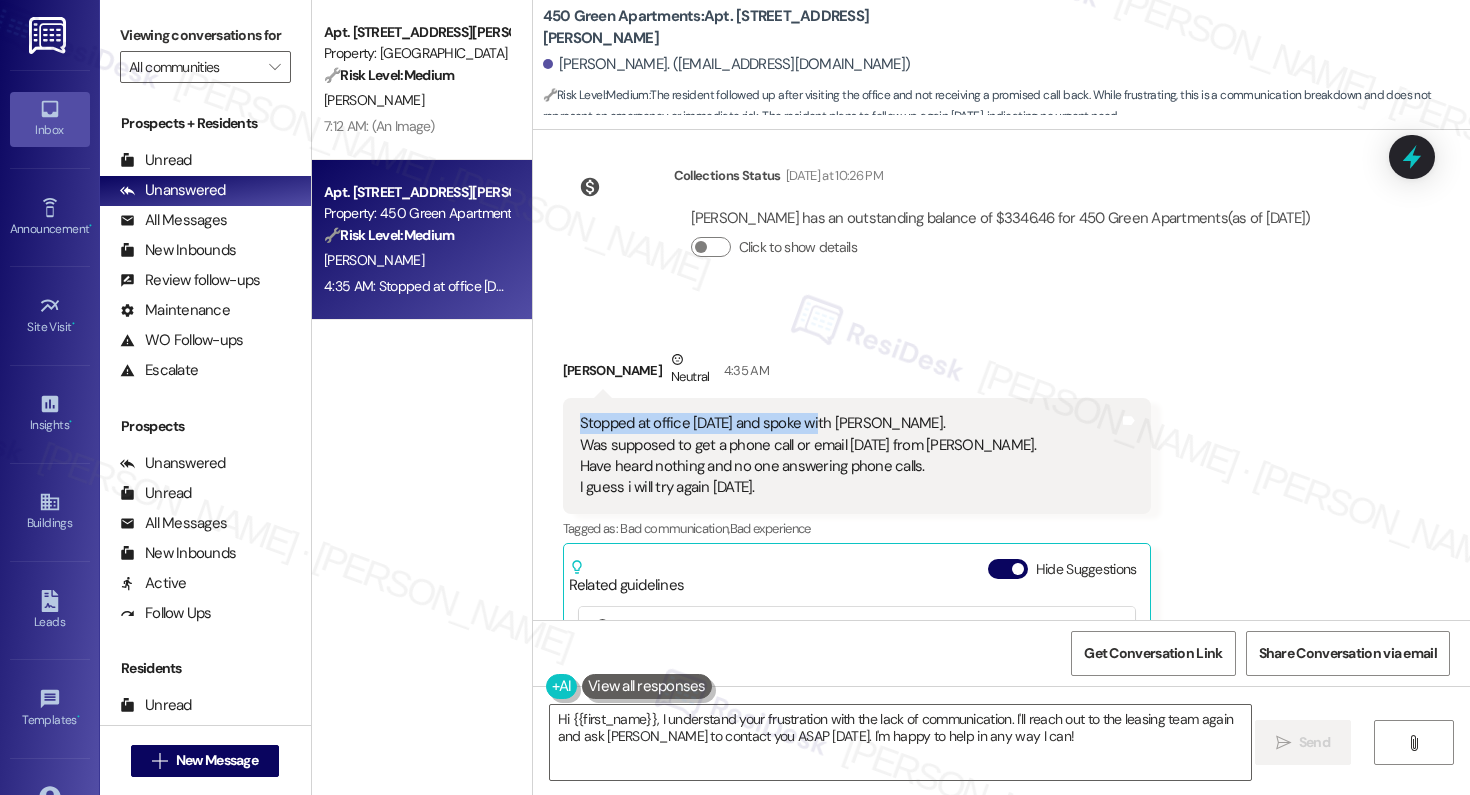 drag, startPoint x: 569, startPoint y: 343, endPoint x: 809, endPoint y: 343, distance: 240 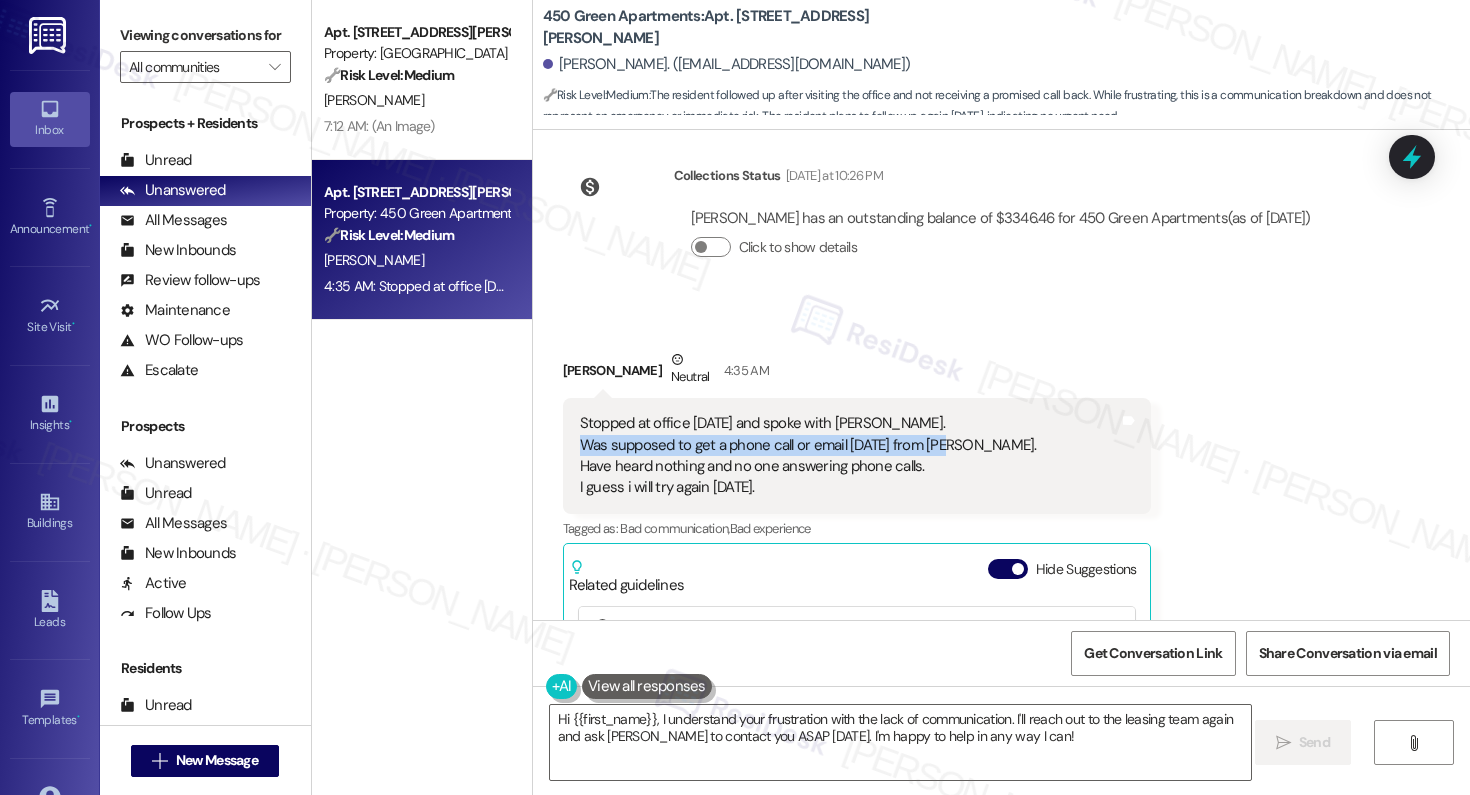 drag, startPoint x: 573, startPoint y: 357, endPoint x: 927, endPoint y: 366, distance: 354.11438 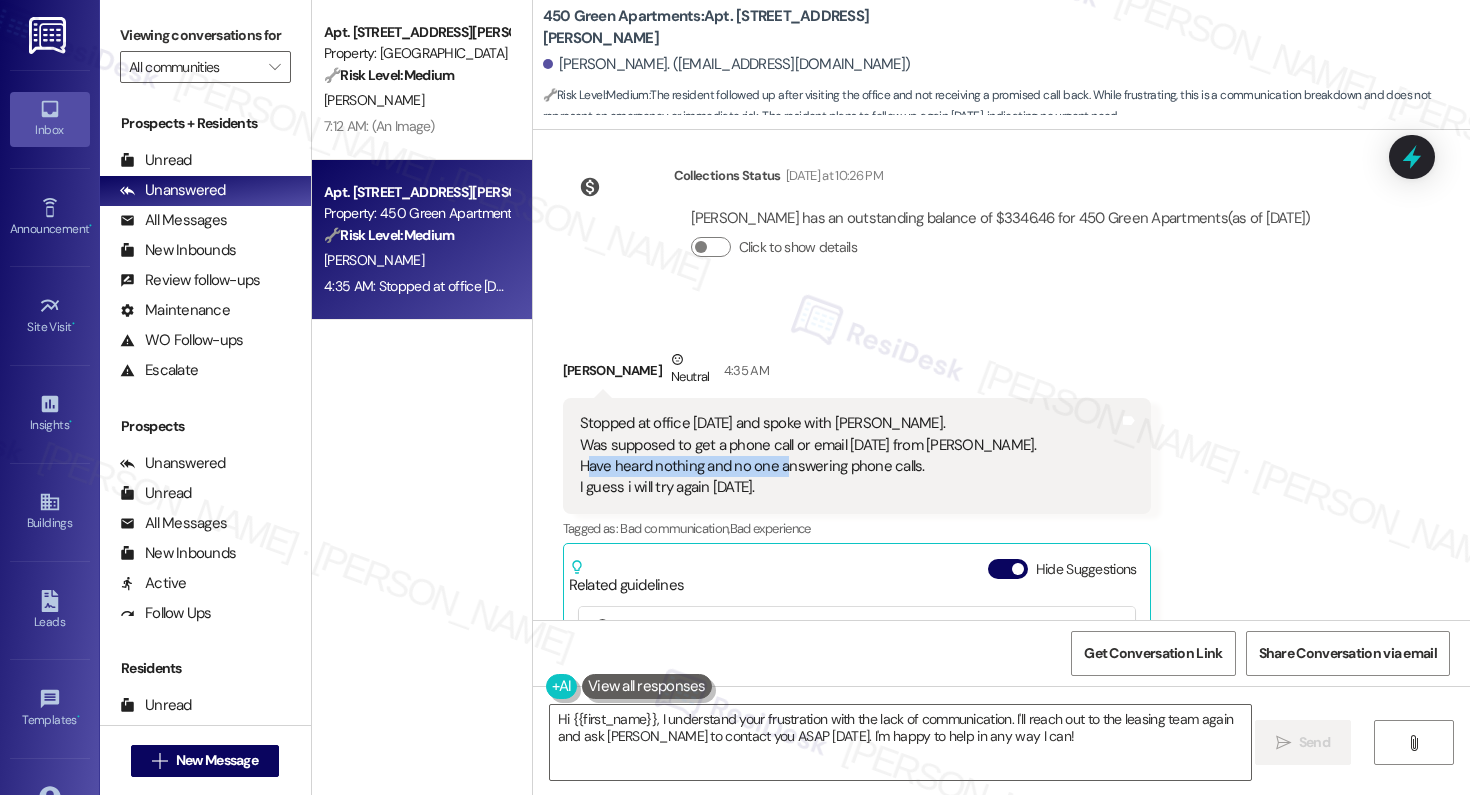 drag, startPoint x: 576, startPoint y: 384, endPoint x: 776, endPoint y: 389, distance: 200.06248 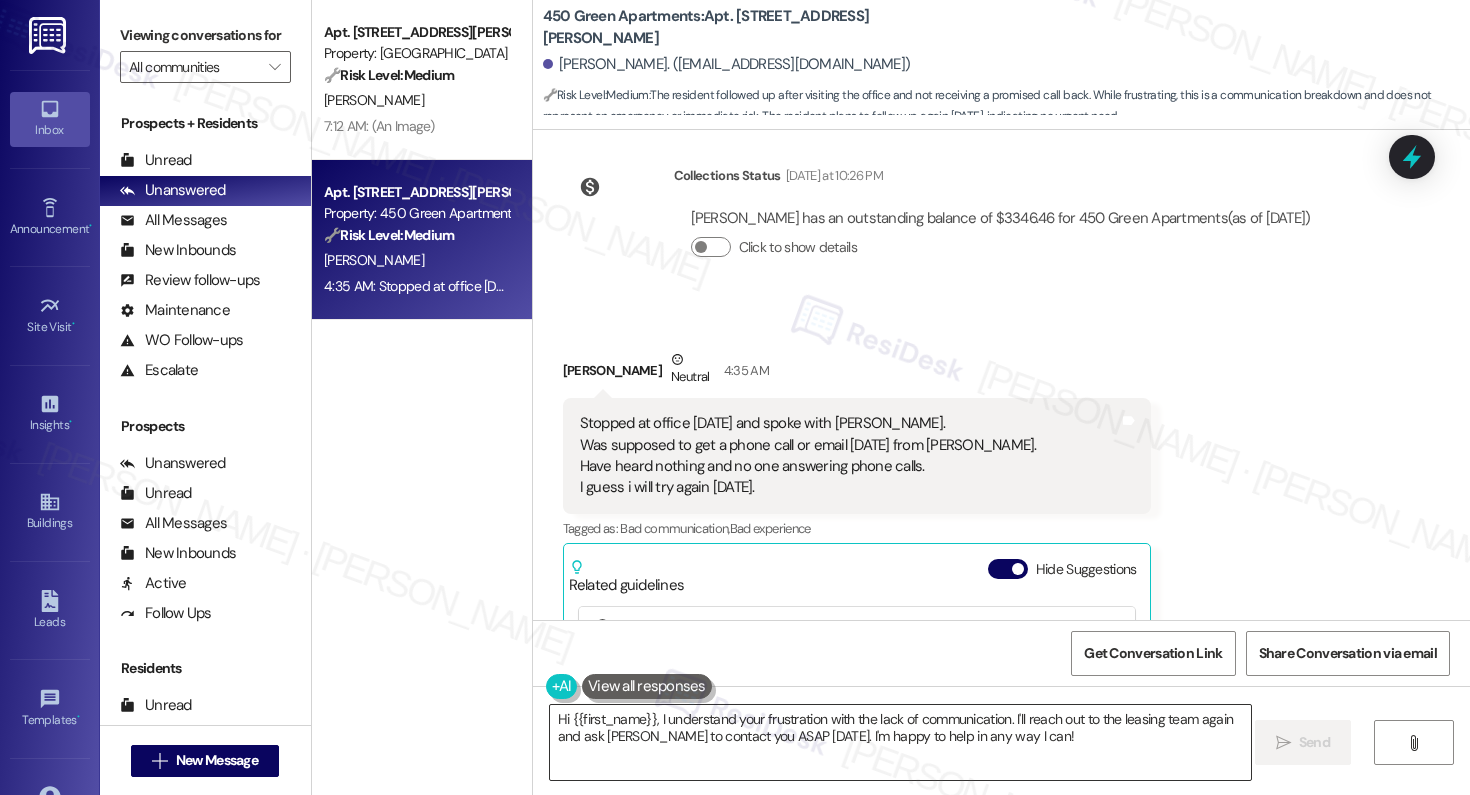 click on "Hi {{first_name}}, I understand your frustration with the lack of communication. I'll reach out to the leasing team again and ask J. Wilson to contact you ASAP on Monday. I'm happy to help in any way I can!" at bounding box center [900, 742] 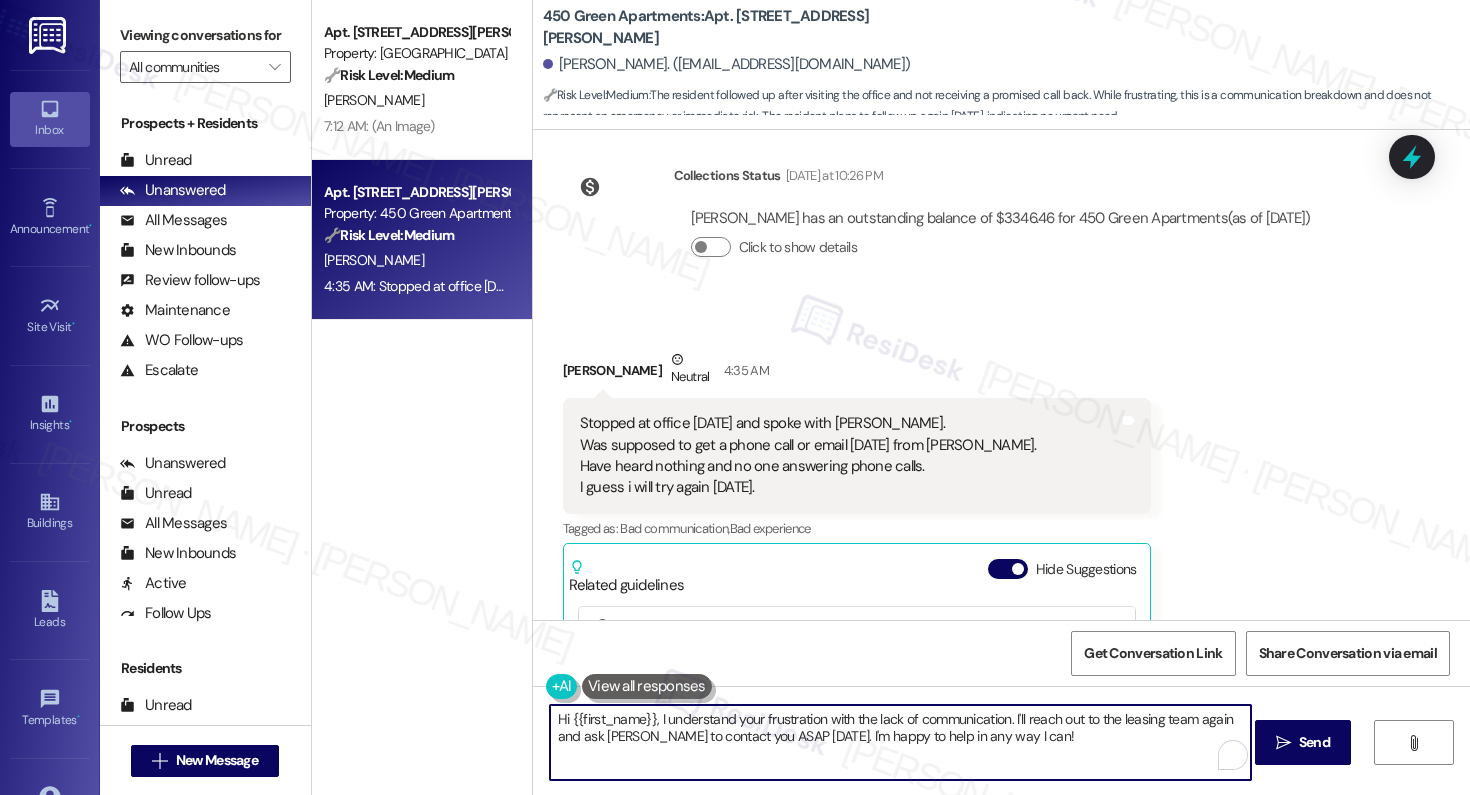drag, startPoint x: 1056, startPoint y: 727, endPoint x: 464, endPoint y: 708, distance: 592.3048 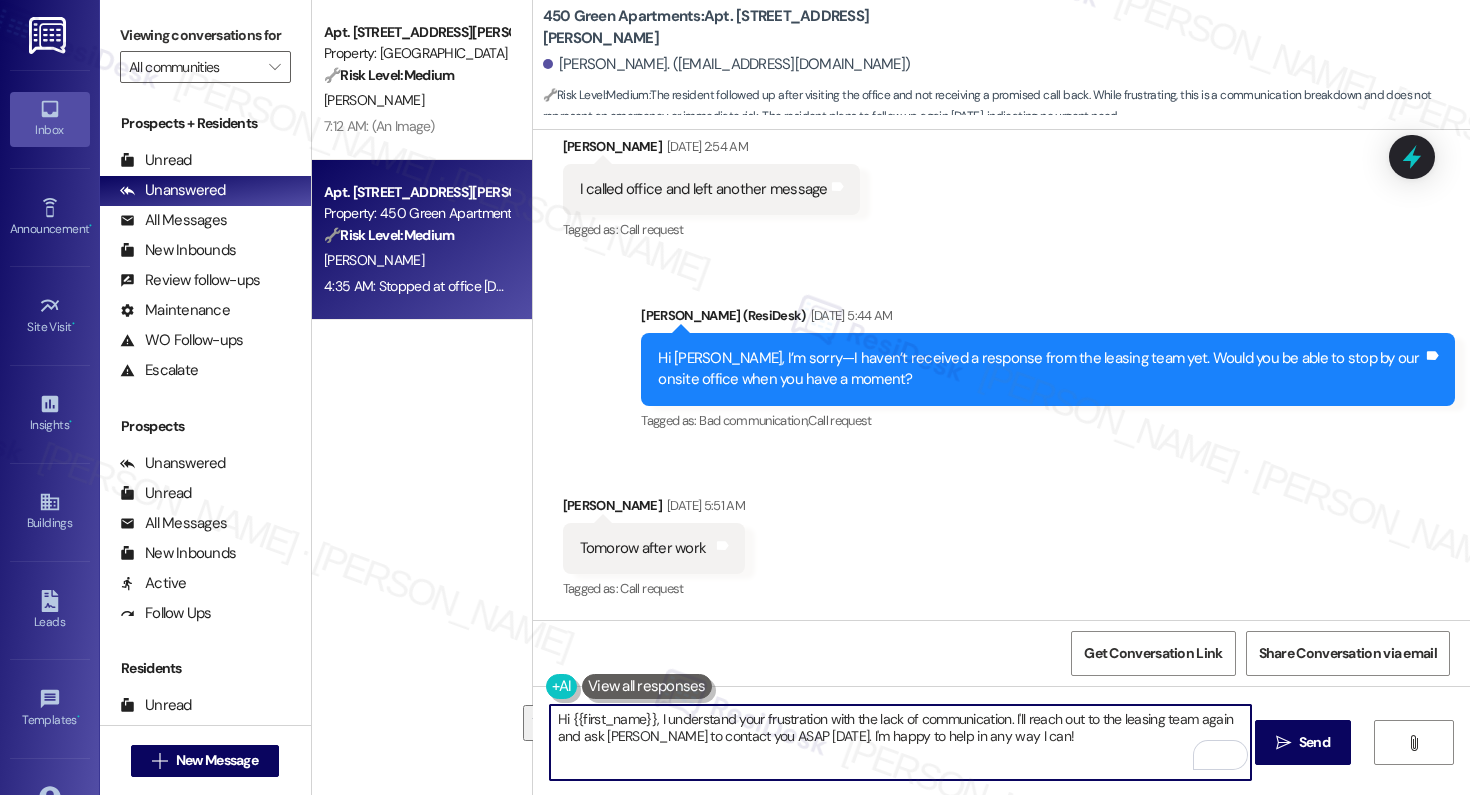 scroll, scrollTop: 11893, scrollLeft: 0, axis: vertical 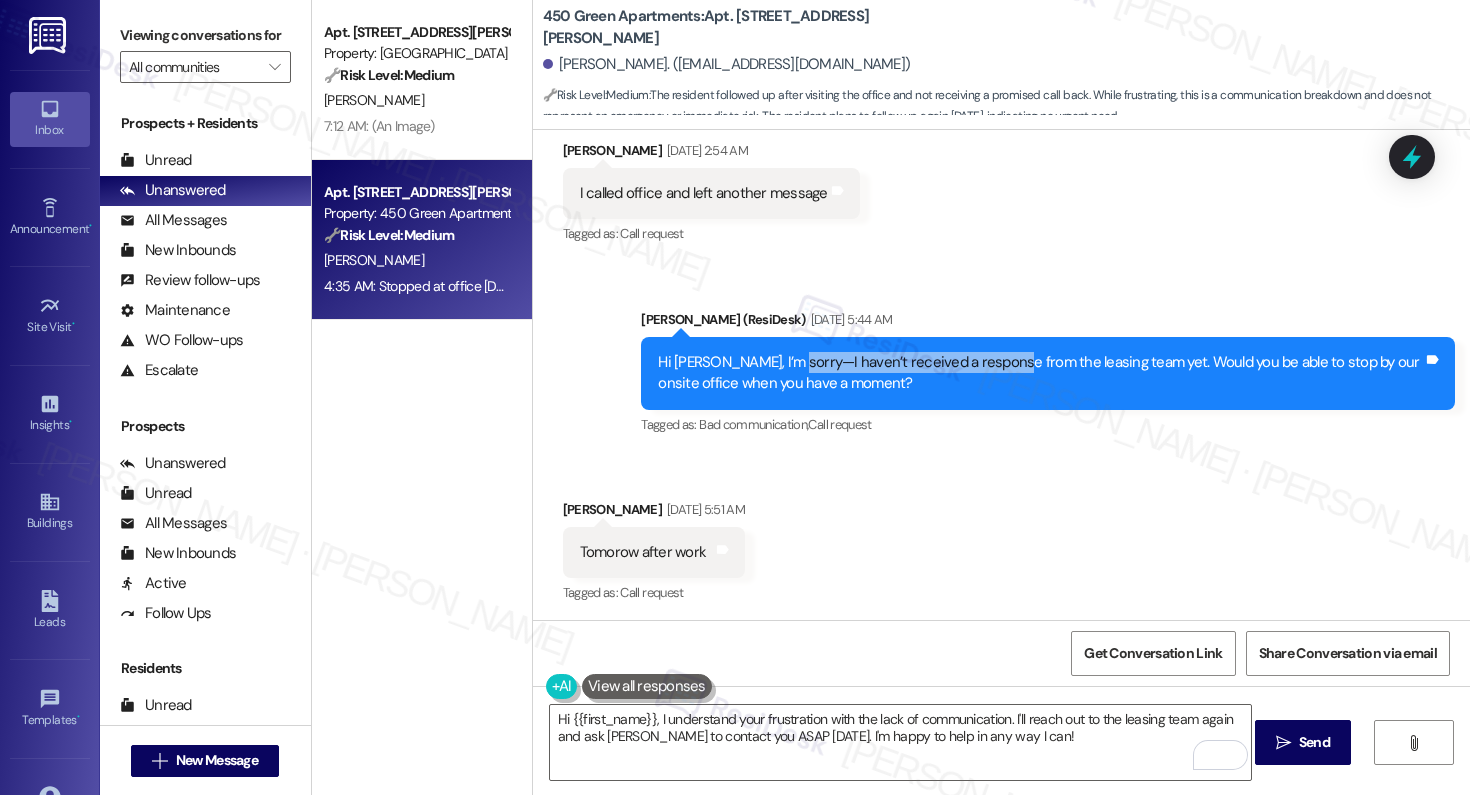 drag, startPoint x: 776, startPoint y: 269, endPoint x: 993, endPoint y: 277, distance: 217.14742 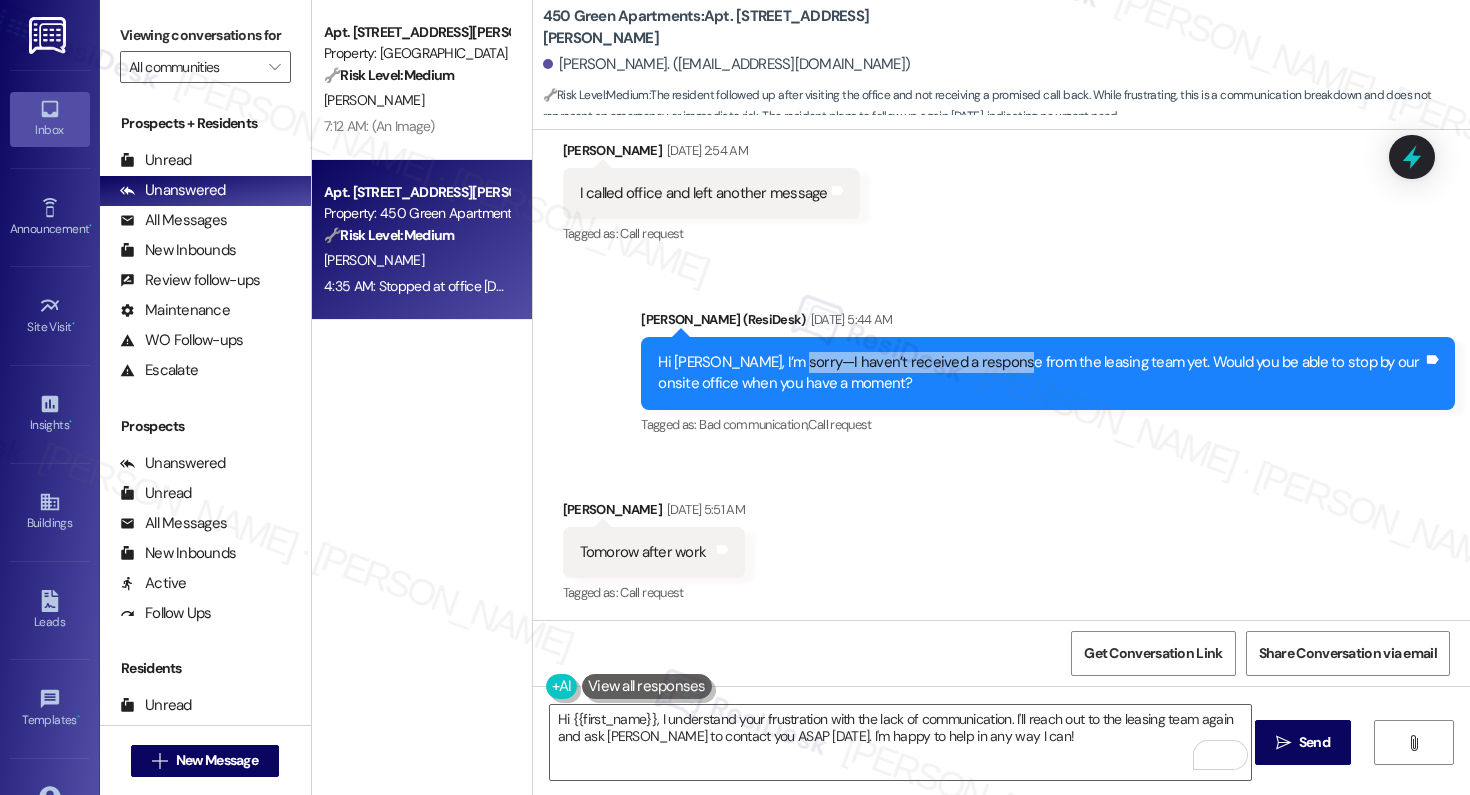 click on "Hi [PERSON_NAME], I’m sorry—I haven’t received a response from the leasing team yet. Would you be able to stop by our onsite office when you have a moment?" at bounding box center (1040, 373) 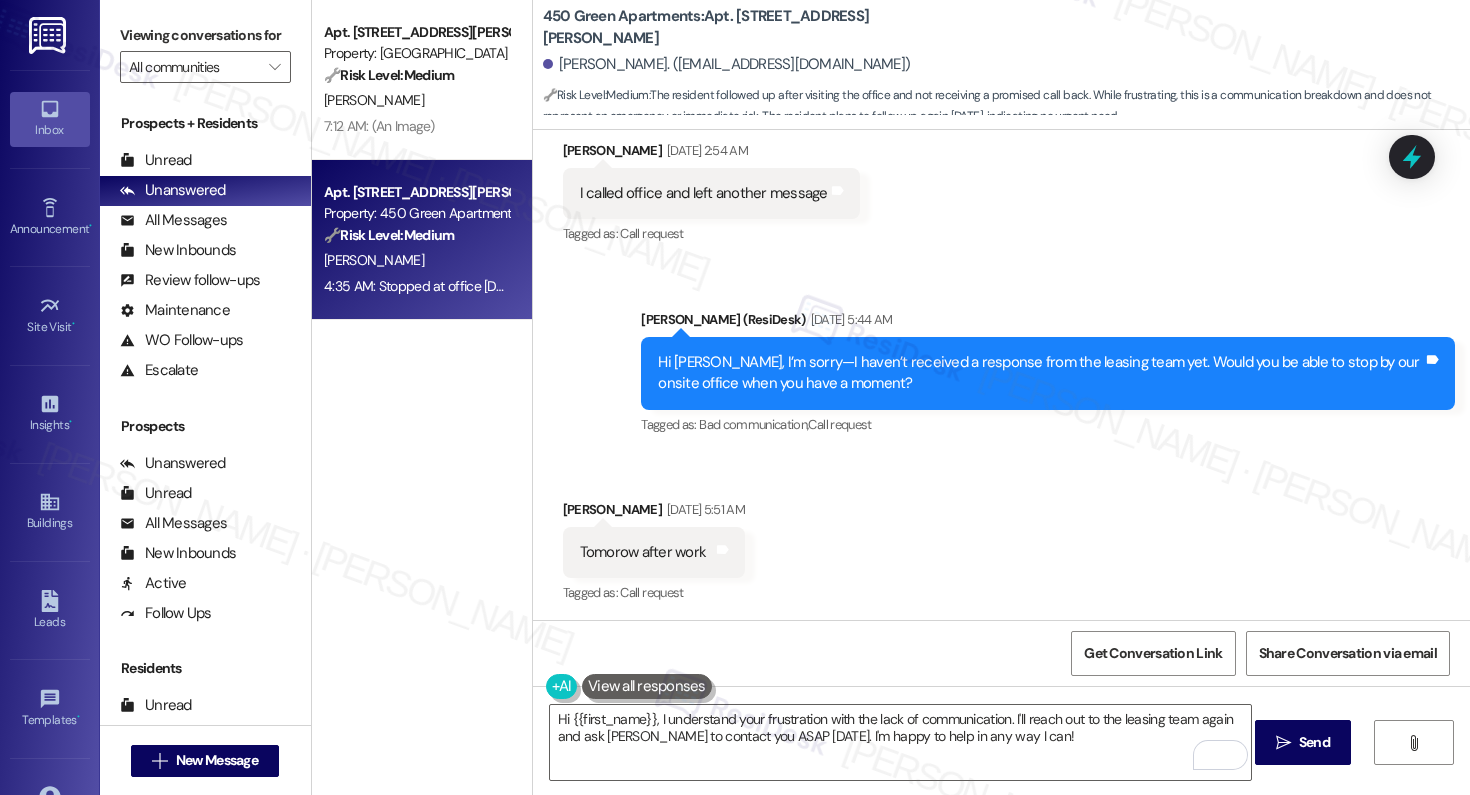 click on "Hi [PERSON_NAME], I’m sorry—I haven’t received a response from the leasing team yet. Would you be able to stop by our onsite office when you have a moment?" at bounding box center (1040, 373) 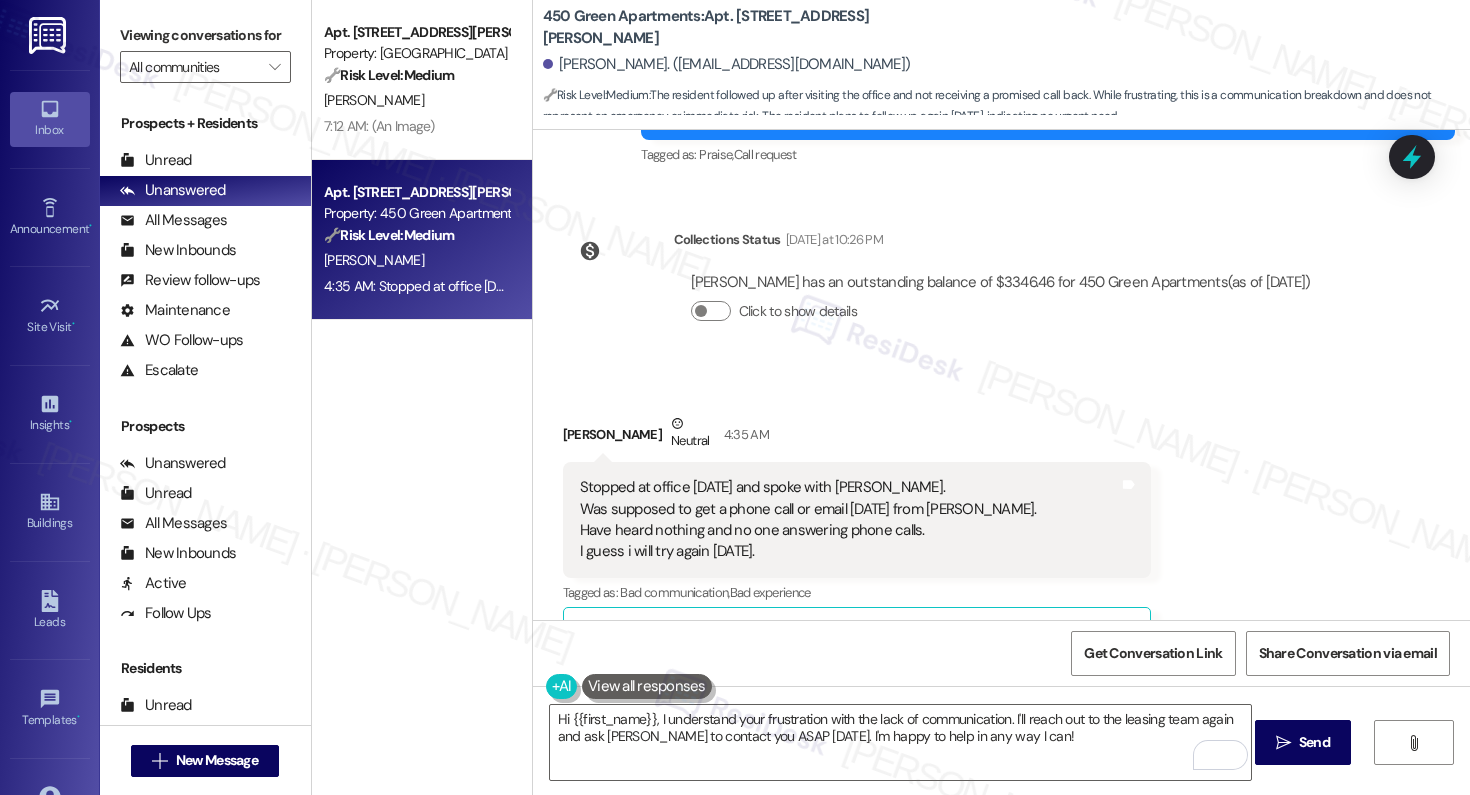 scroll, scrollTop: 12860, scrollLeft: 0, axis: vertical 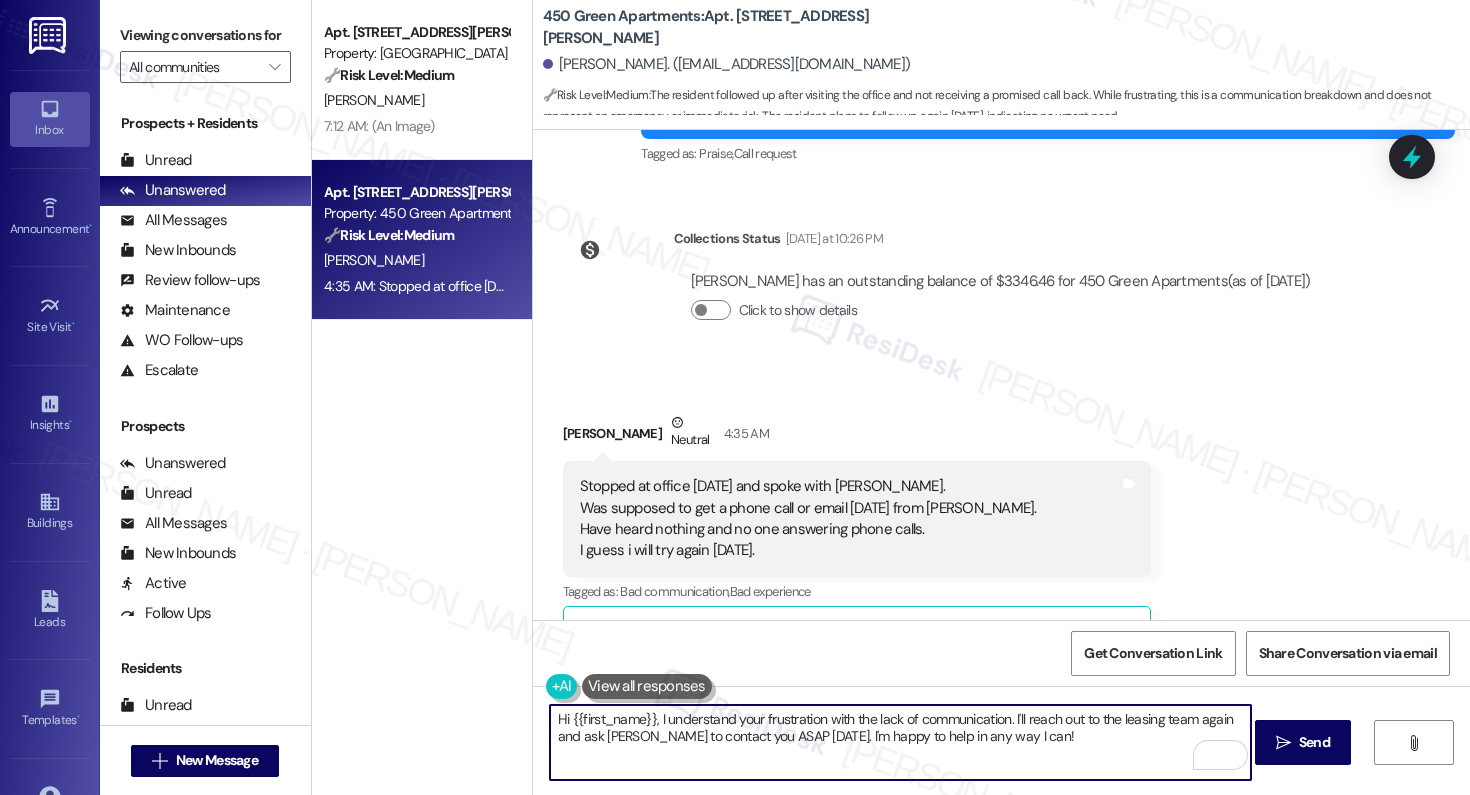 click on "Hi {{first_name}}, I understand your frustration with the lack of communication. I'll reach out to the leasing team again and ask J. Wilson to contact you ASAP on Monday. I'm happy to help in any way I can!" at bounding box center [900, 742] 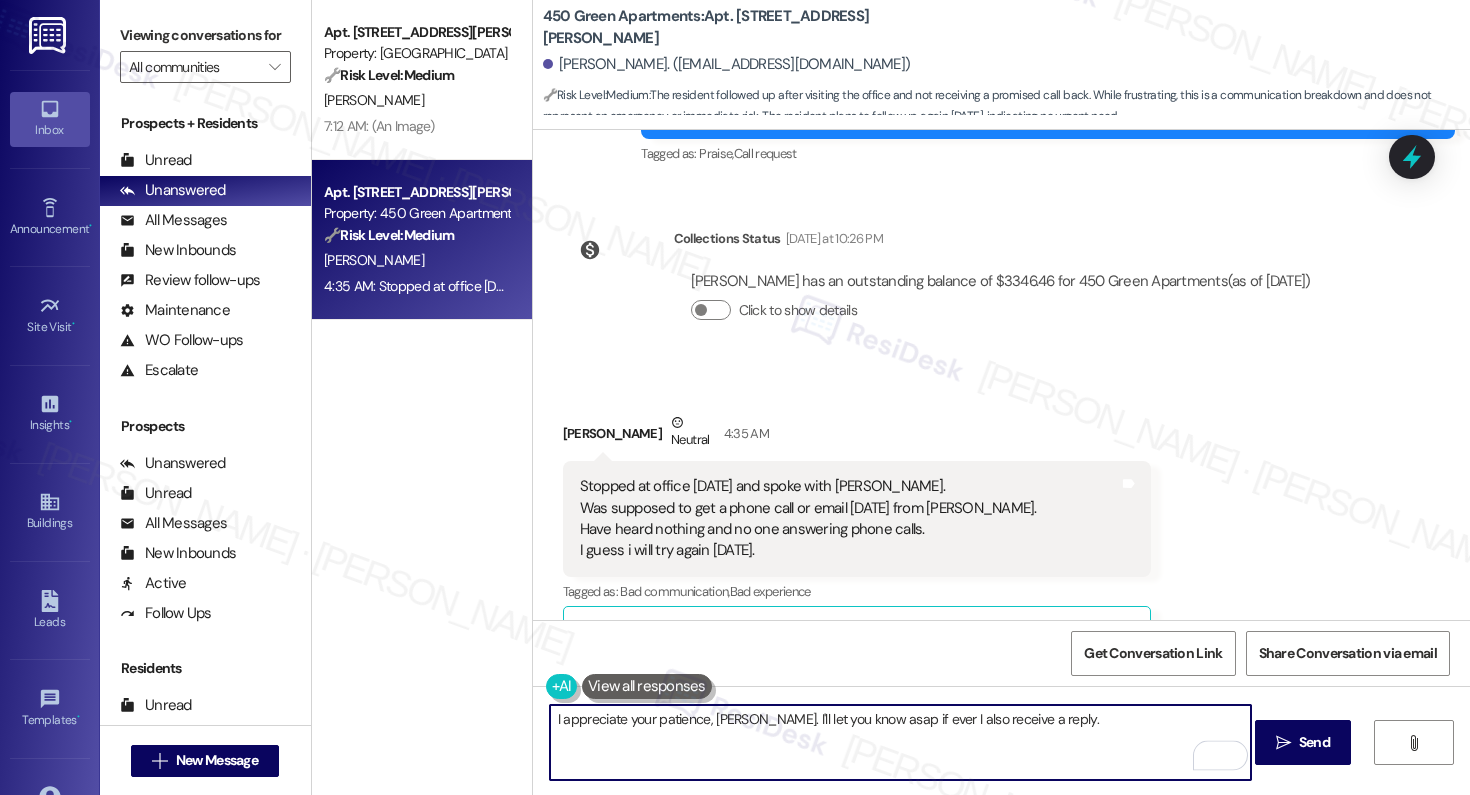 click on "I appreciate your patience, Jason. I'll let you know asap if ever I also receive a reply." at bounding box center [900, 742] 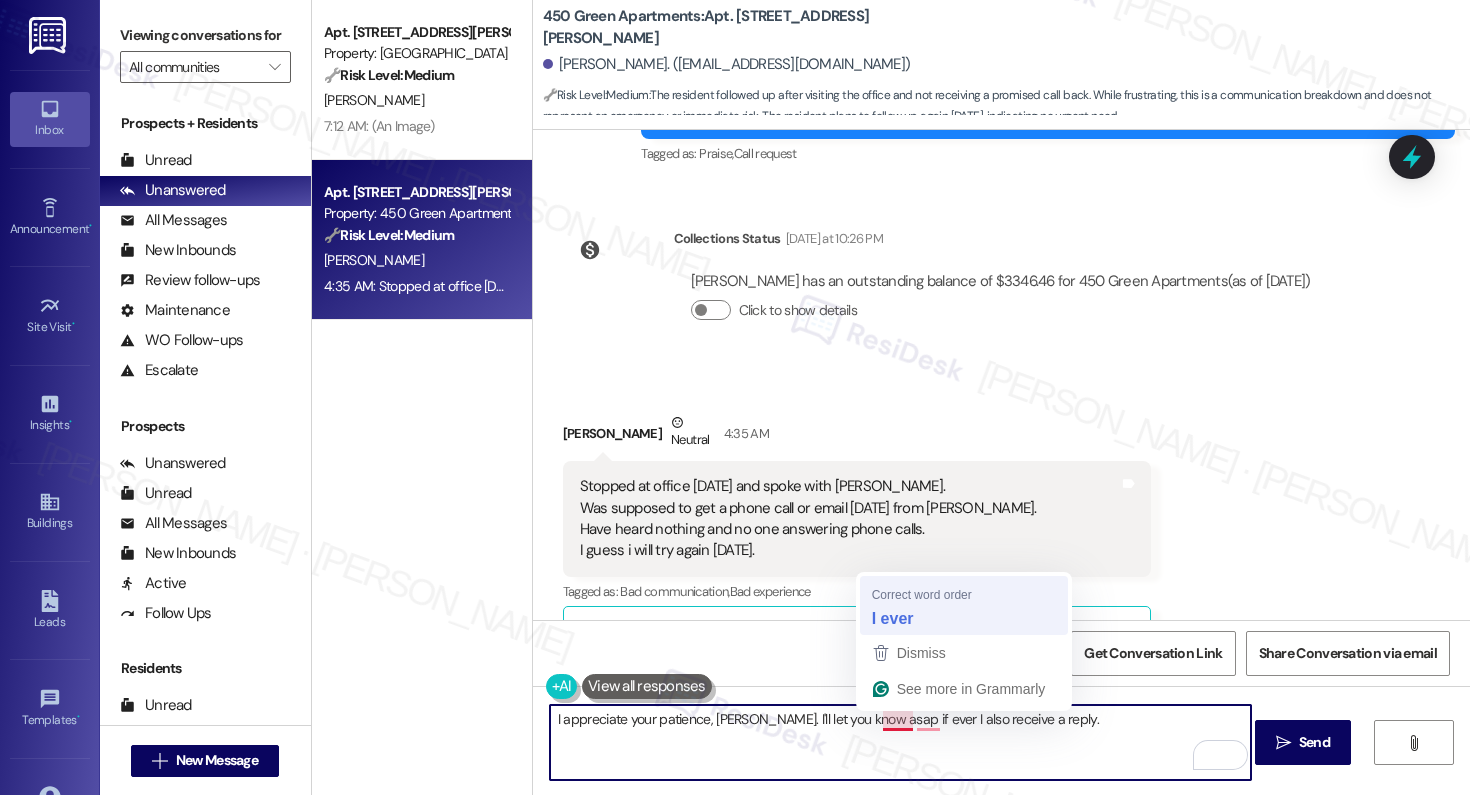 type on "I appreciate your patience, Jason. I'll let you know asap if I ever also receive a reply." 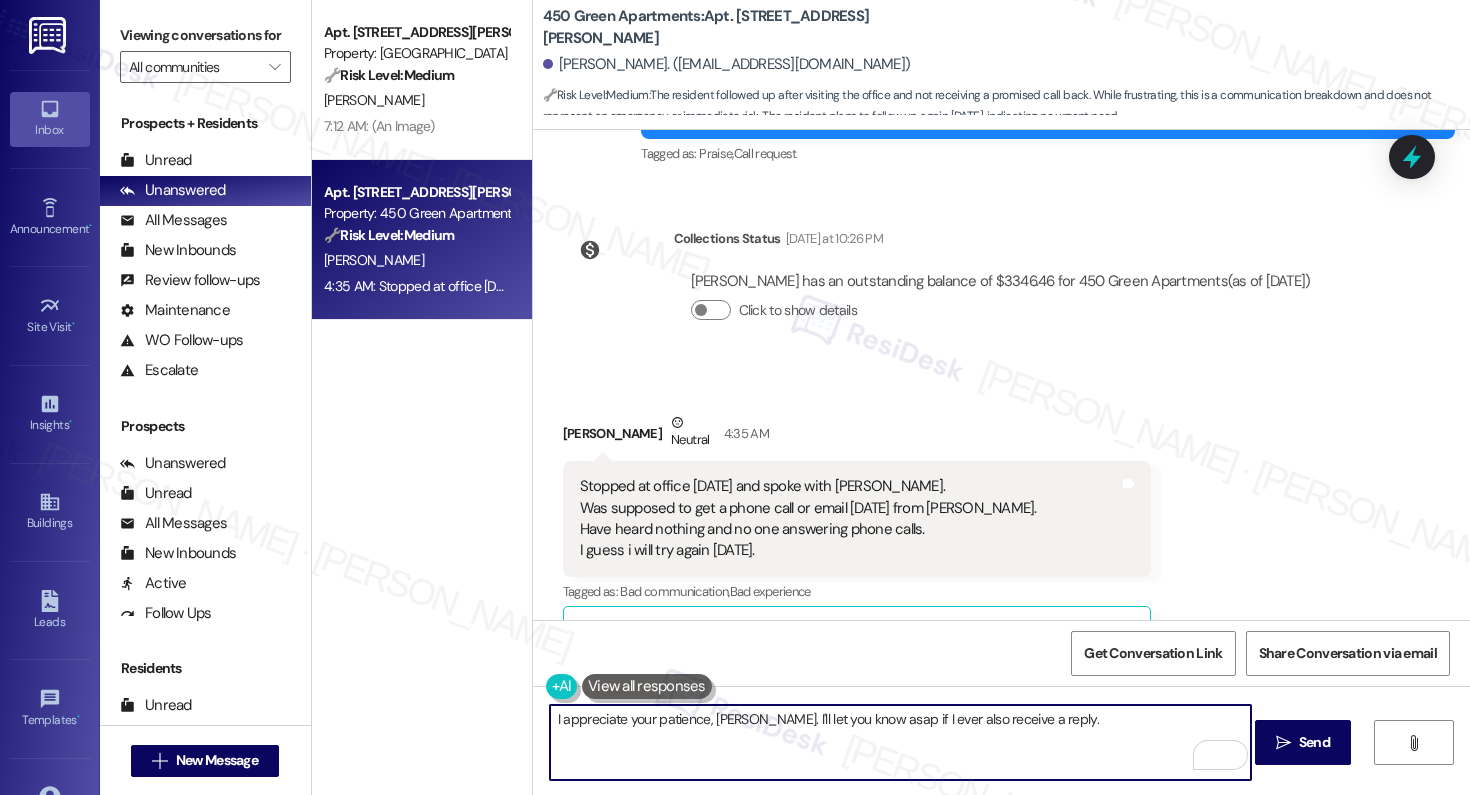 click on "I appreciate your patience, Jason. I'll let you know asap if I ever also receive a reply." at bounding box center [900, 742] 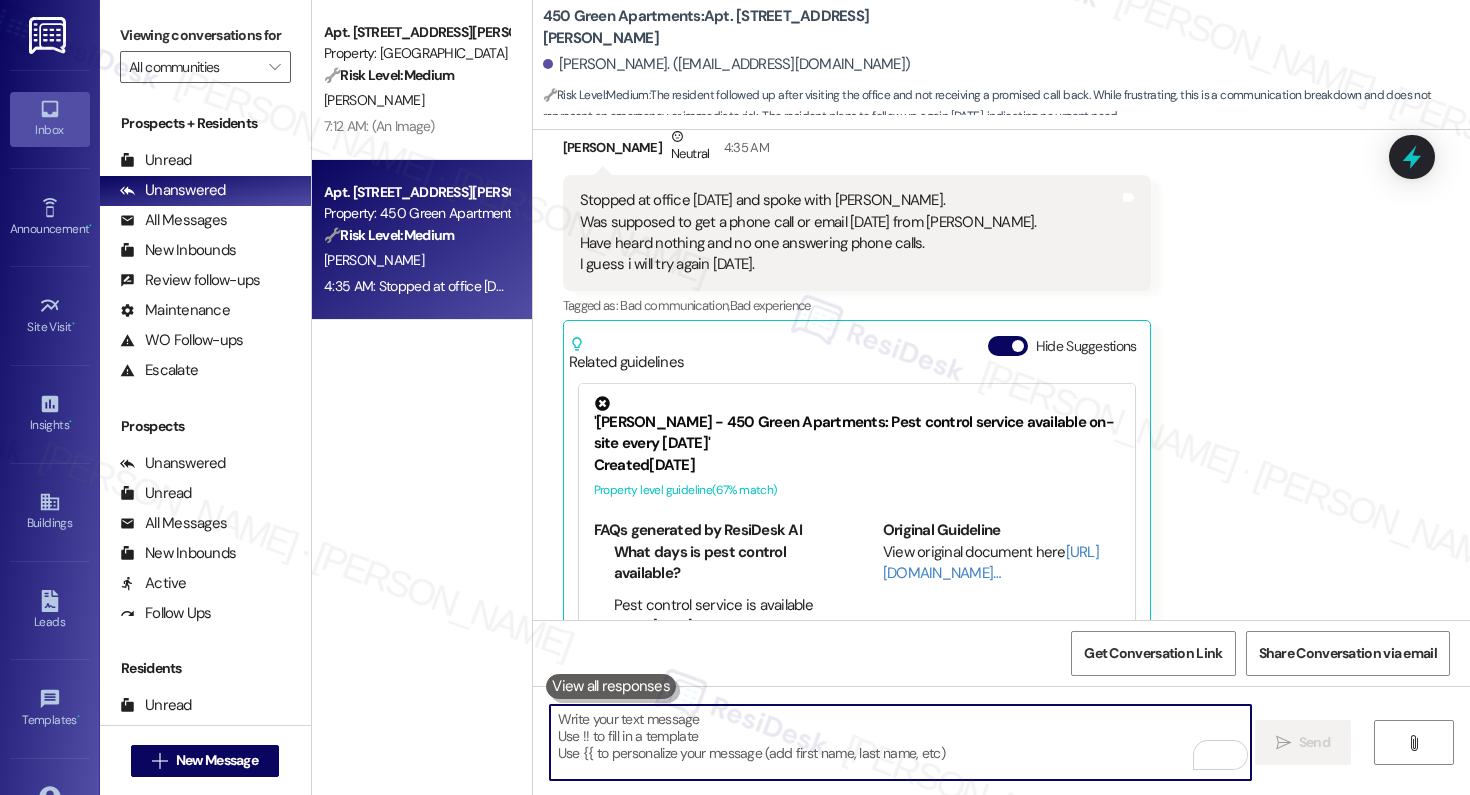 scroll, scrollTop: 13156, scrollLeft: 0, axis: vertical 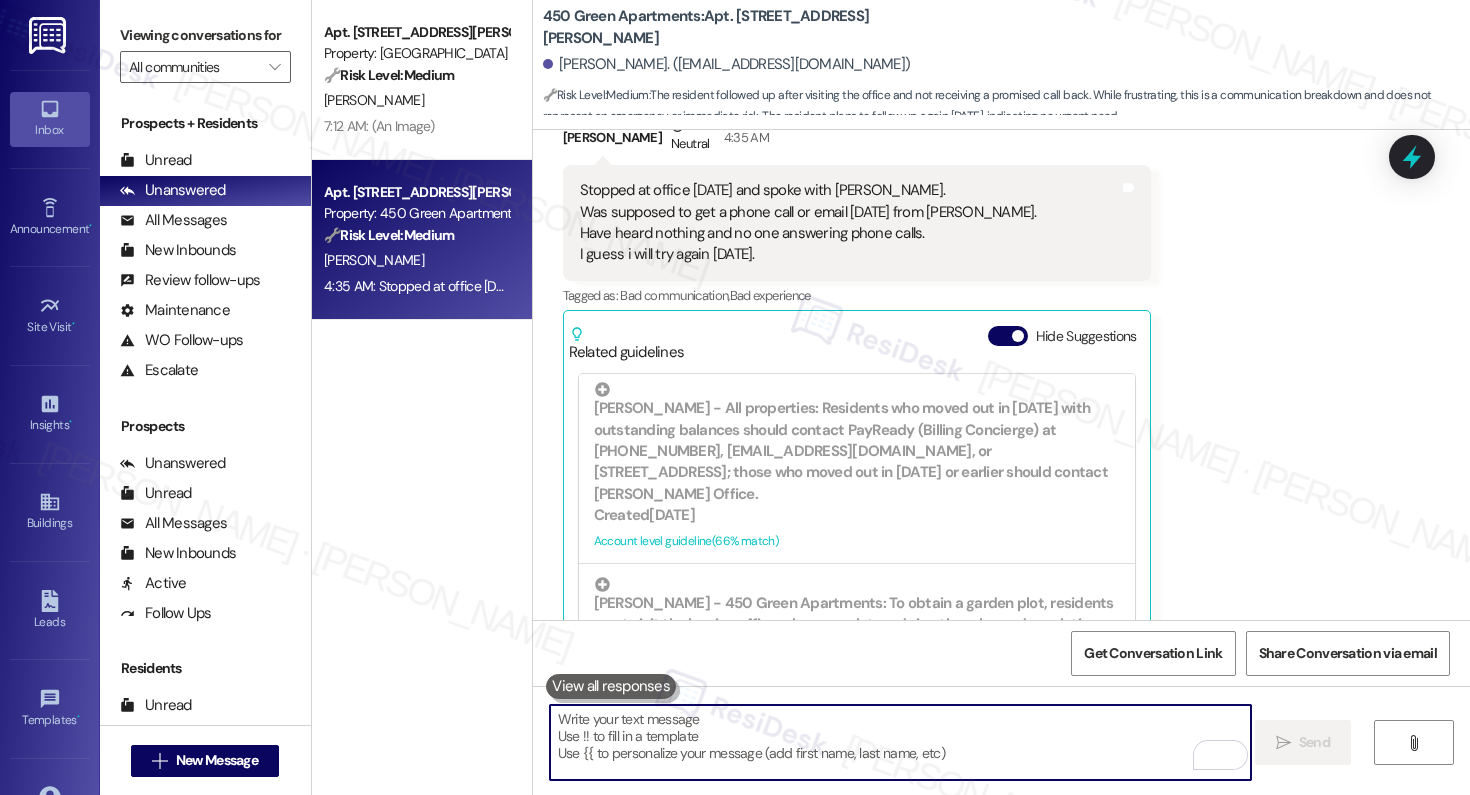 click at bounding box center (900, 742) 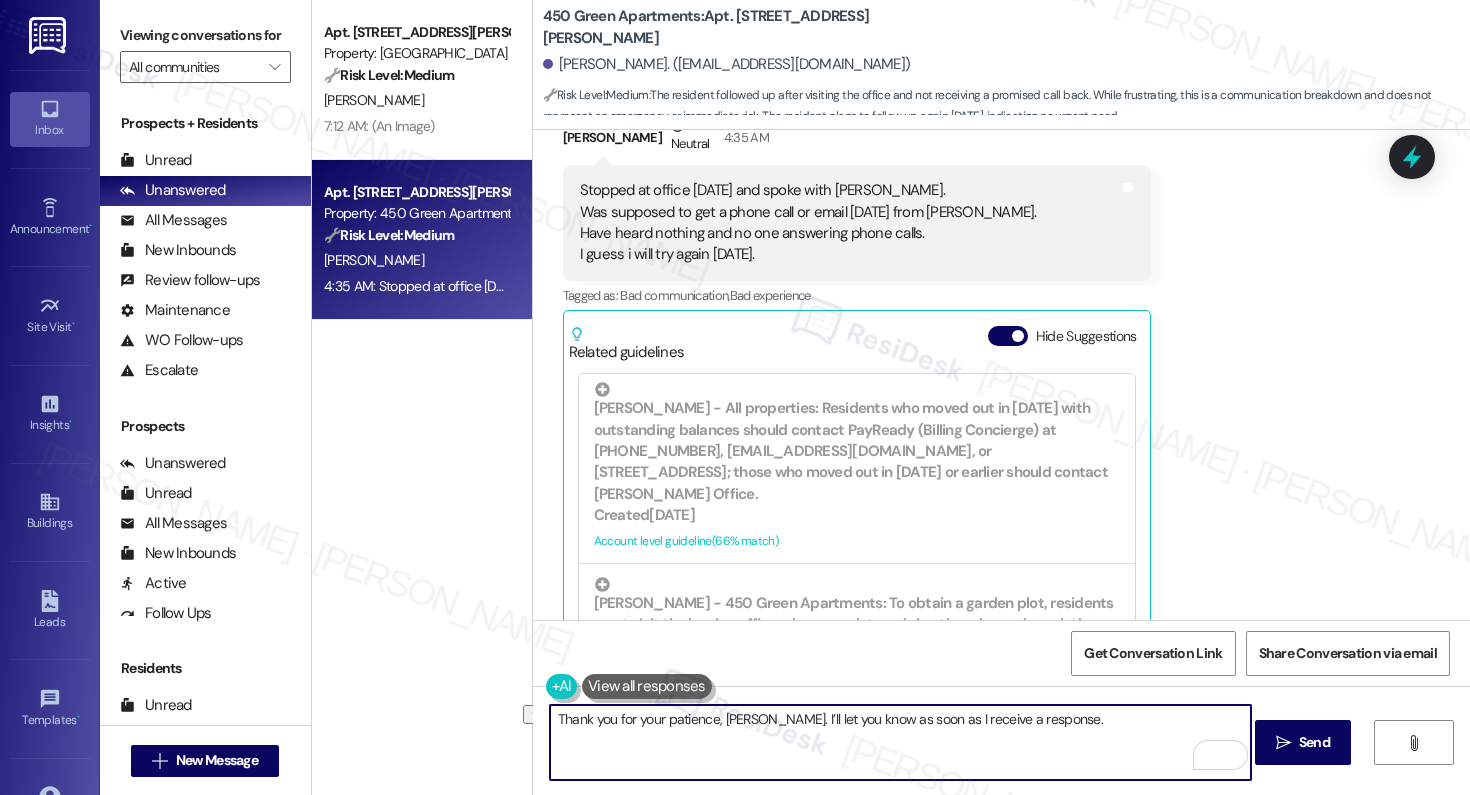 drag, startPoint x: 545, startPoint y: 718, endPoint x: 771, endPoint y: 724, distance: 226.07964 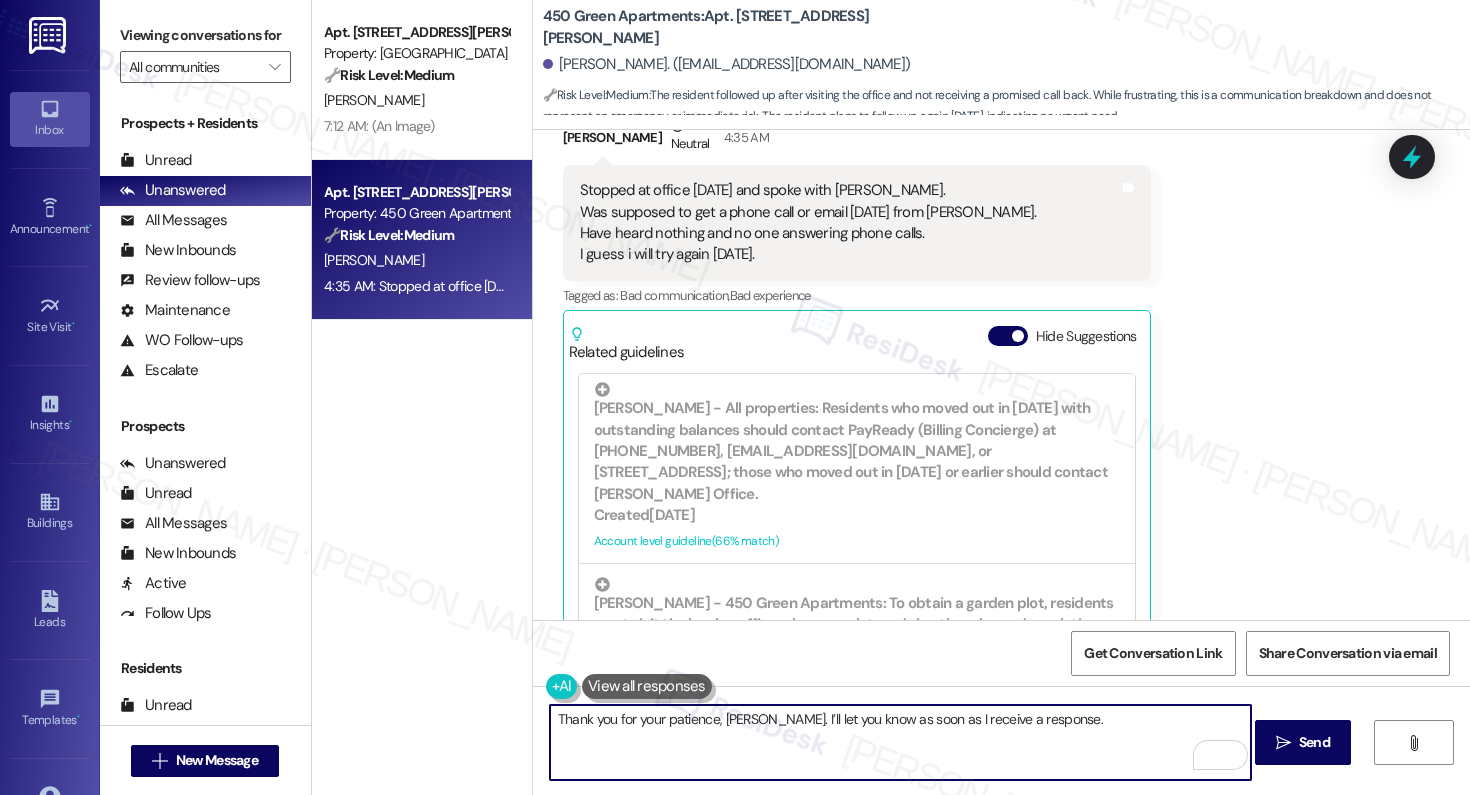 click on "Thank you for your patience, [PERSON_NAME]. I’ll let you know as soon as I receive a response." at bounding box center (900, 742) 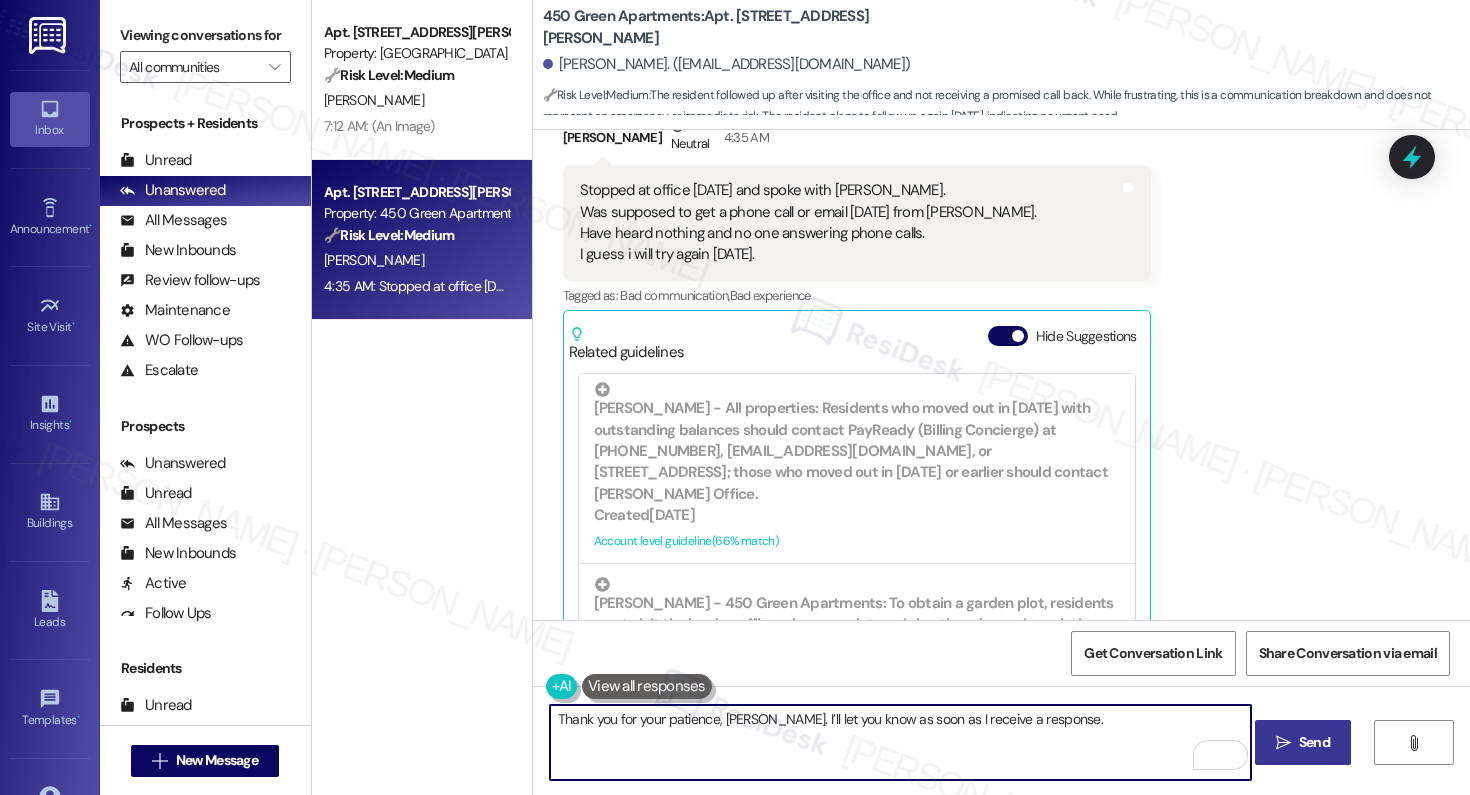 type on "Thank you for your patience, [PERSON_NAME]. I’ll let you know as soon as I receive a response." 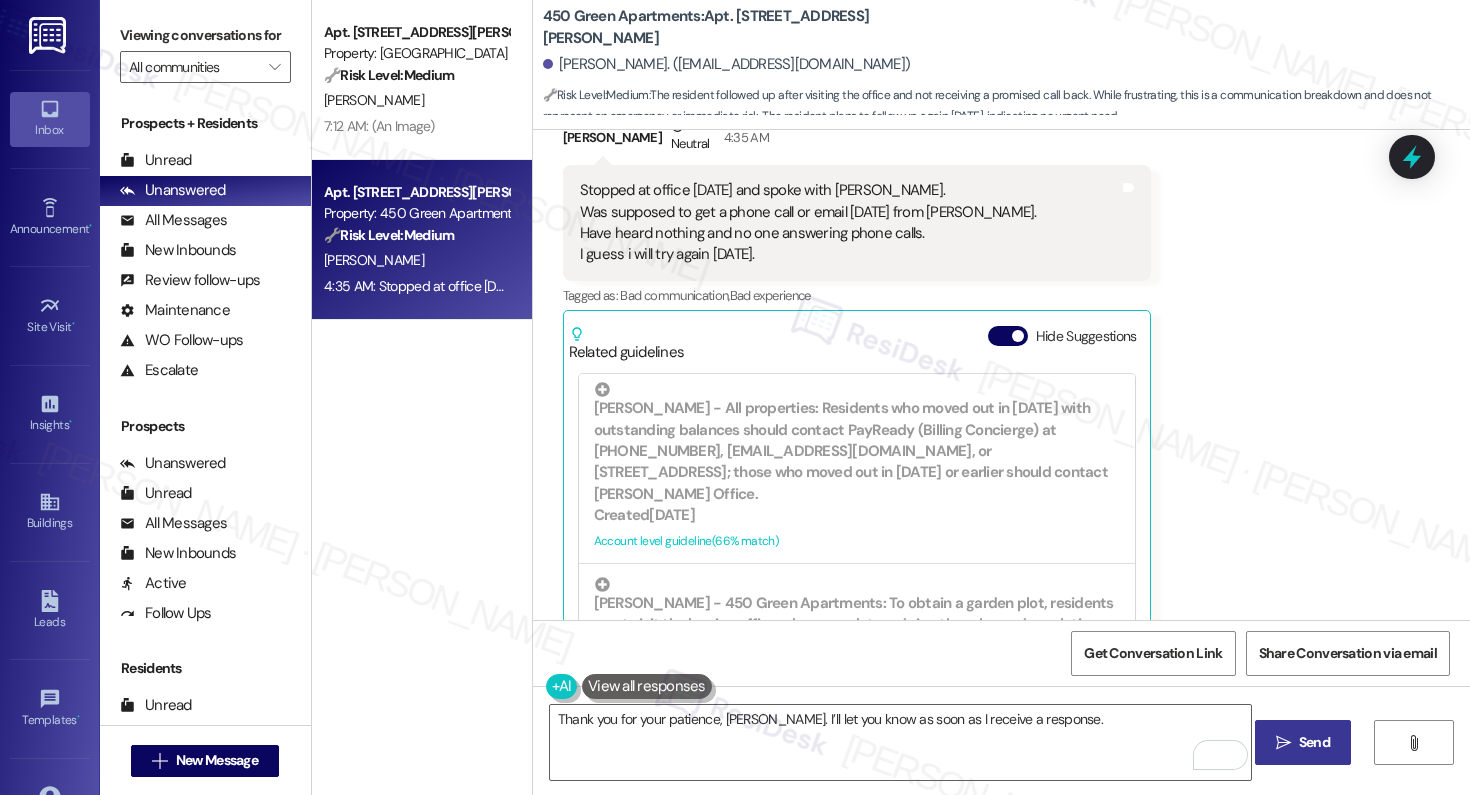 click on " Send" at bounding box center (1303, 742) 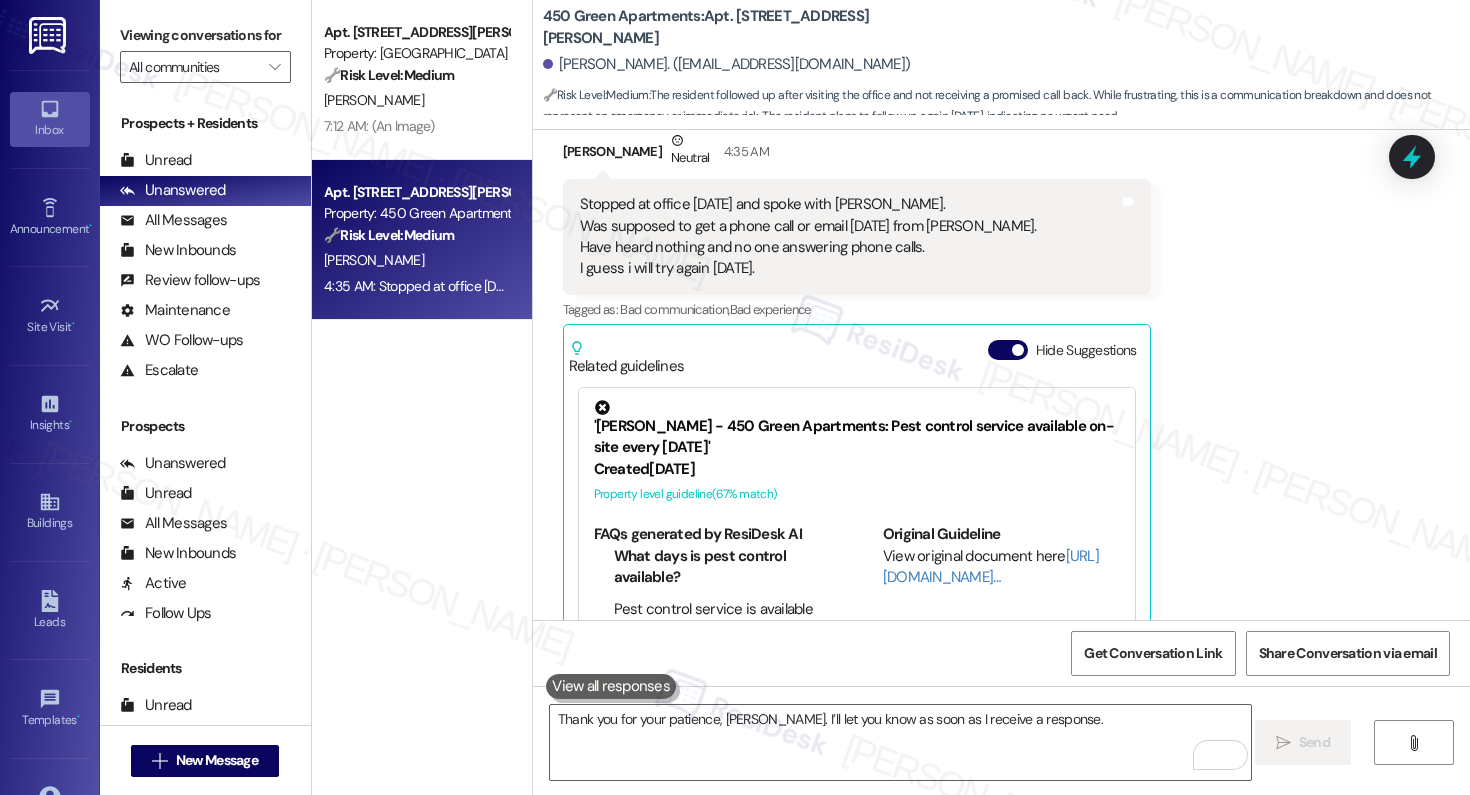 type 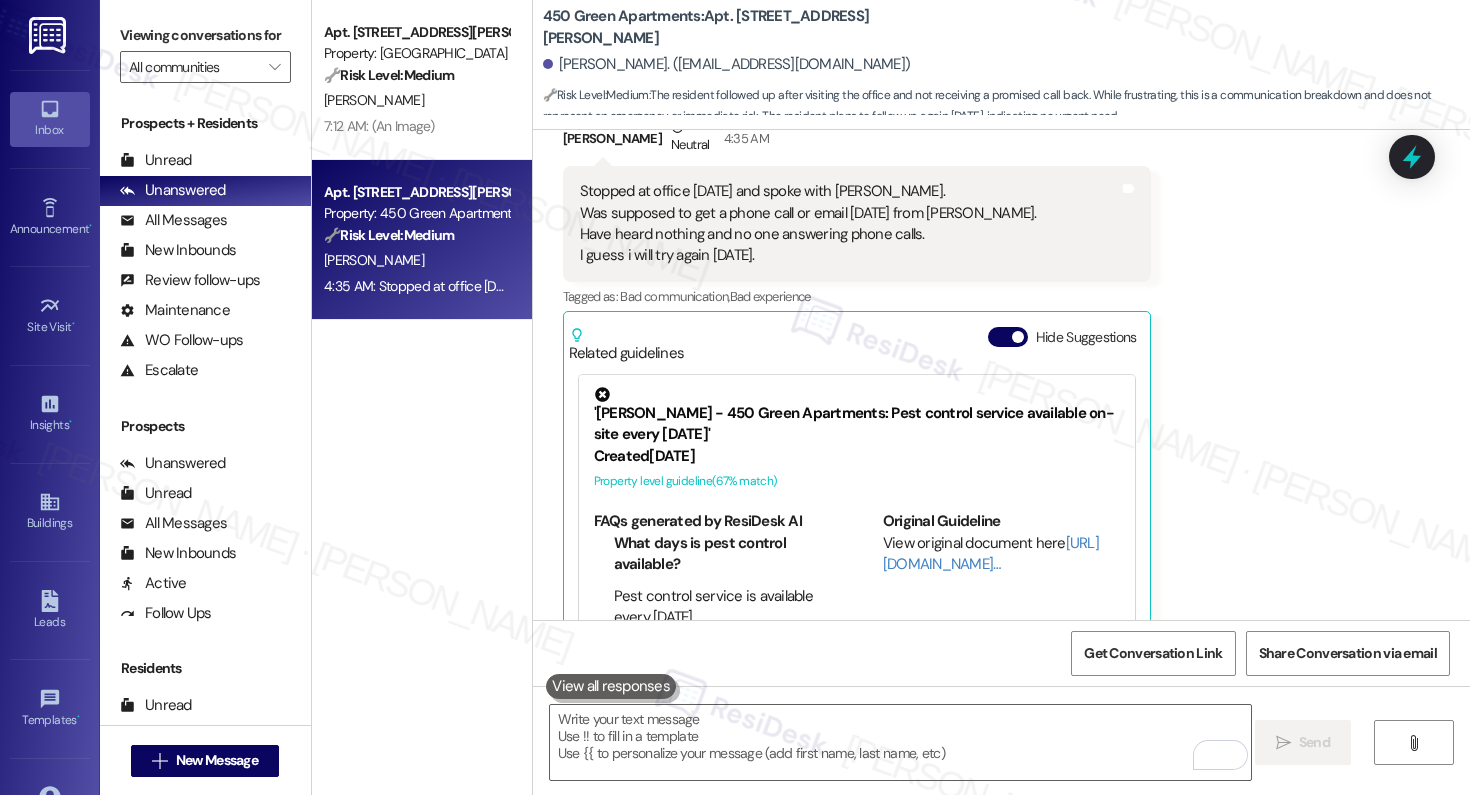 scroll, scrollTop: 13295, scrollLeft: 0, axis: vertical 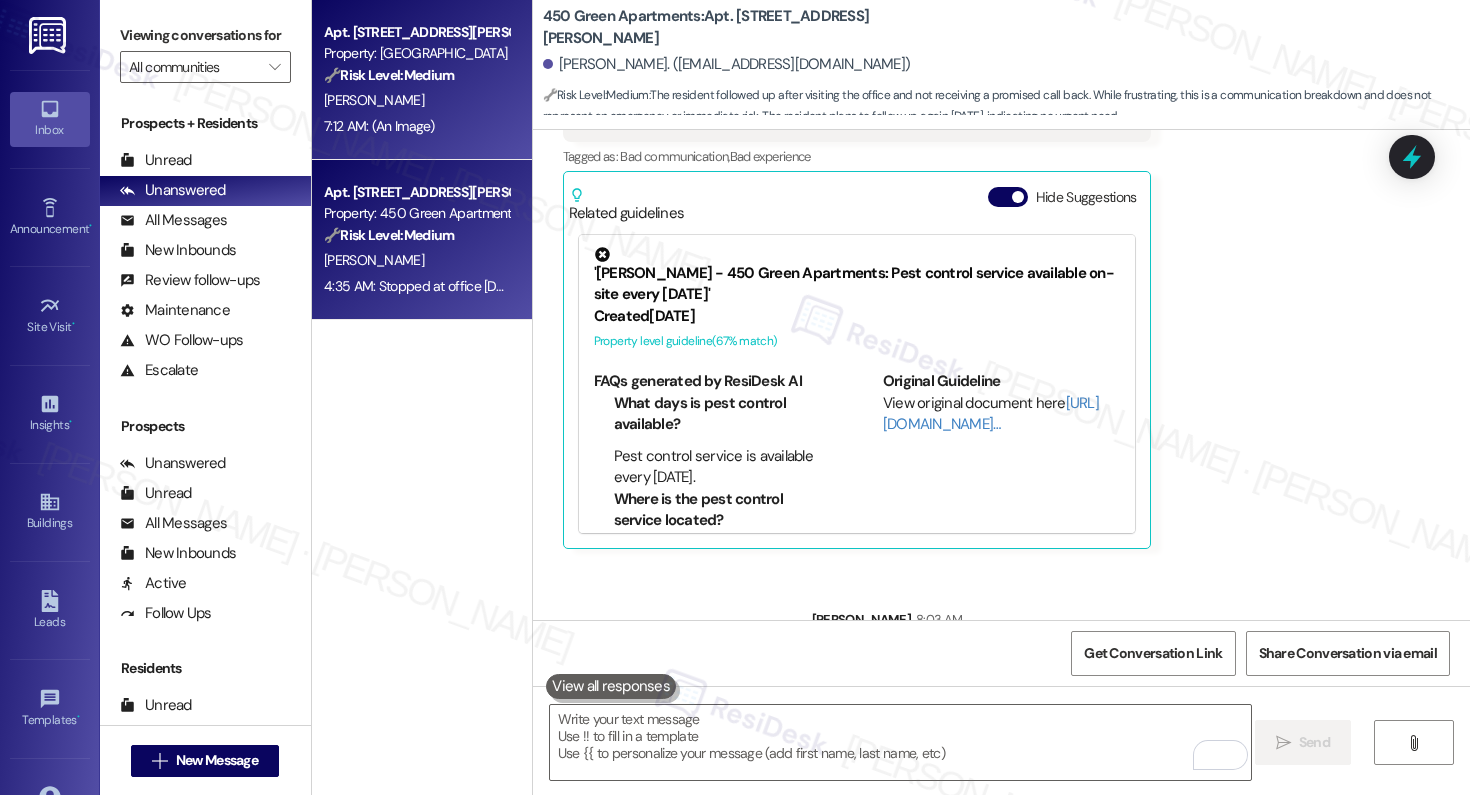 click on "7:12 AM: (An Image) 7:12 AM: (An Image)" at bounding box center (416, 126) 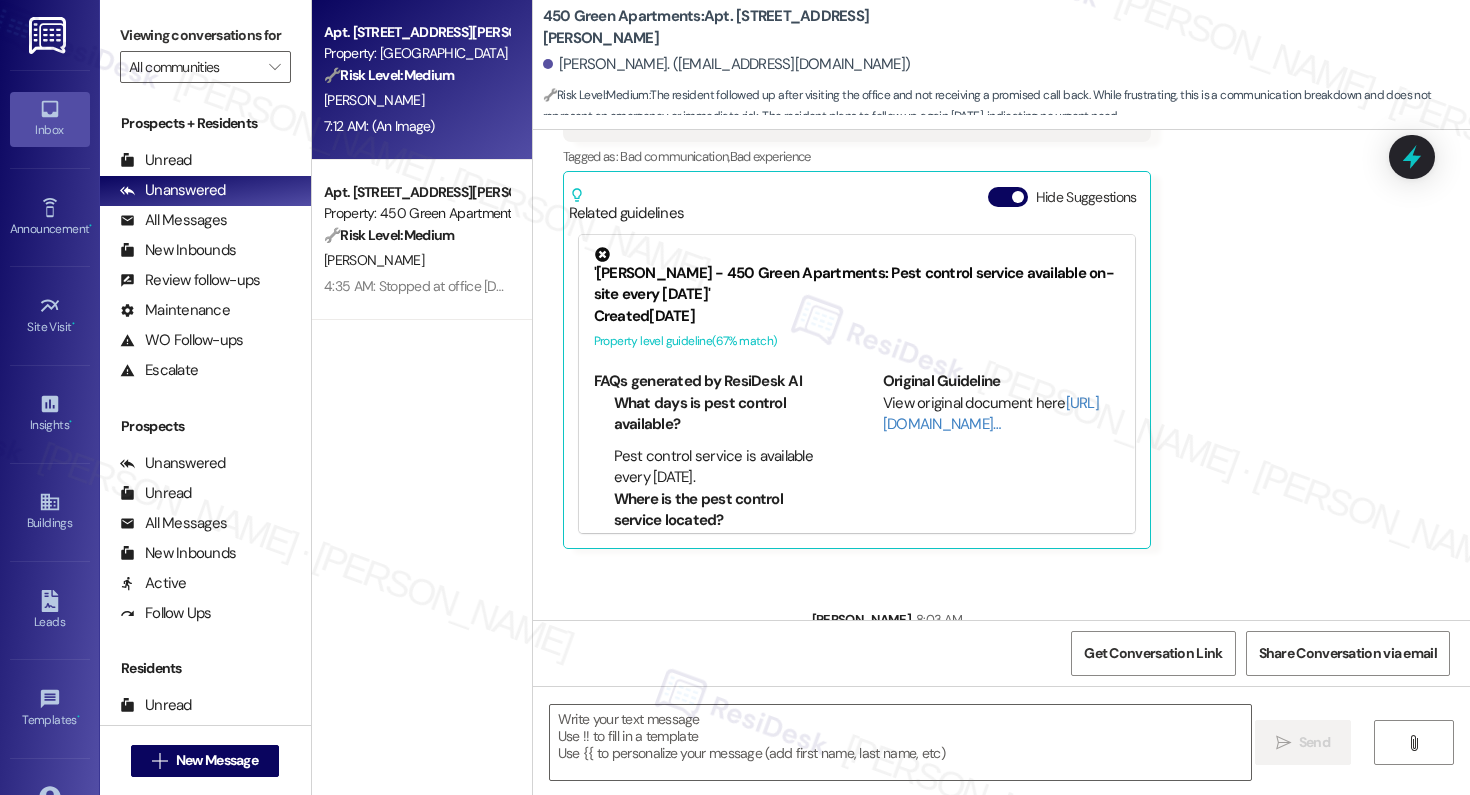 type on "Fetching suggested responses. Please feel free to read through the conversation in the meantime." 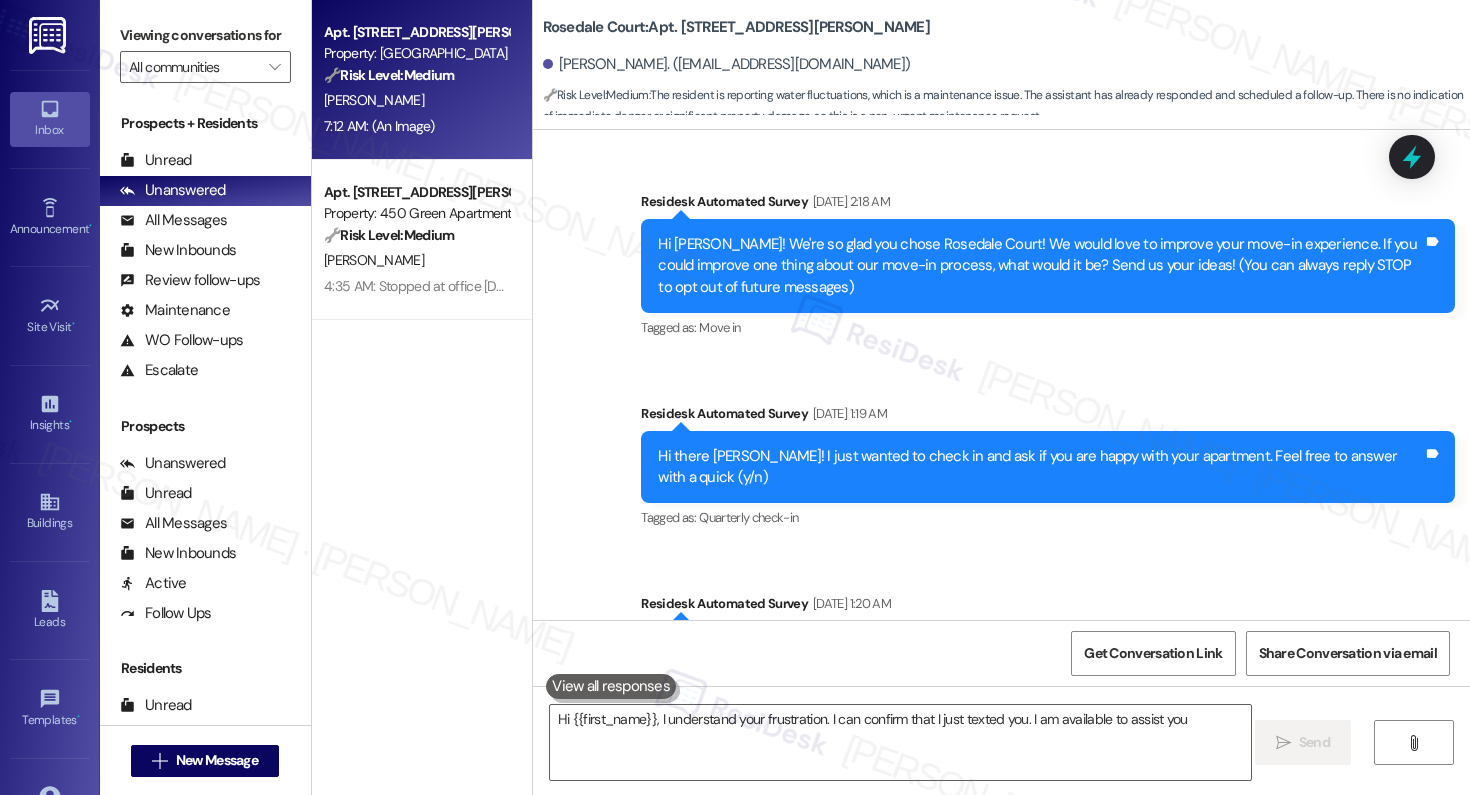 scroll, scrollTop: 10806, scrollLeft: 0, axis: vertical 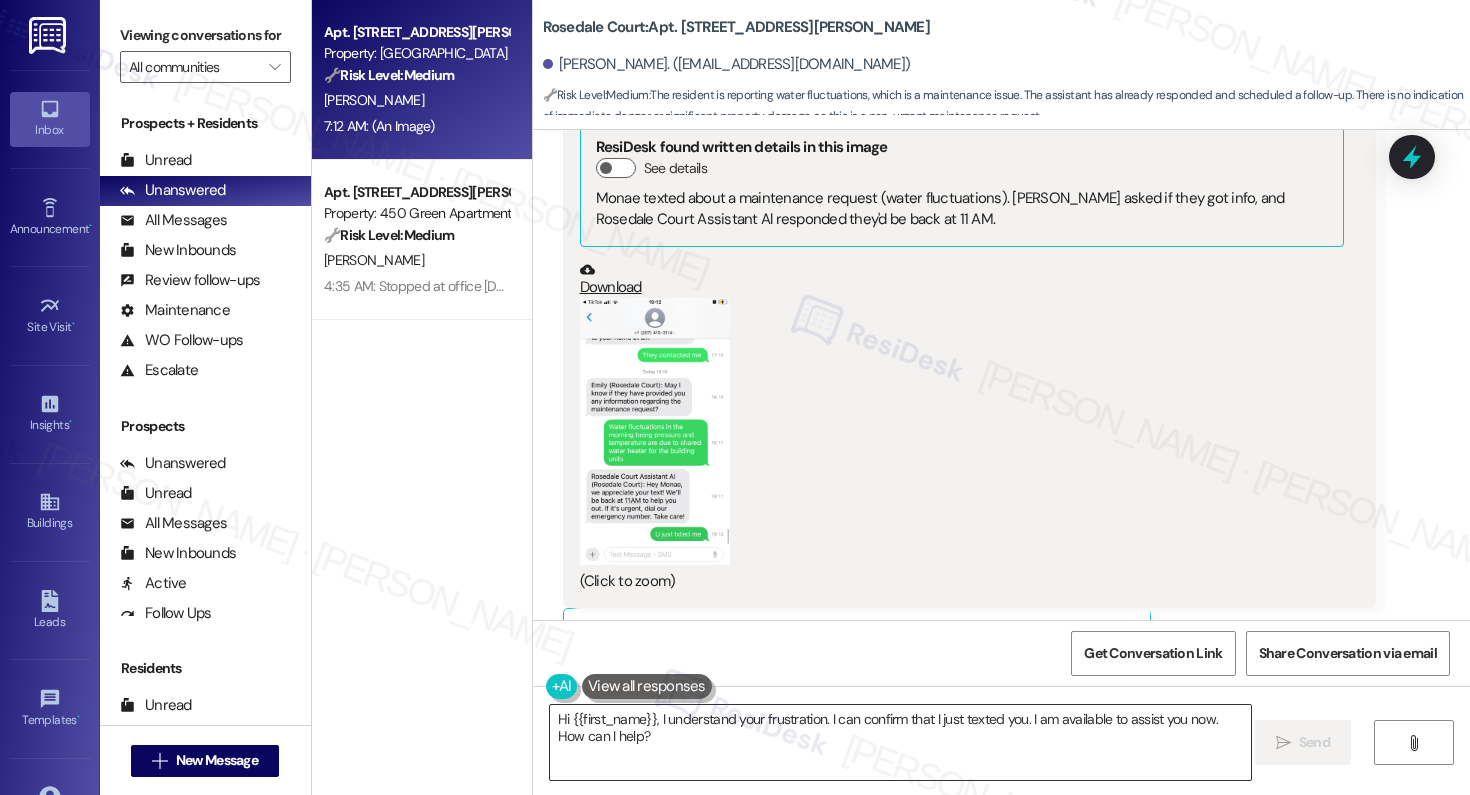click on "Hi {{first_name}}, I understand your frustration. I can confirm that I just texted you. I am available to assist you now. How can I help?" at bounding box center [900, 742] 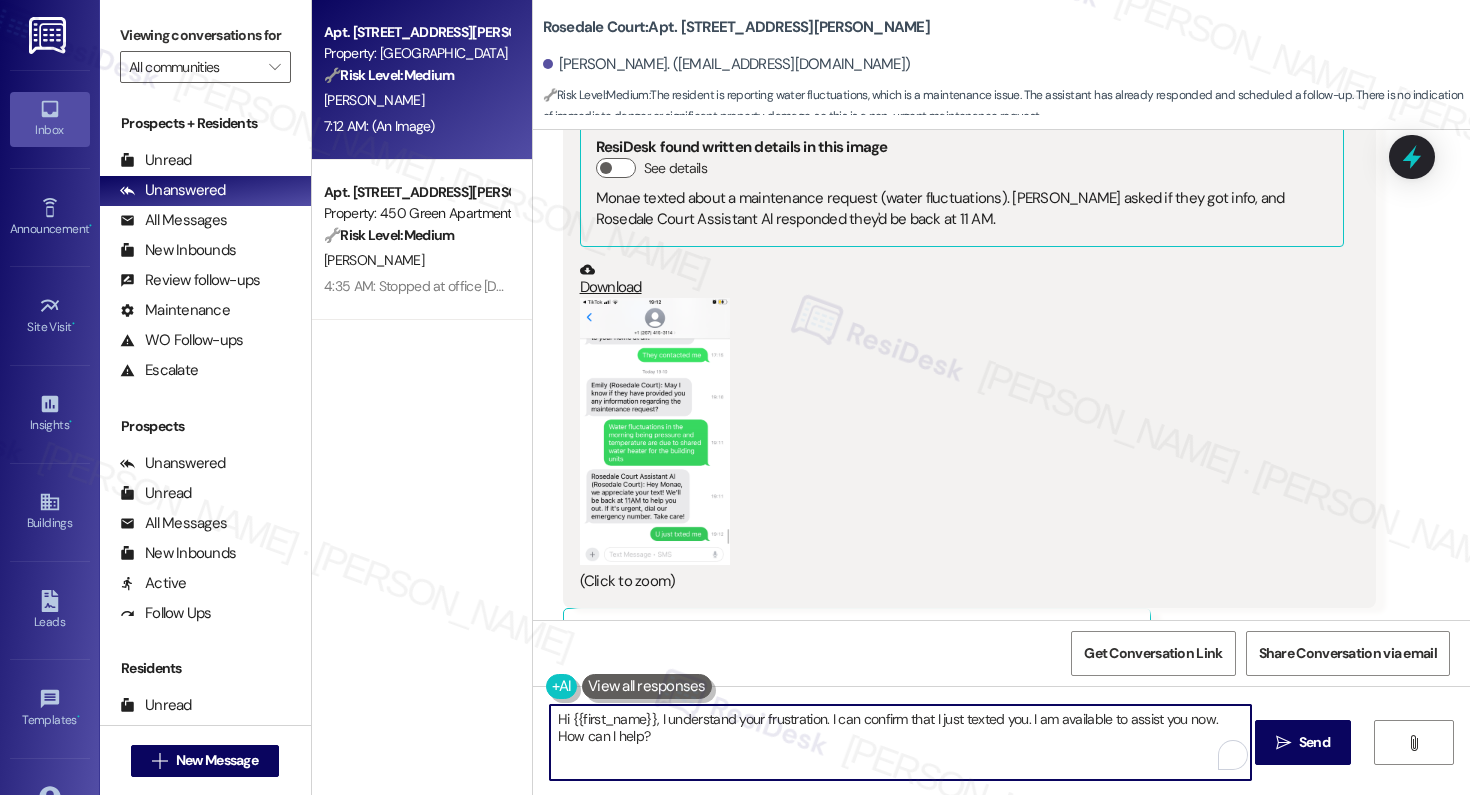 click on "Hi {{first_name}}, I understand your frustration. I can confirm that I just texted you. I am available to assist you now. How can I help?" at bounding box center [900, 742] 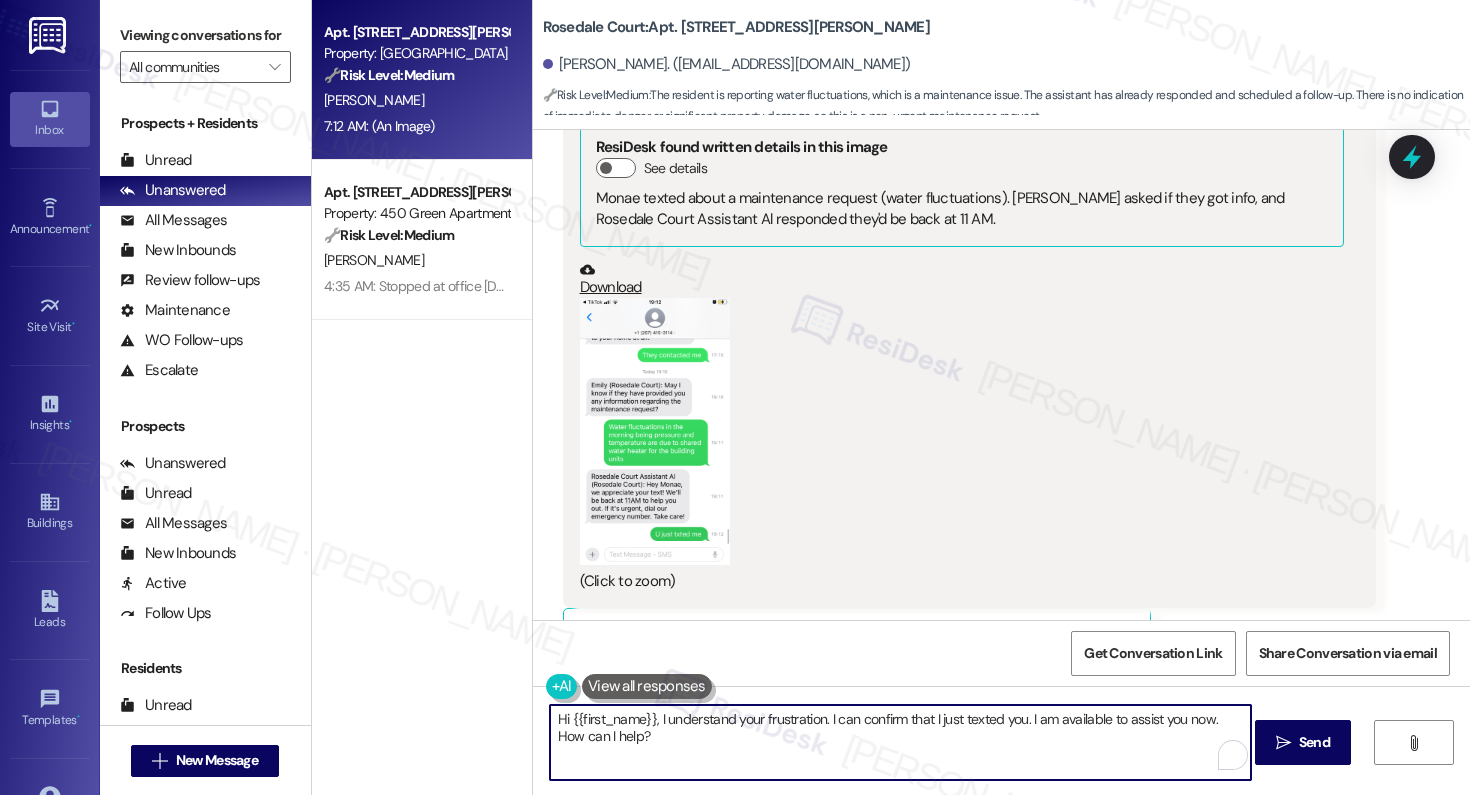 click on "Hi {{first_name}}, I understand your frustration. I can confirm that I just texted you. I am available to assist you now. How can I help?" at bounding box center (900, 742) 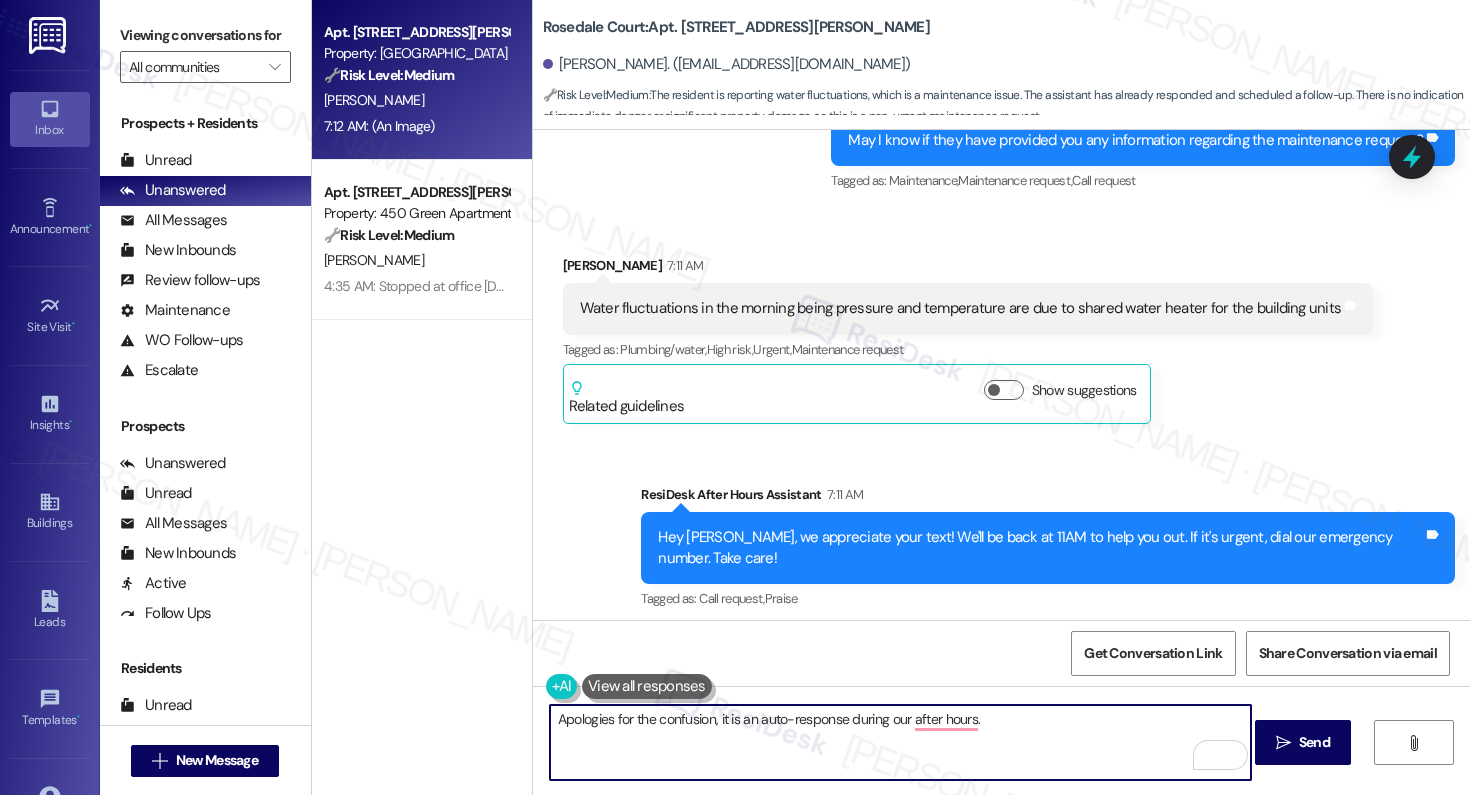 scroll, scrollTop: 9951, scrollLeft: 0, axis: vertical 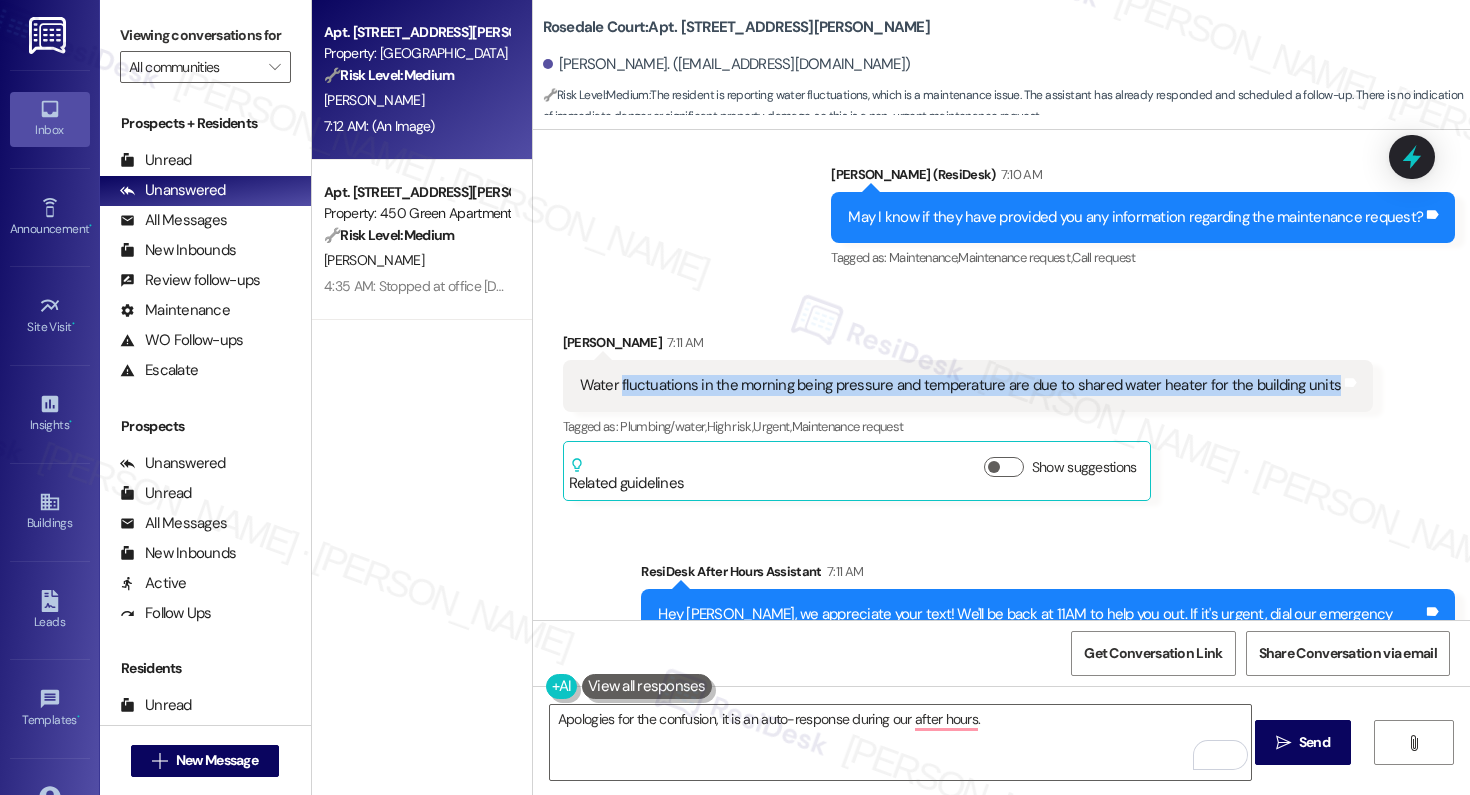 drag, startPoint x: 621, startPoint y: 323, endPoint x: 878, endPoint y: 339, distance: 257.49756 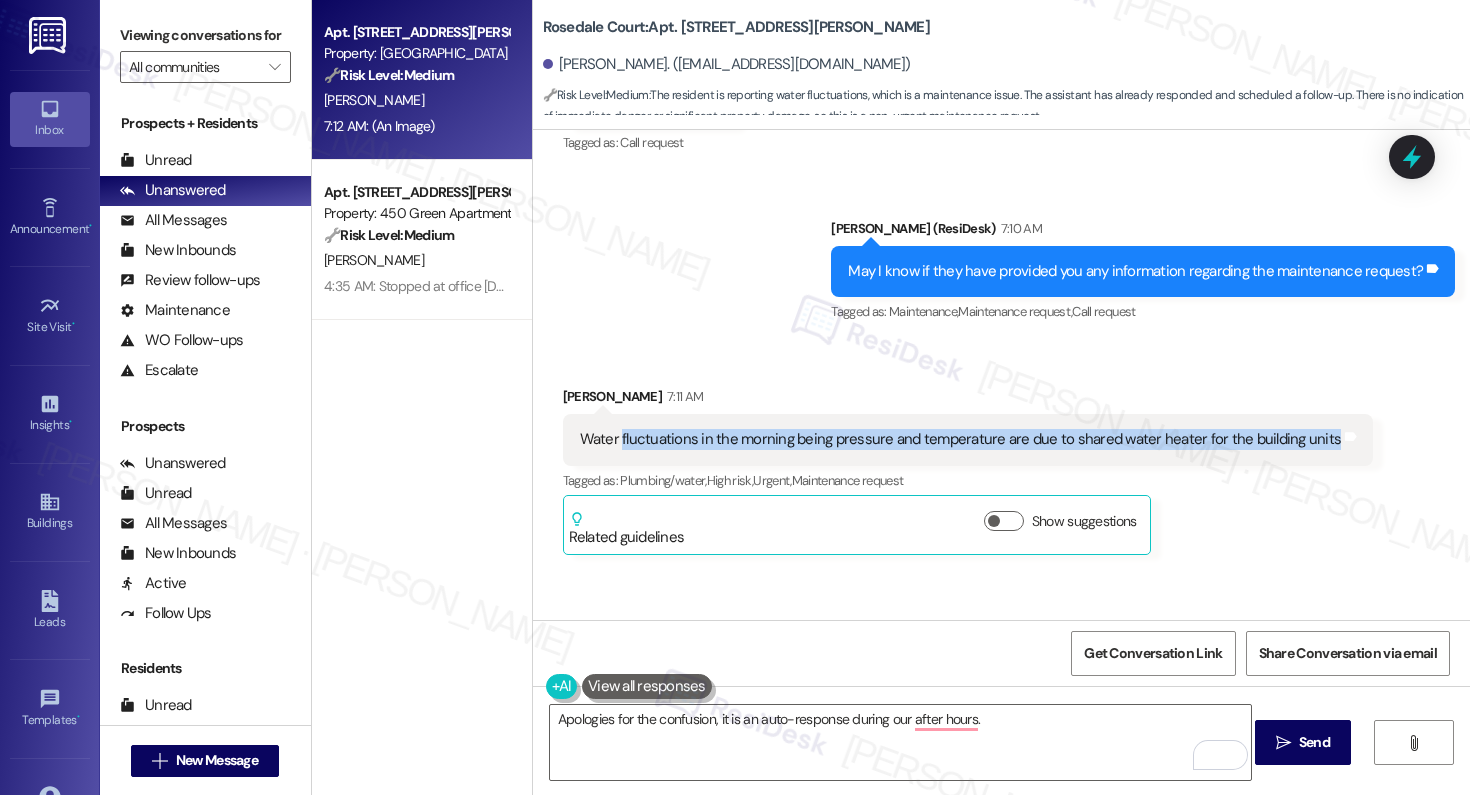 scroll, scrollTop: 9860, scrollLeft: 0, axis: vertical 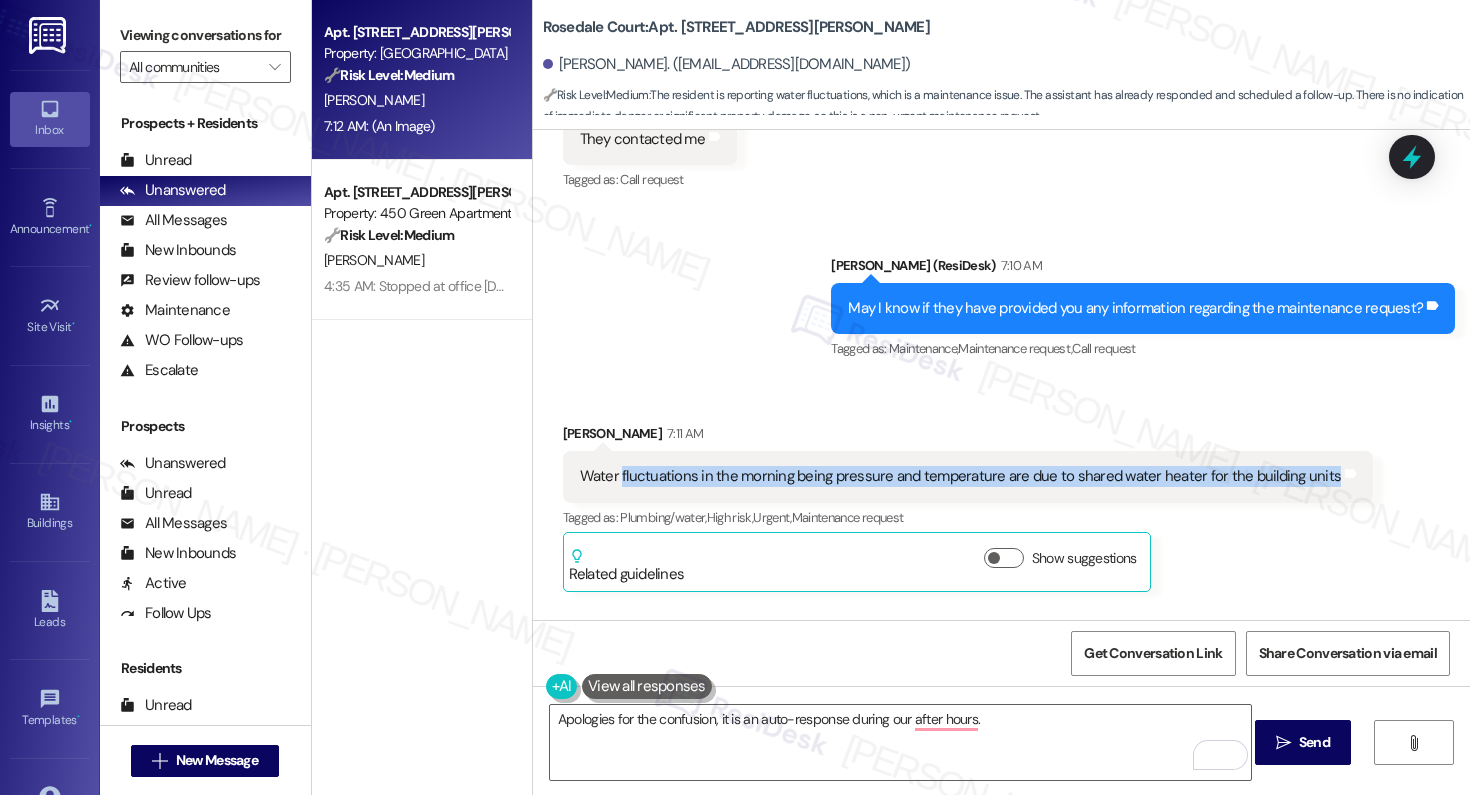 click on "Water fluctuations in the morning being pressure and temperature are due to shared water heater for the building units  Tags and notes" at bounding box center [968, 476] 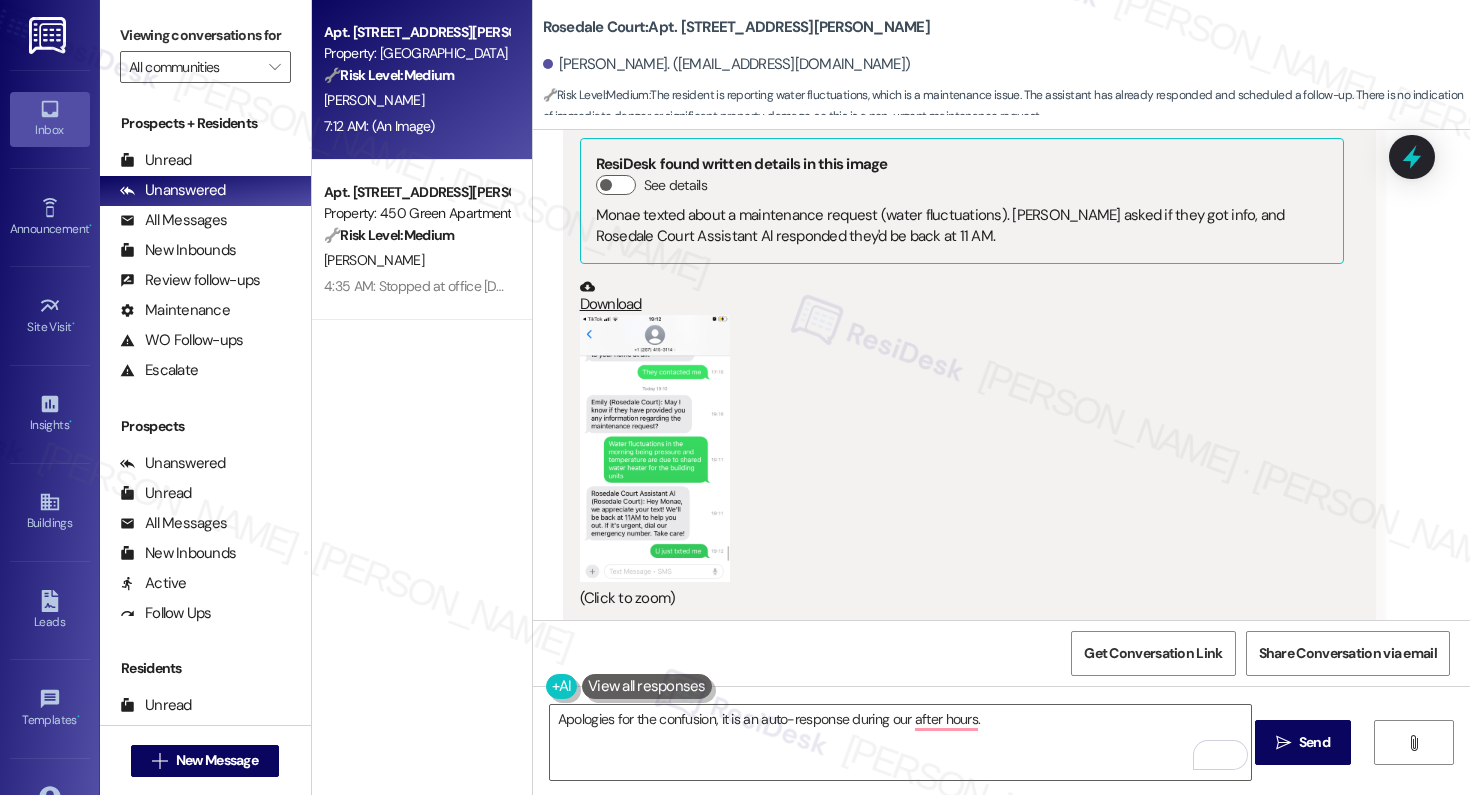 scroll, scrollTop: 10806, scrollLeft: 0, axis: vertical 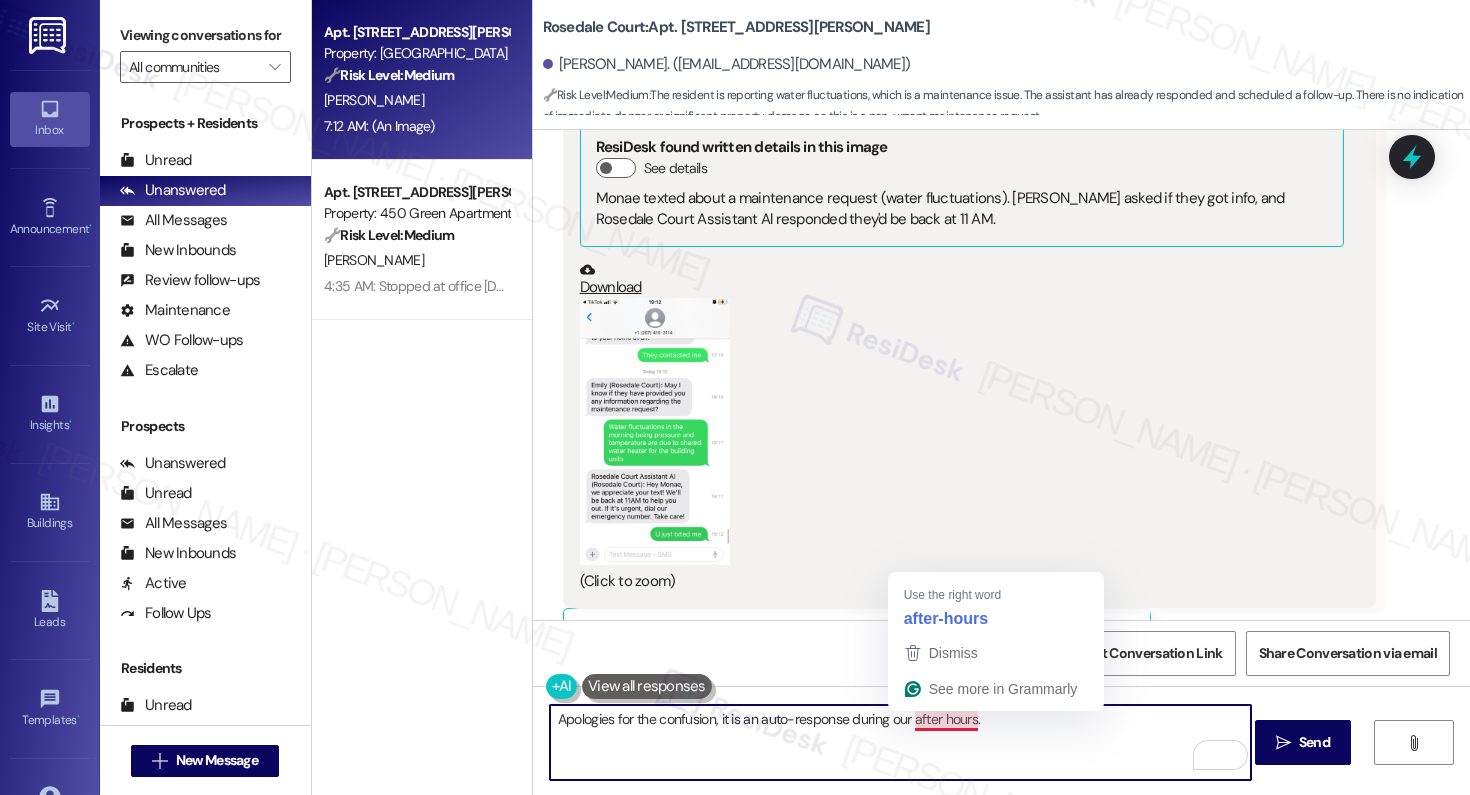click on "Apologies for the confusion, it is an auto-response during our after hours." at bounding box center [900, 742] 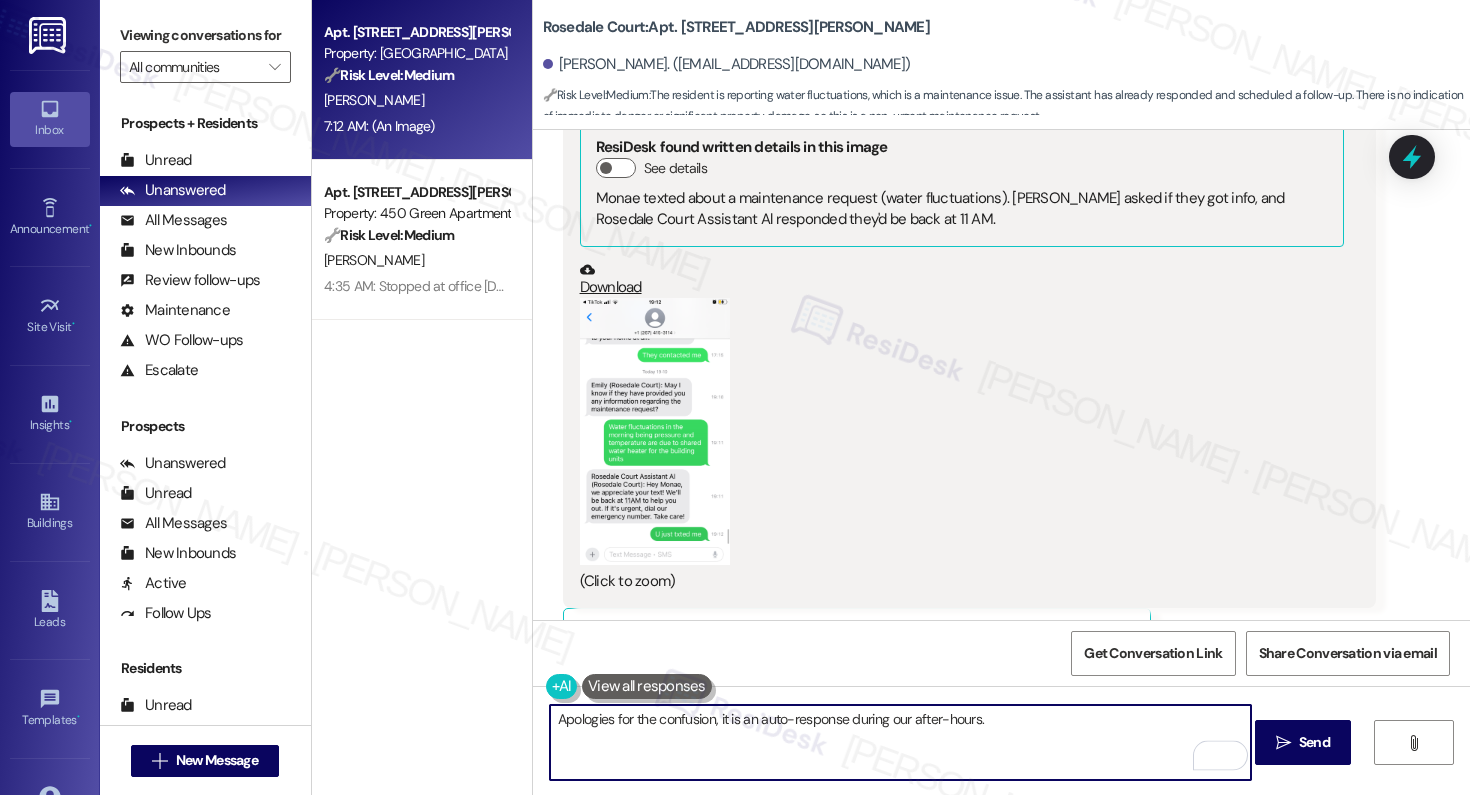 click on "Apologies for the confusion, it is an auto-response during our after-hours." at bounding box center [900, 742] 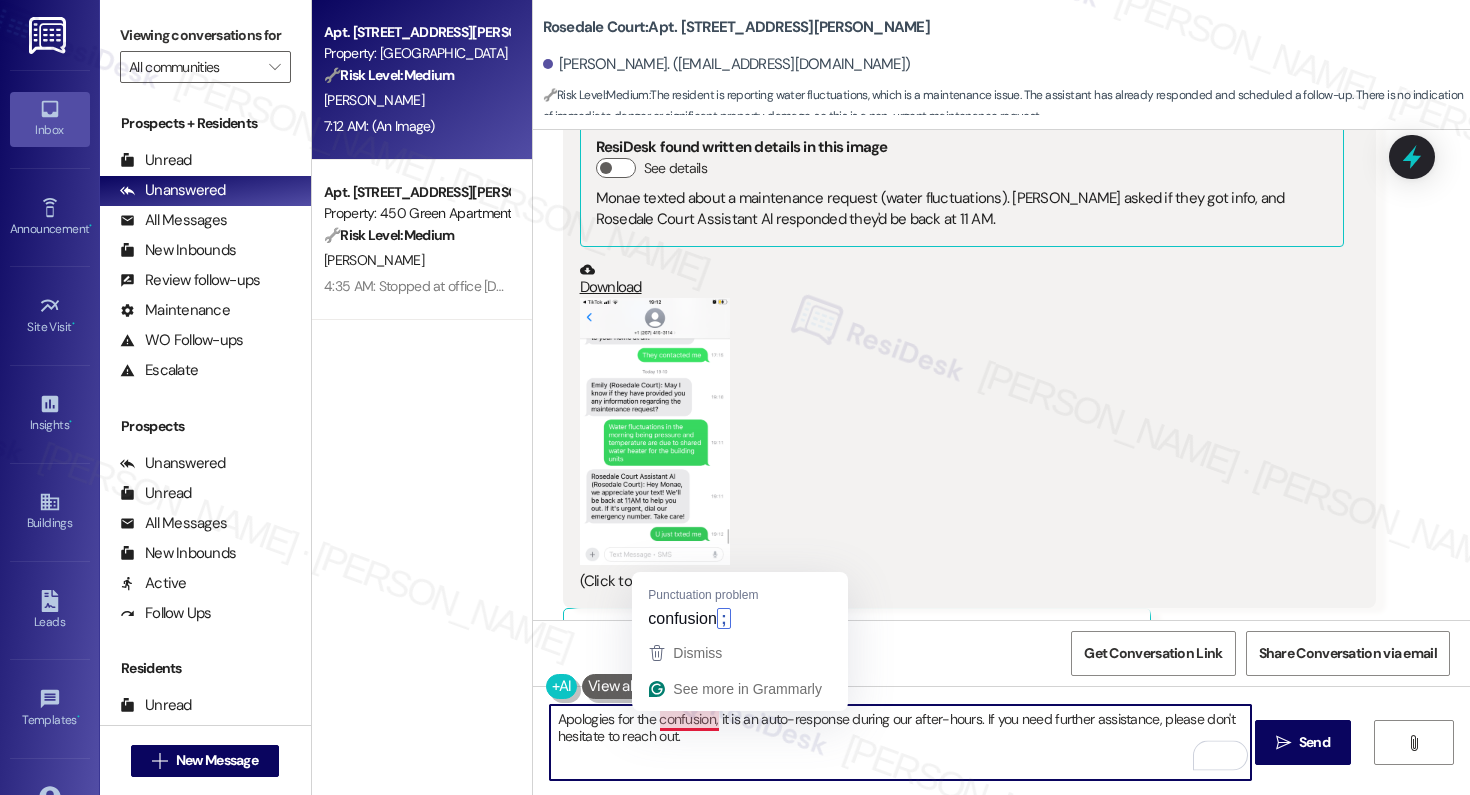 click on "Apologies for the confusion, it is an auto-response during our after-hours. If you need further assistance, please don't hesitate to reach out." at bounding box center [900, 742] 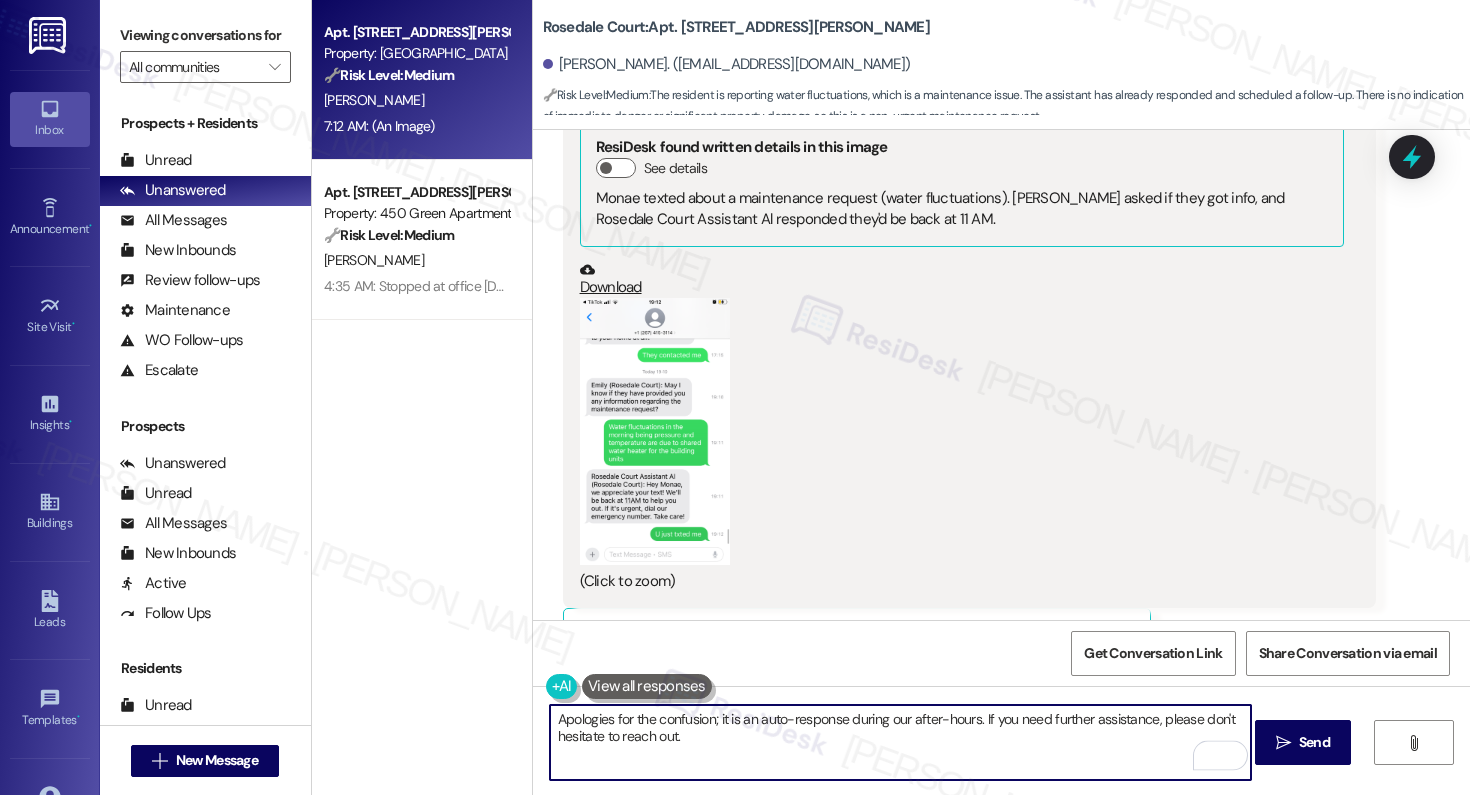 click on "Apologies for the confusion; it is an auto-response during our after-hours. If you need further assistance, please don't hesitate to reach out." at bounding box center (900, 742) 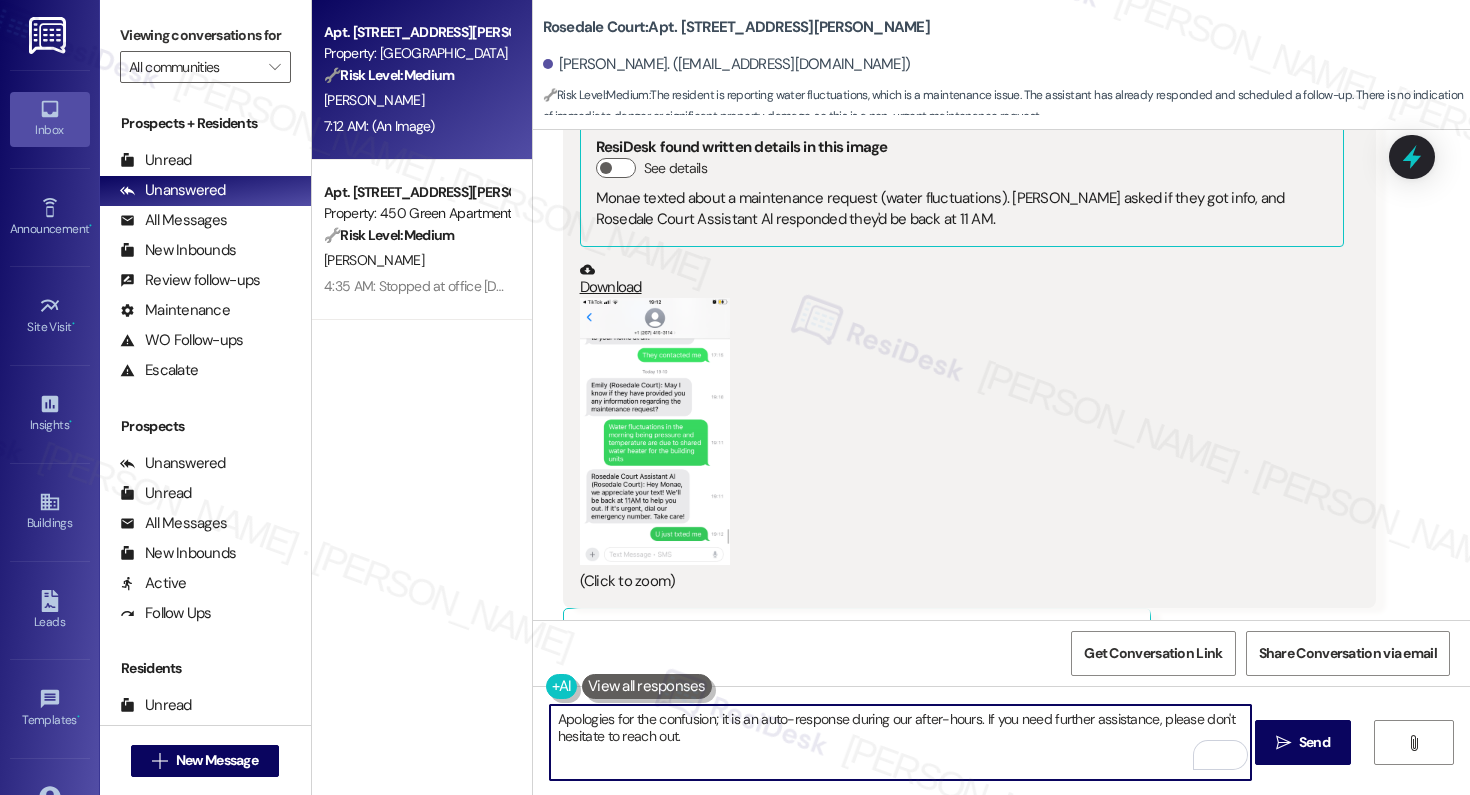 click on "Apologies for the confusion; it is an auto-response during our after-hours. If you need further assistance, please don't hesitate to reach out." at bounding box center (900, 742) 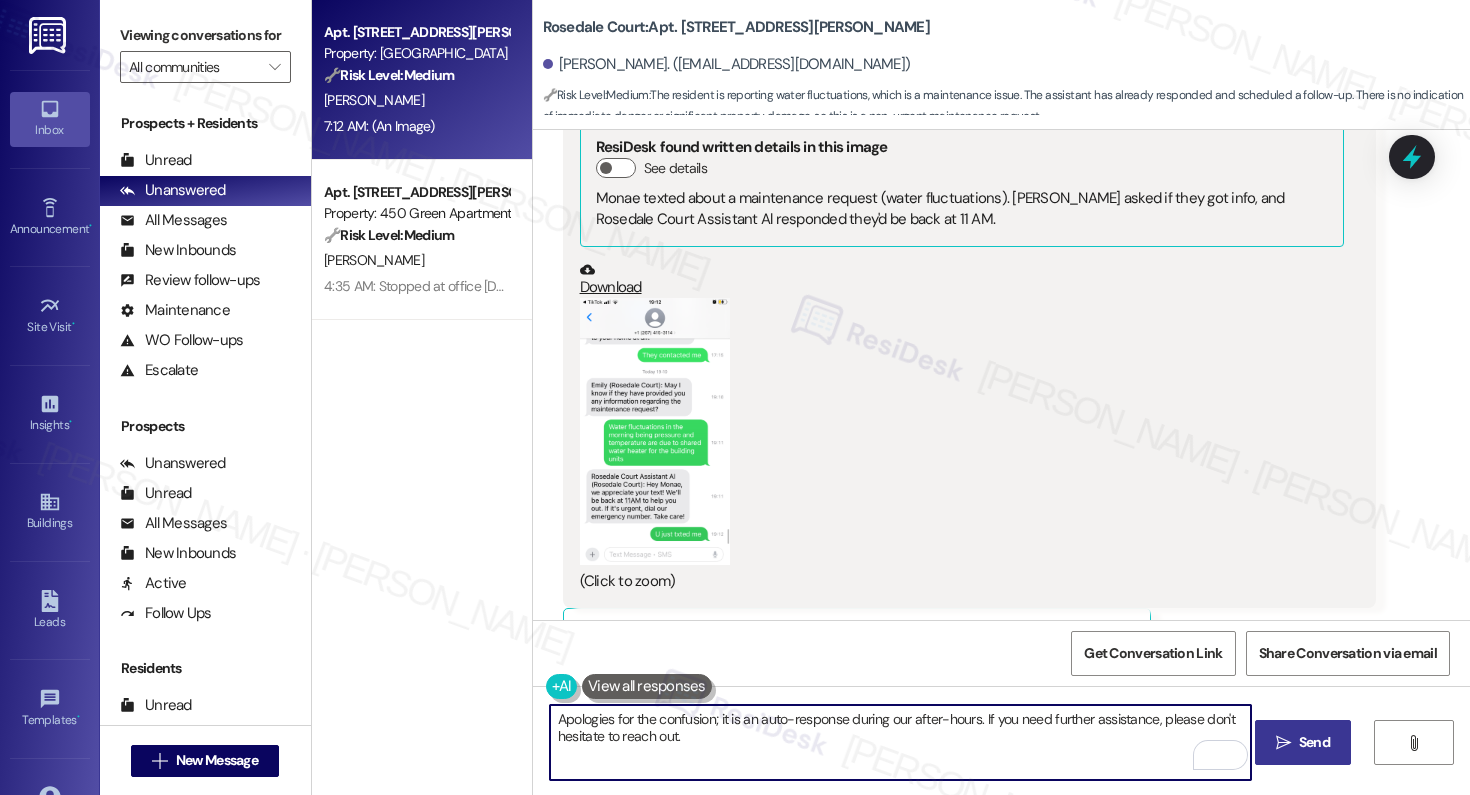 type on "Apologies for the confusion; it is an auto-response during our after-hours. If you need further assistance, please don't hesitate to reach out." 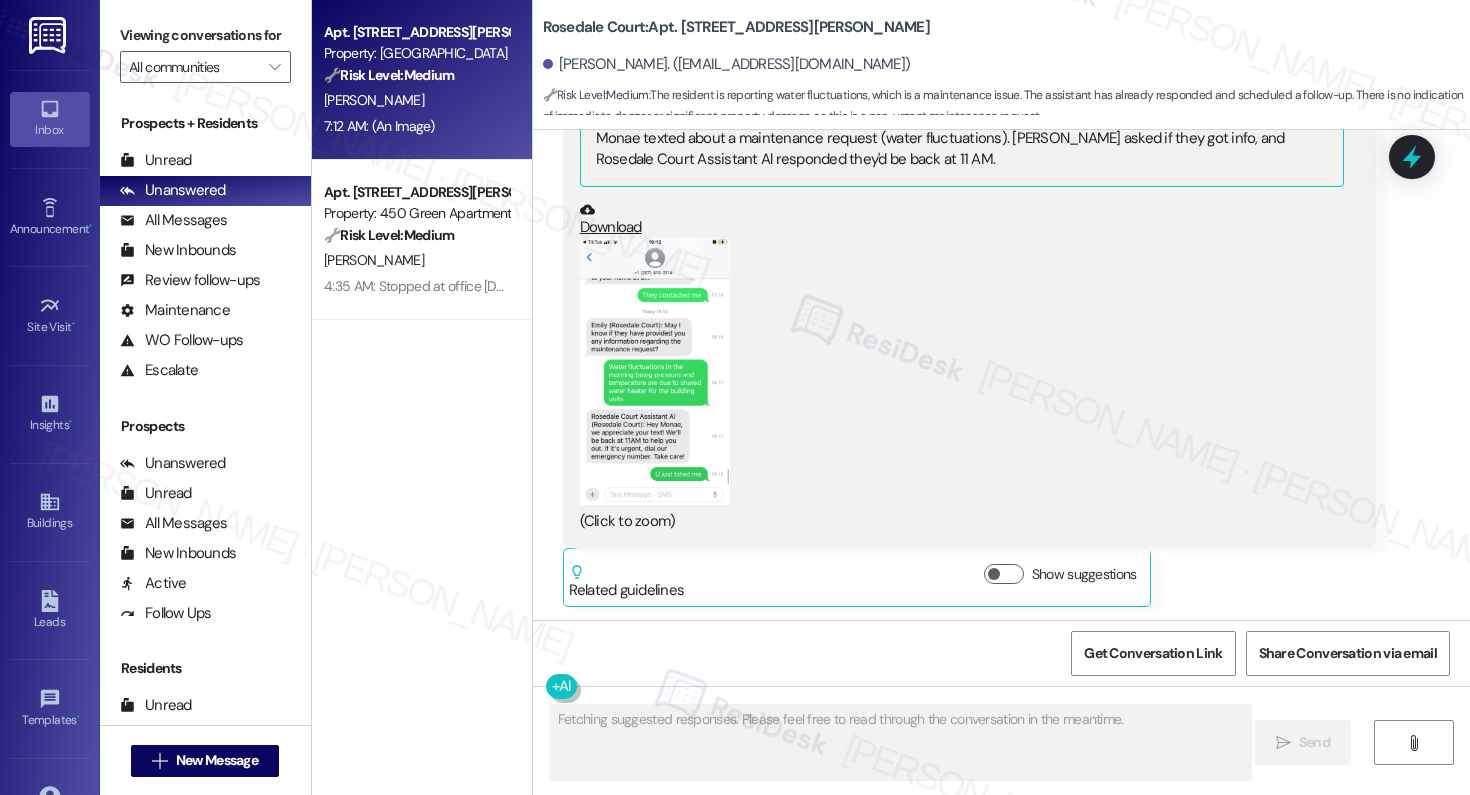 scroll, scrollTop: 10966, scrollLeft: 0, axis: vertical 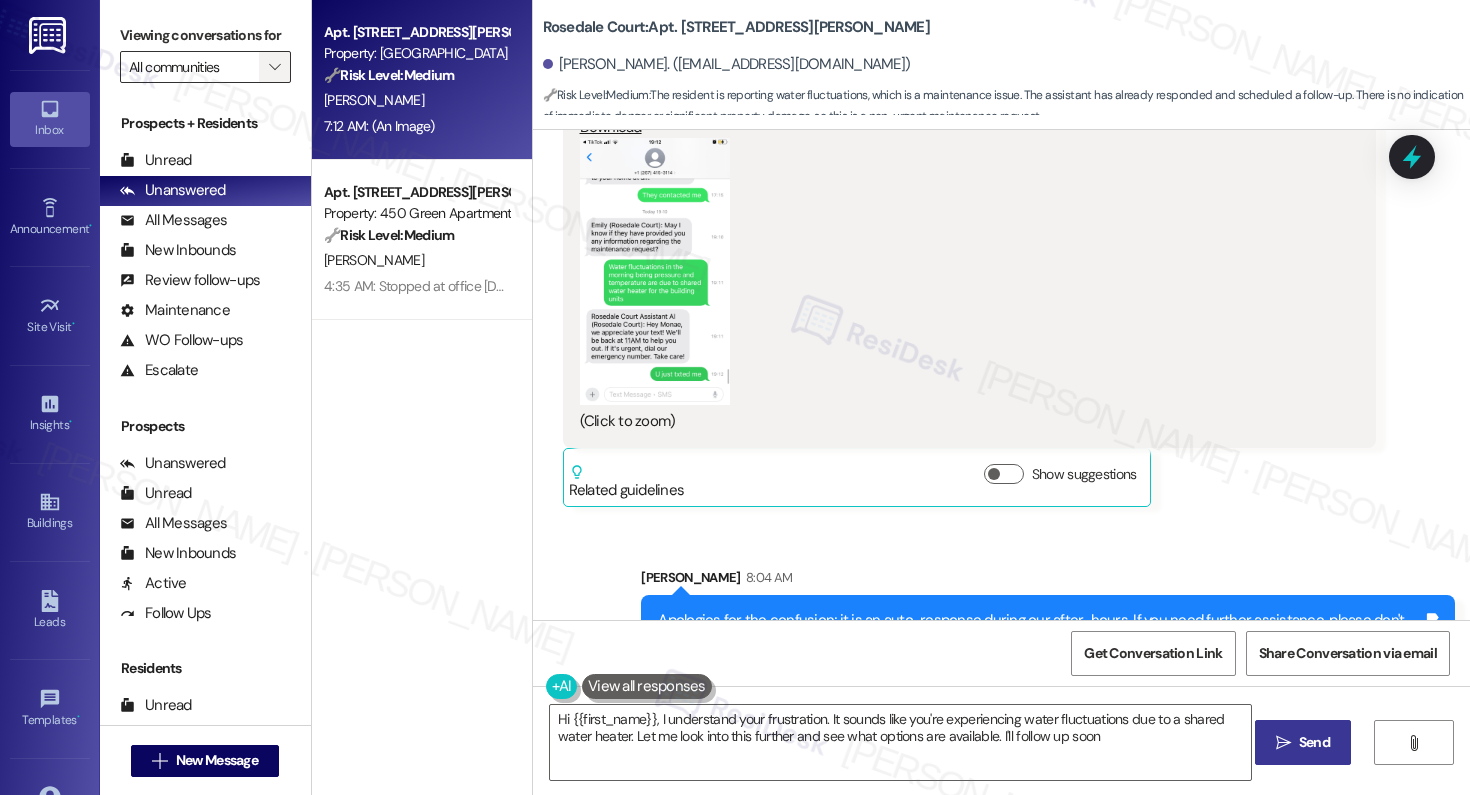 click on "" at bounding box center (274, 67) 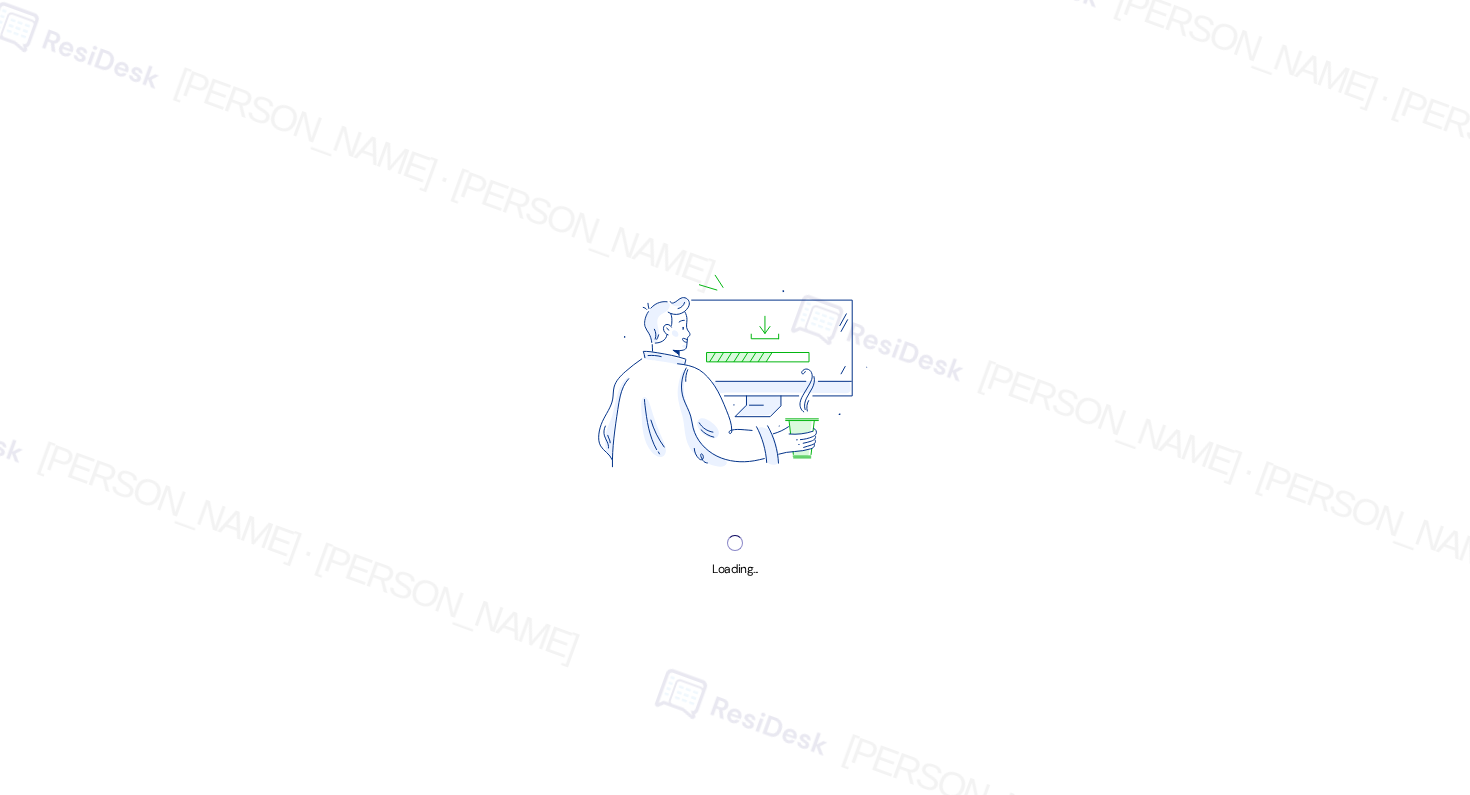 scroll, scrollTop: 0, scrollLeft: 0, axis: both 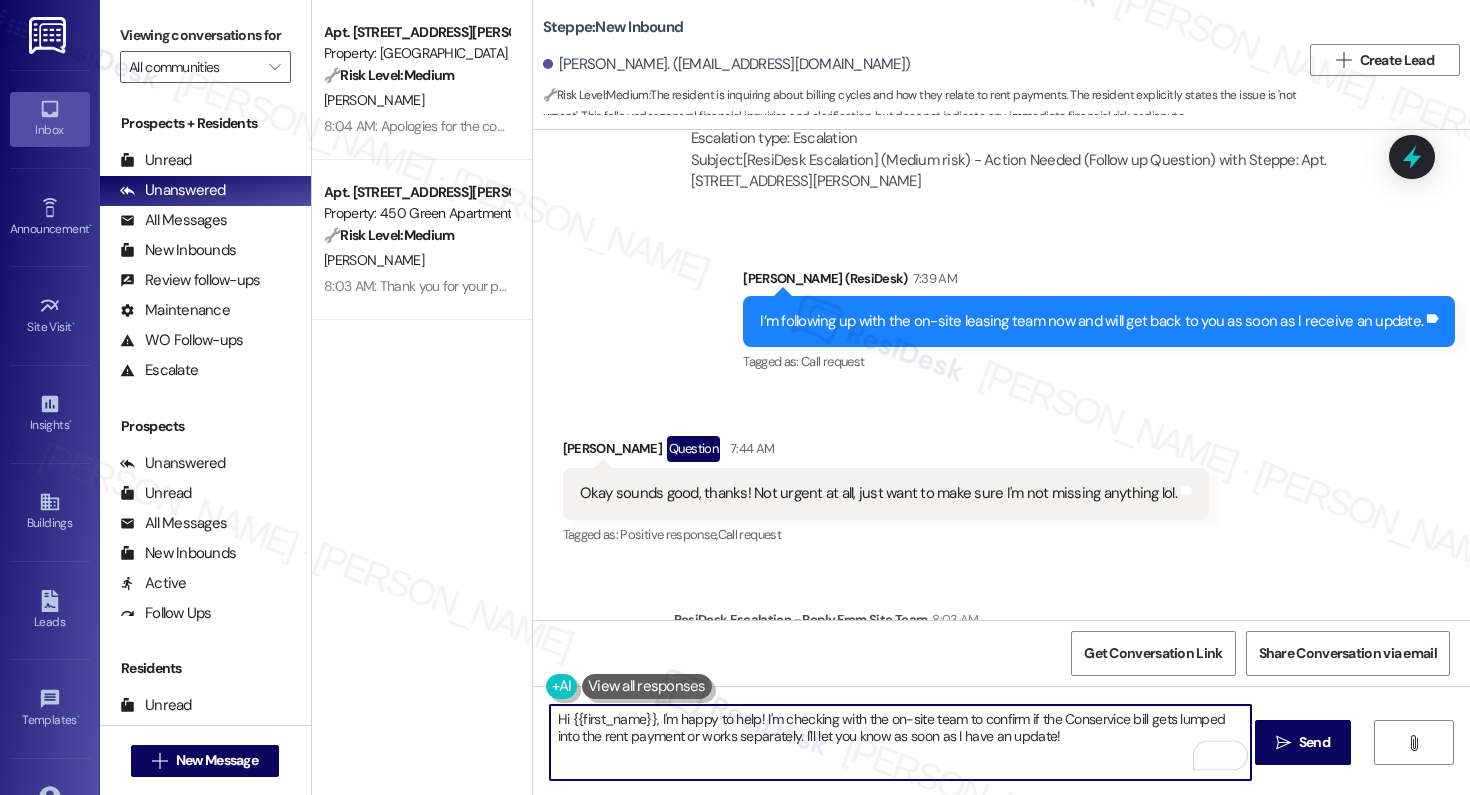 drag, startPoint x: 653, startPoint y: 720, endPoint x: 1062, endPoint y: 738, distance: 409.3959 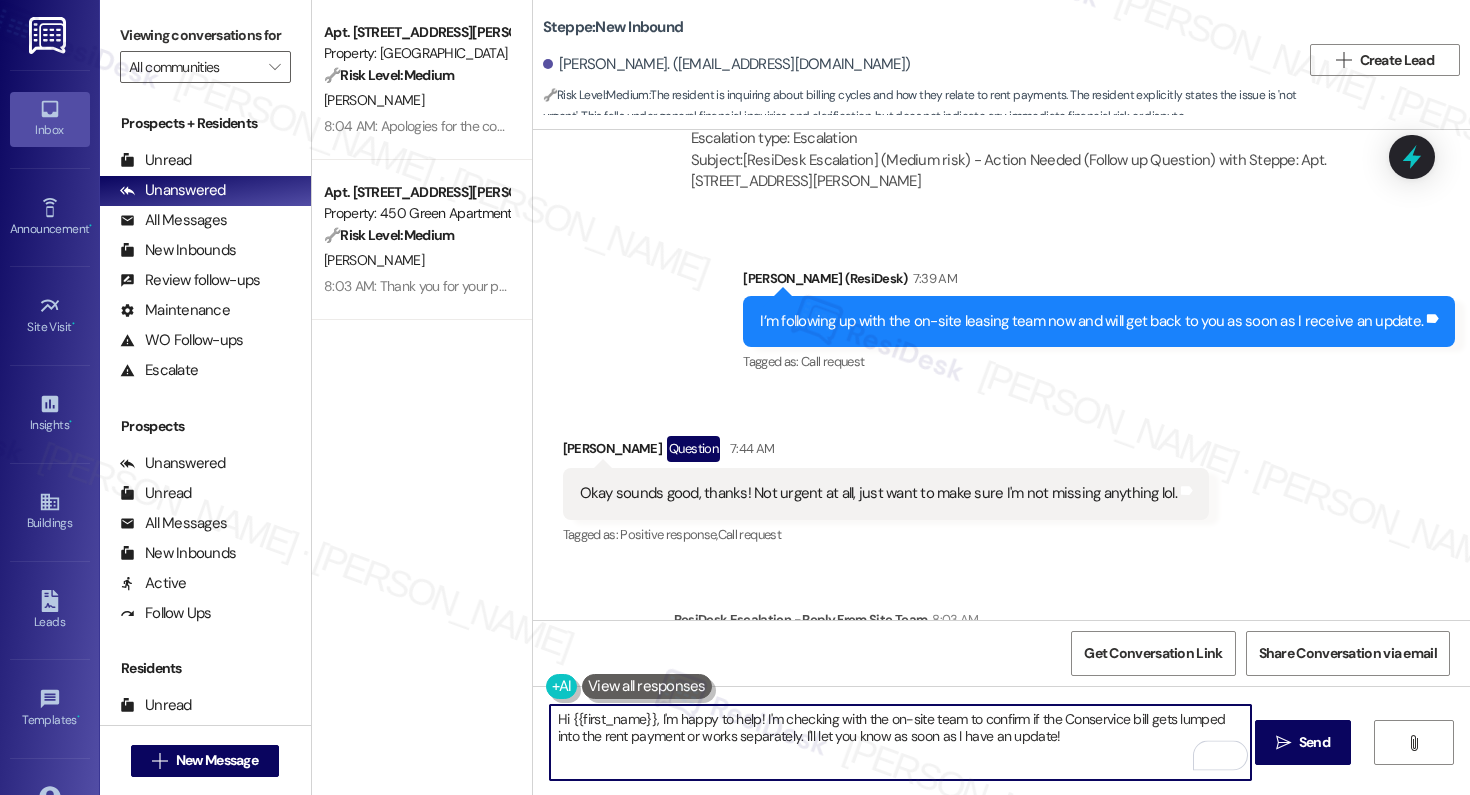 click on "Hi {{first_name}}, I'm happy to help! I'm checking with the on-site team to confirm if the Conservice bill gets lumped into the rent payment or works separately. I'll let you know as soon as I have an update!" at bounding box center (900, 742) 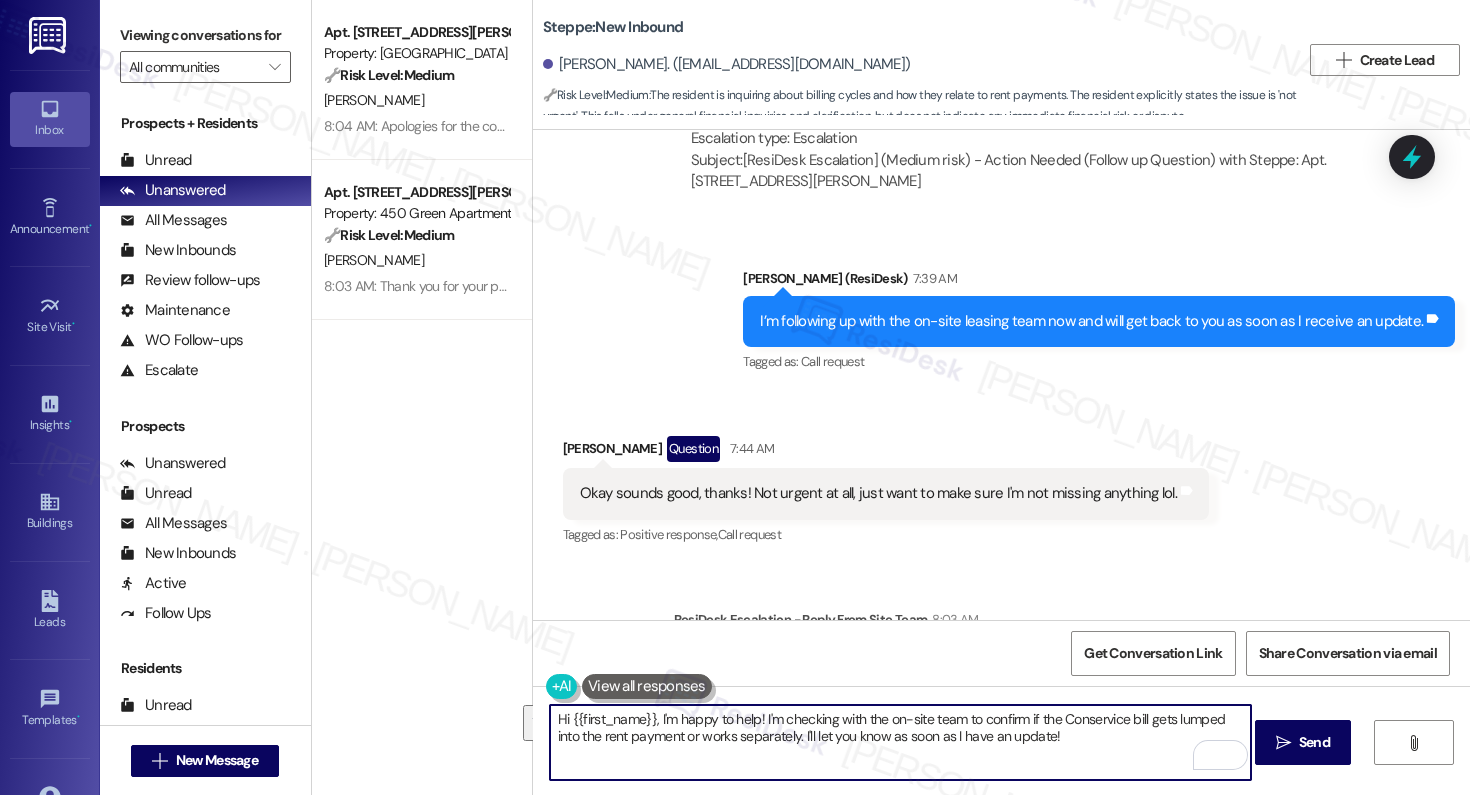 paste on "This will be lumped together with rent - By the 1st of each month the total amount due will be reflected on the online portal and on your resident account." 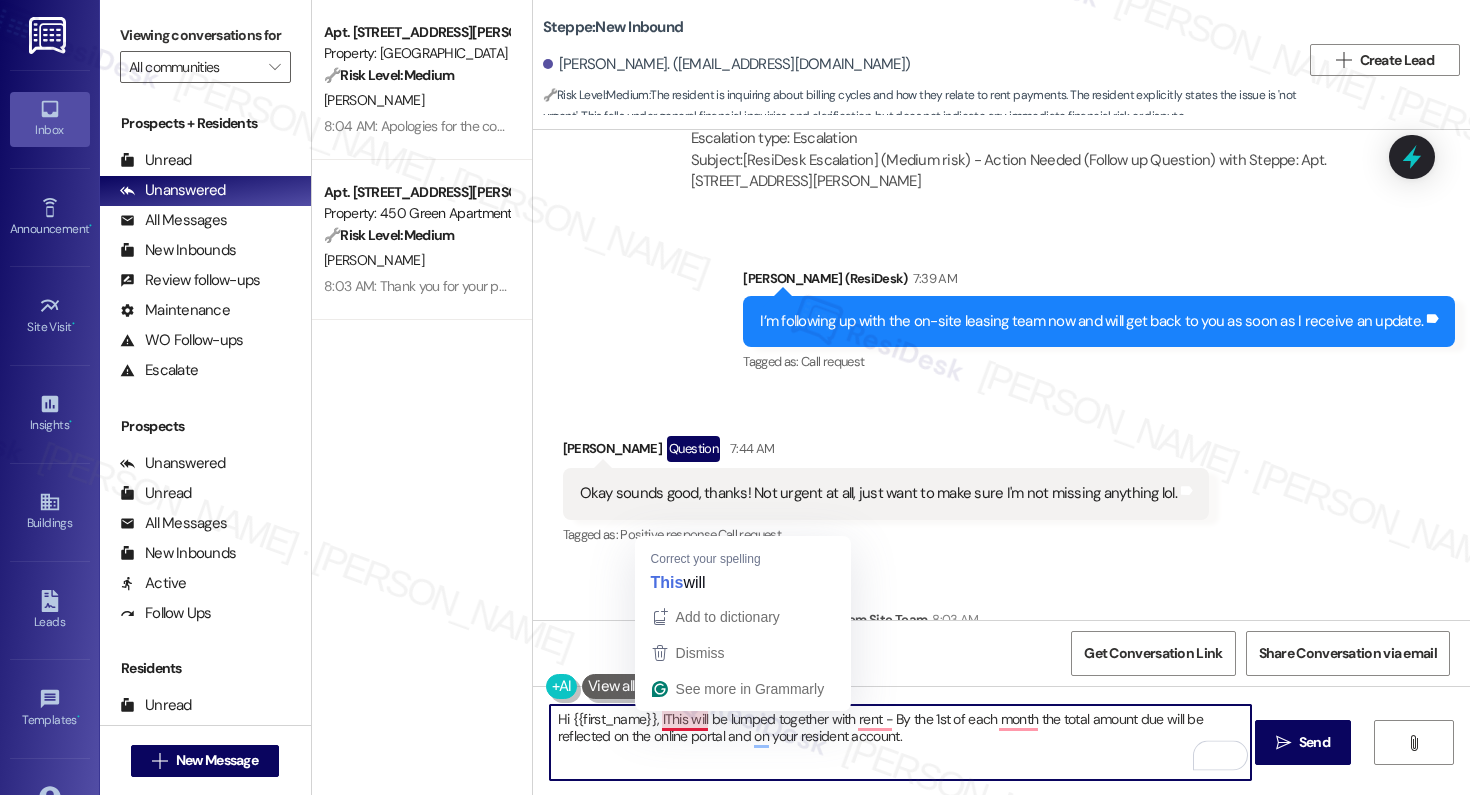 click on "Hi {{first_name}}, IThis will be lumped together with rent - By the 1st of each month the total amount due will be reflected on the online portal and on your resident account." at bounding box center [900, 742] 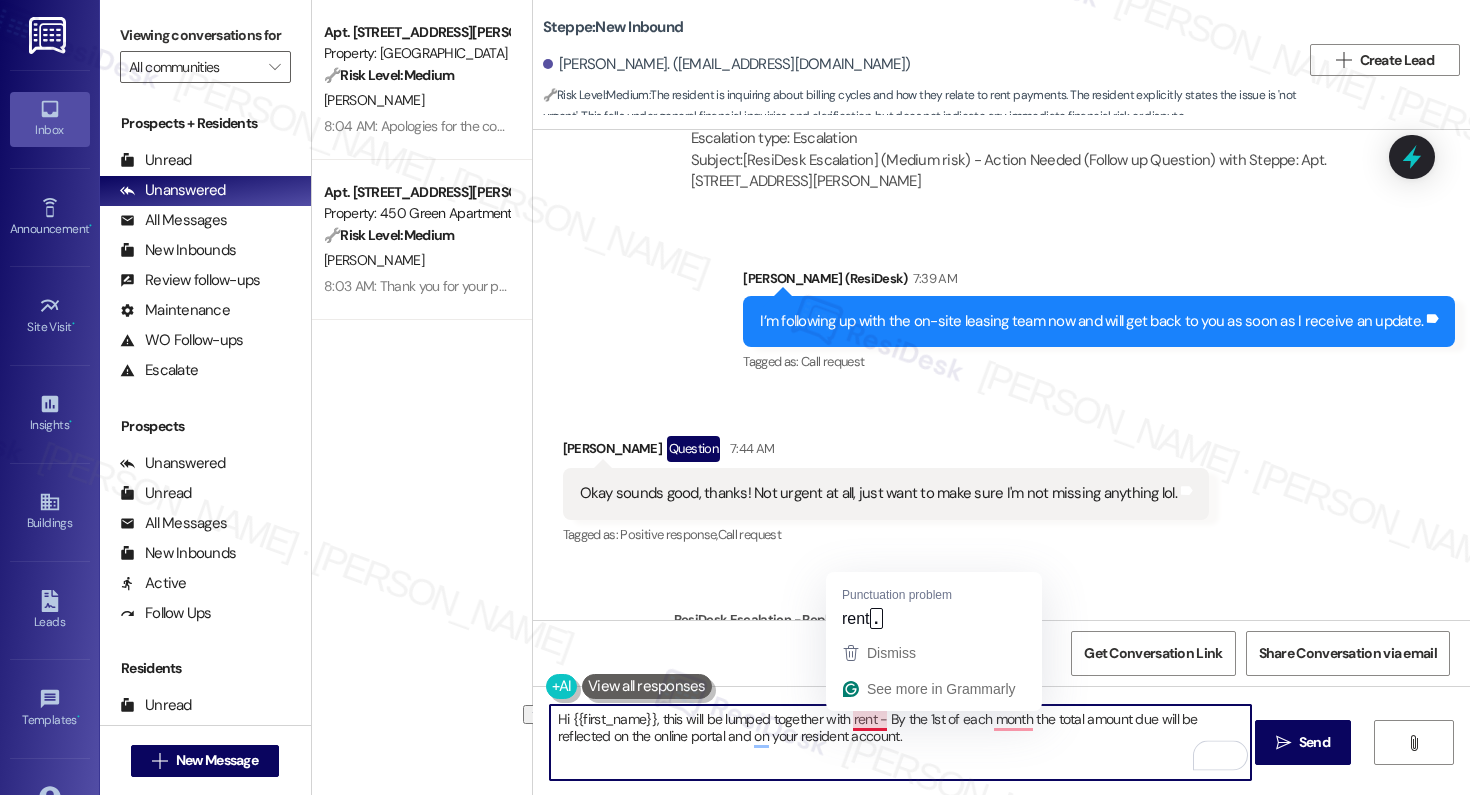 drag, startPoint x: 677, startPoint y: 722, endPoint x: 842, endPoint y: 722, distance: 165 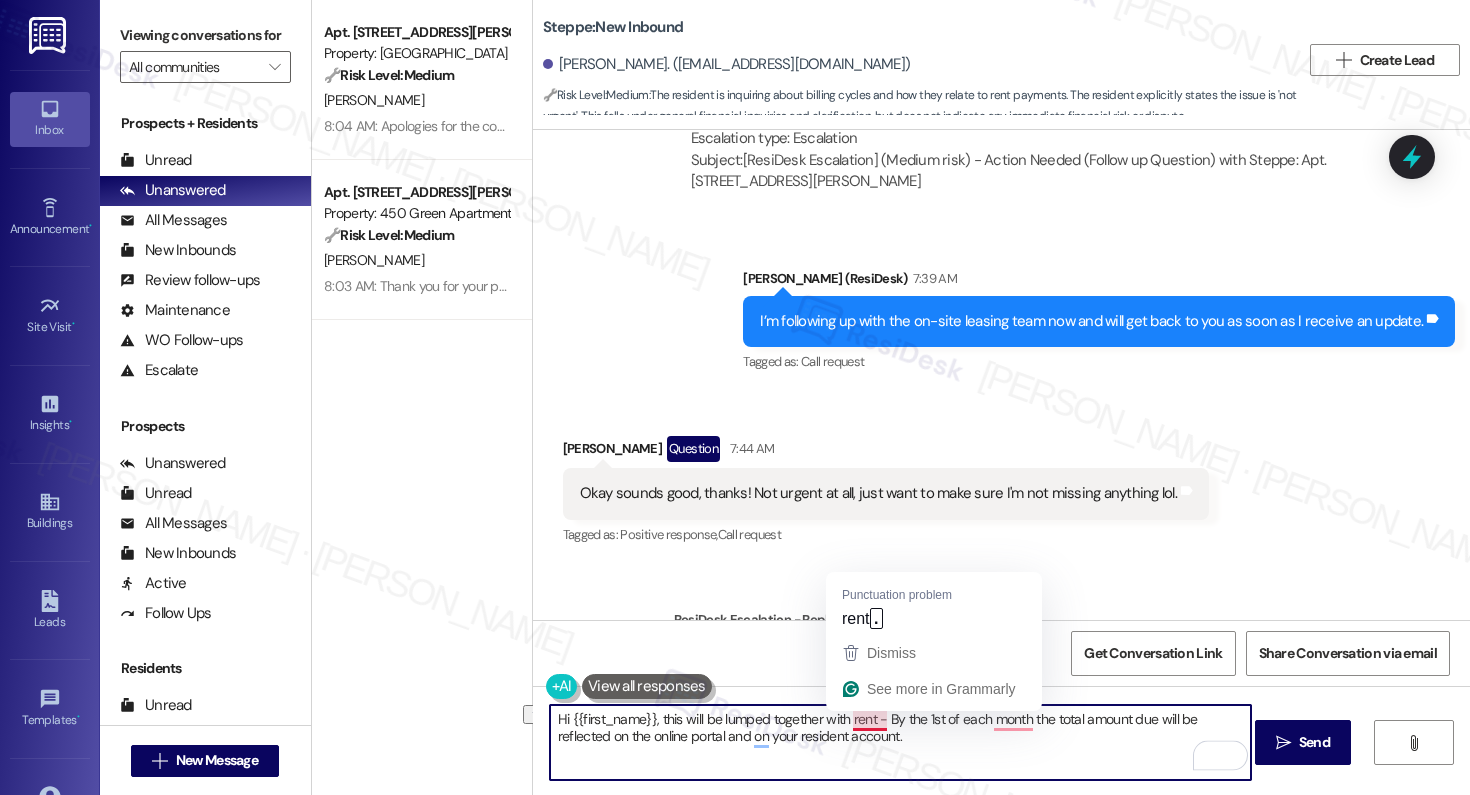 click on "Hi {{first_name}}, this will be lumped together with rent - By the 1st of each month the total amount due will be reflected on the online portal and on your resident account." at bounding box center [900, 742] 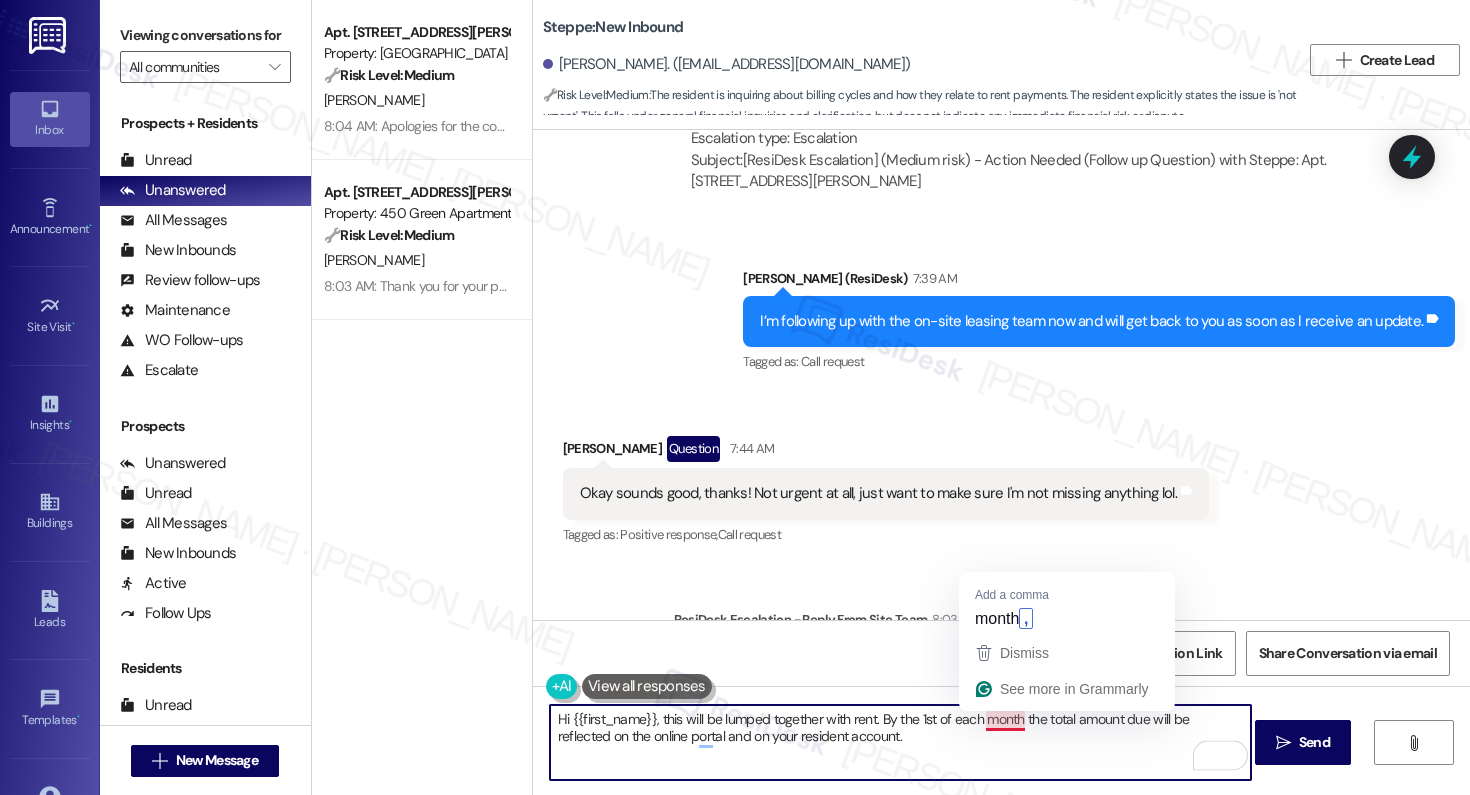 click on "Hi {{first_name}}, this will be lumped together with rent. By the 1st of each month the total amount due will be reflected on the online portal and on your resident account." at bounding box center [900, 742] 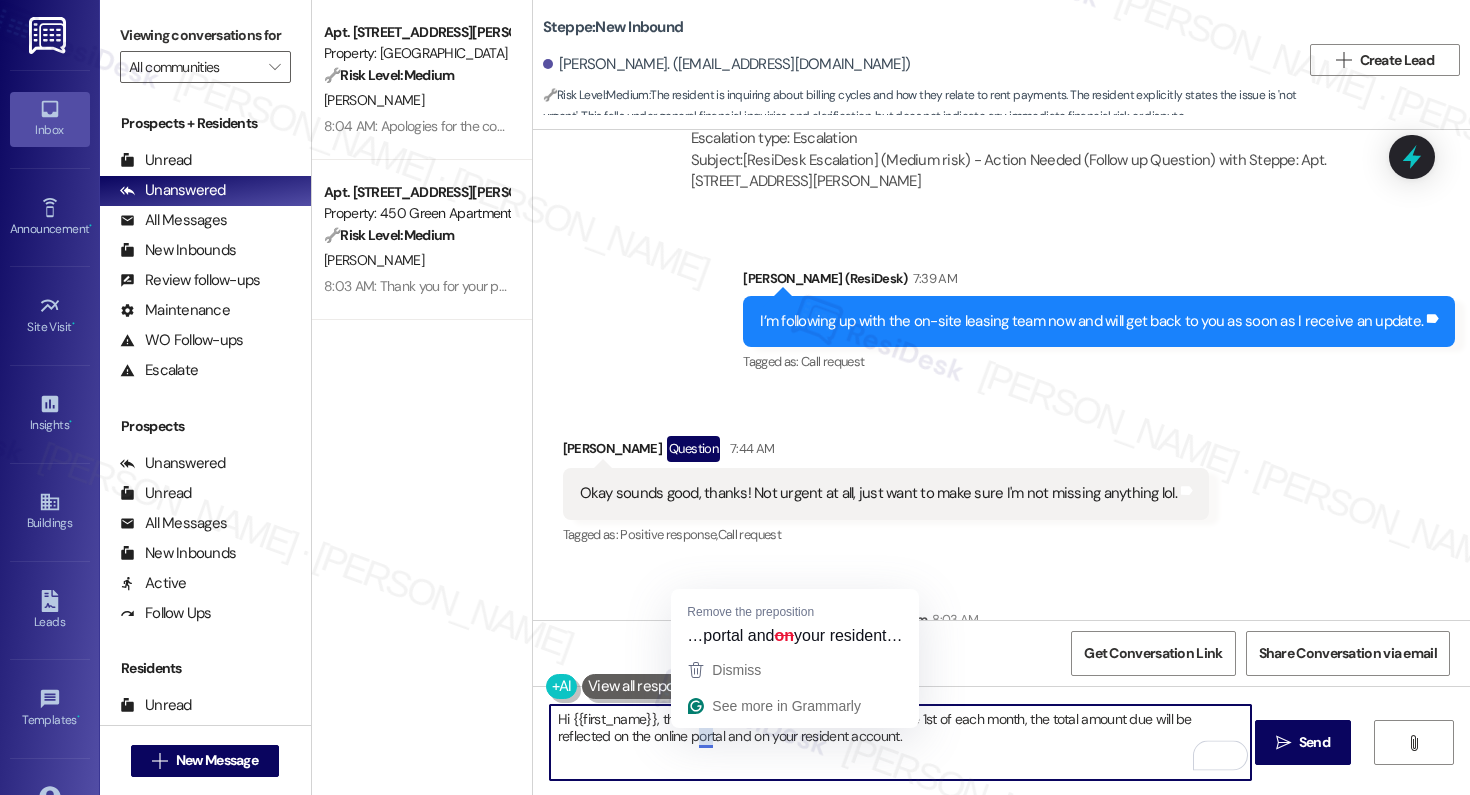 click on "Hi {{first_name}}, this will be lumped together with rent. By the 1st of each month, the total amount due will be reflected on the online portal and on your resident account." at bounding box center [900, 742] 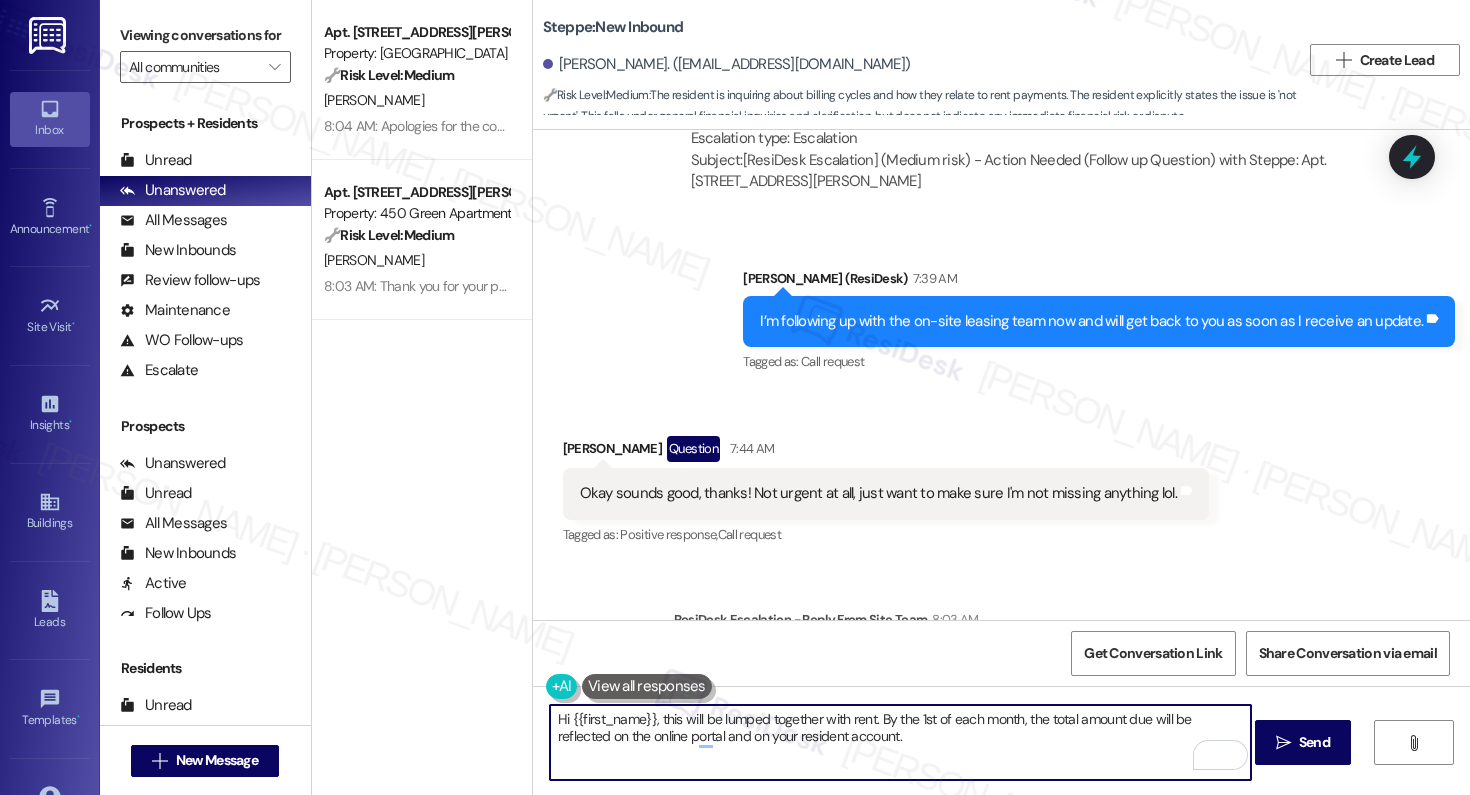 click on "Hi {{first_name}}, this will be lumped together with rent. By the 1st of each month, the total amount due will be reflected on the online portal and on your resident account." at bounding box center [900, 742] 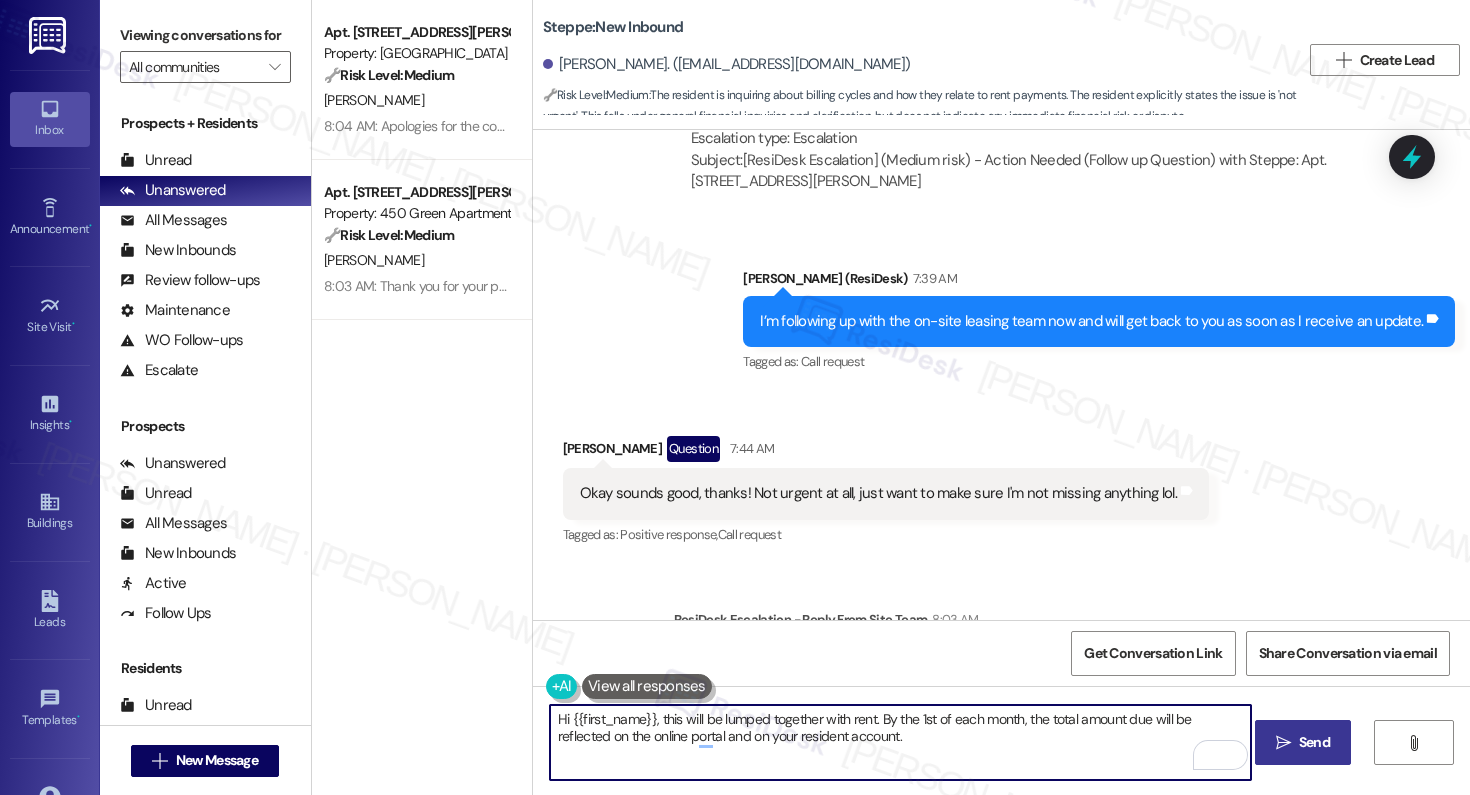 type on "Hi {{first_name}}, this will be lumped together with rent. By the 1st of each month, the total amount due will be reflected on the online portal and on your resident account." 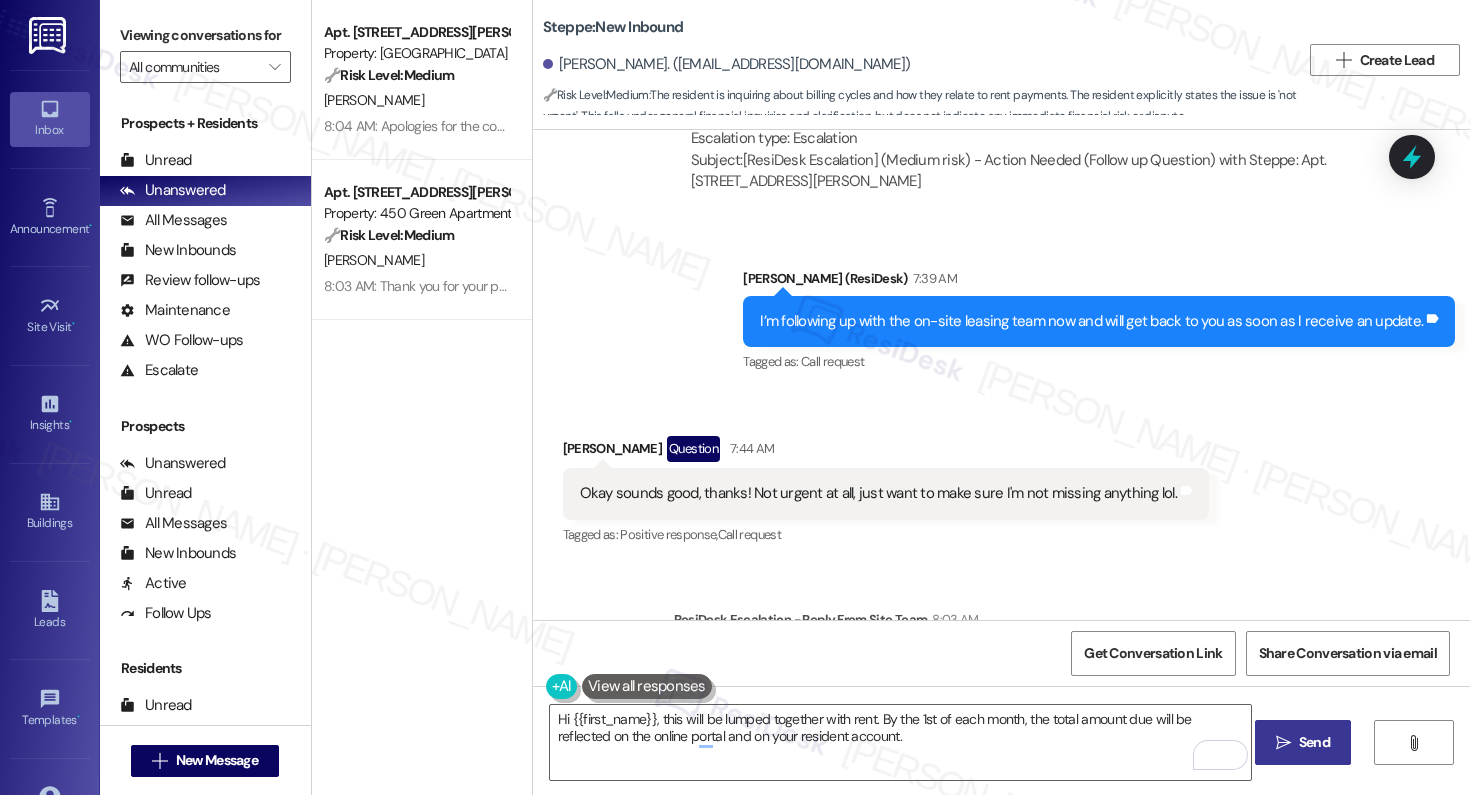 click on "Send" at bounding box center (1314, 742) 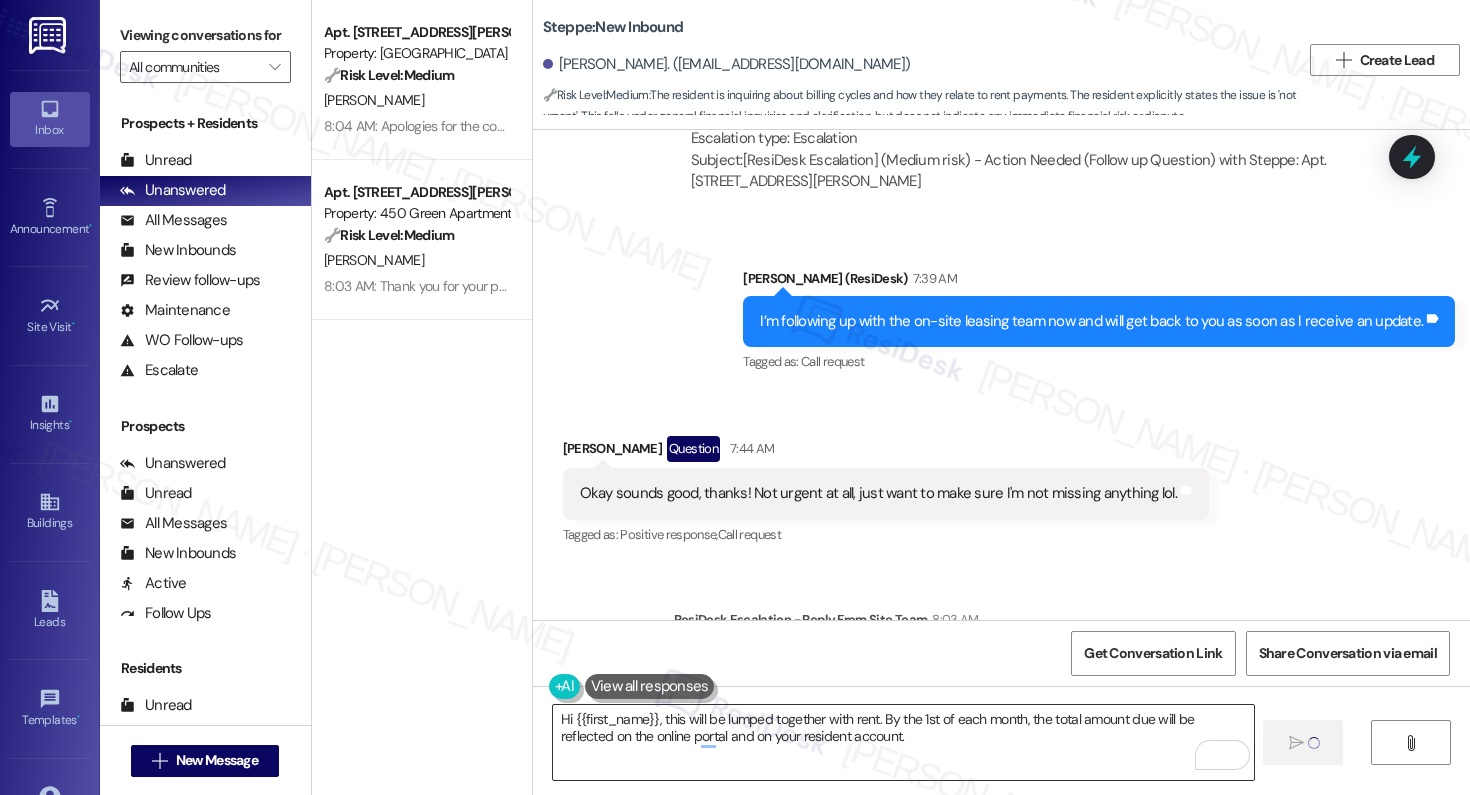 type 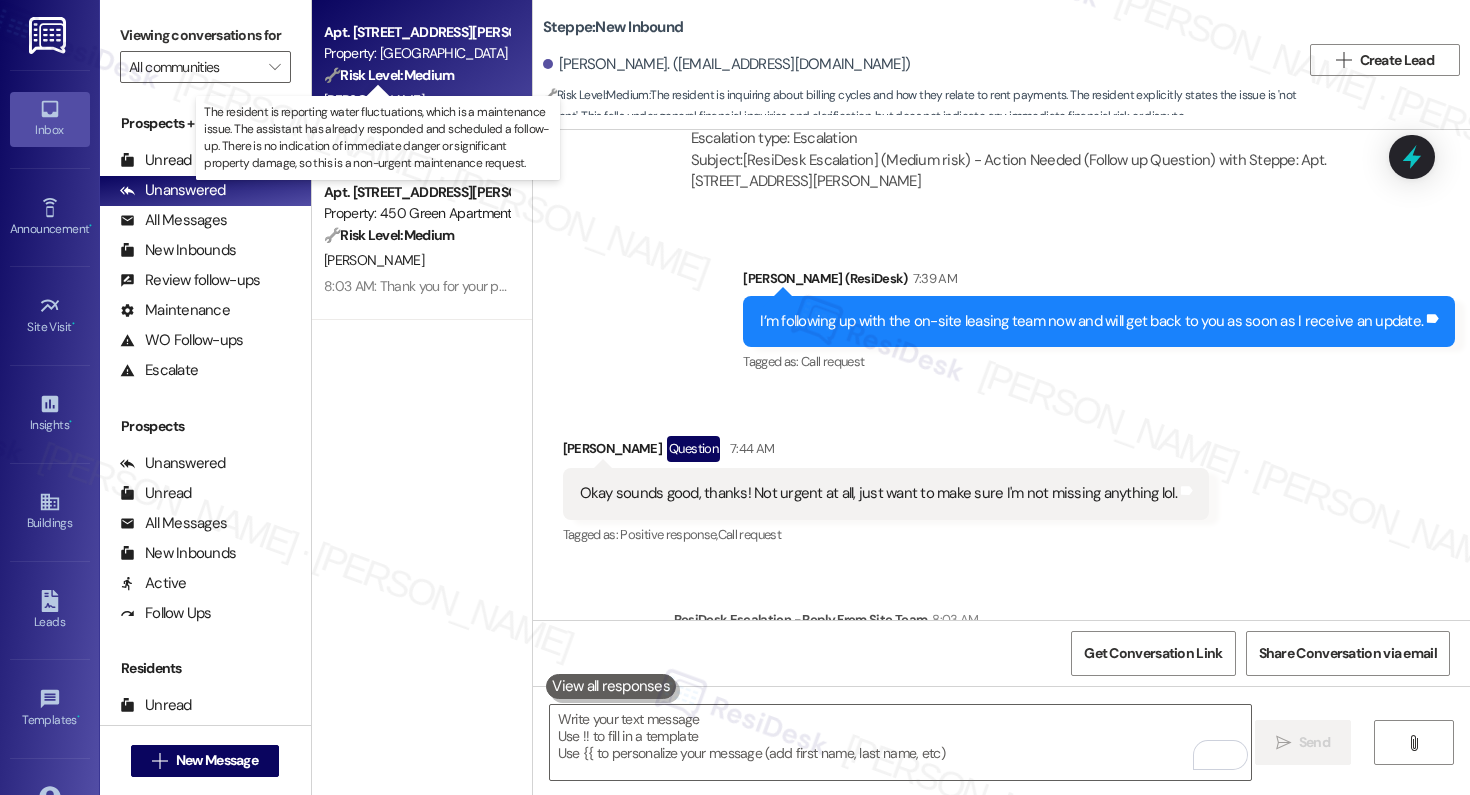 click on "🔧  Risk Level:  Medium" at bounding box center (389, 75) 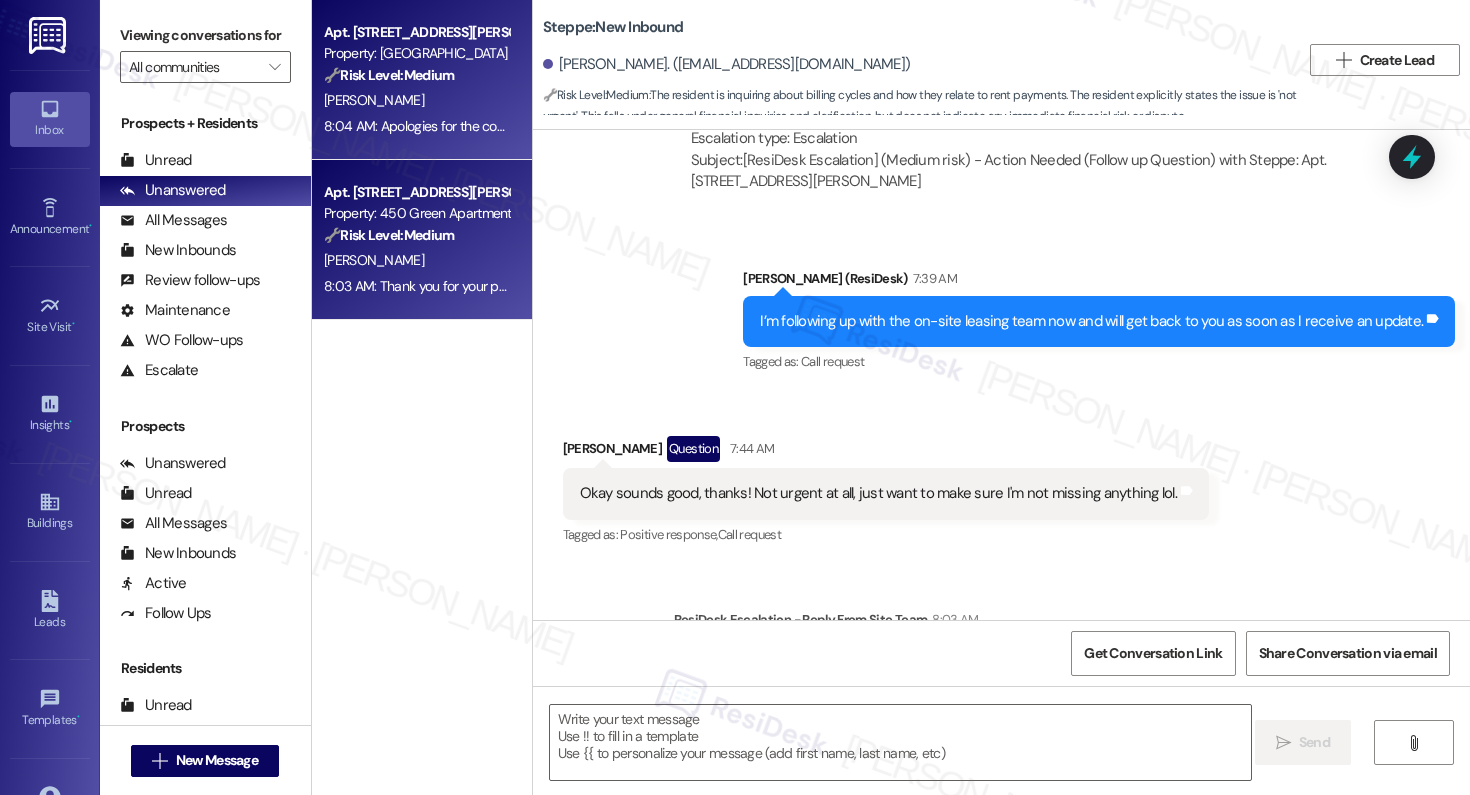 type on "Fetching suggested responses. Please feel free to read through the conversation in the meantime." 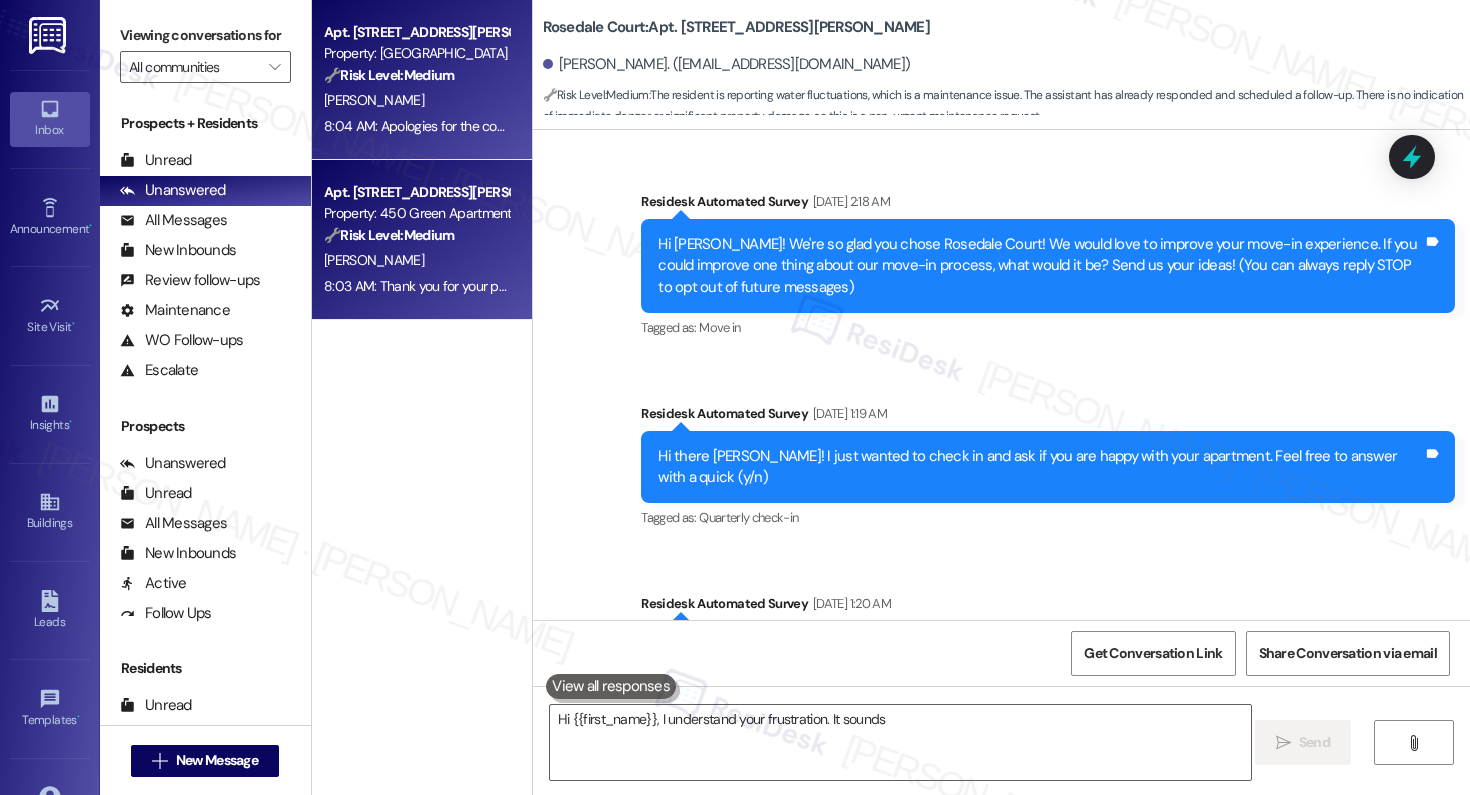 type on "Hi {{first_name}}, I understand your frustration. It sounds" 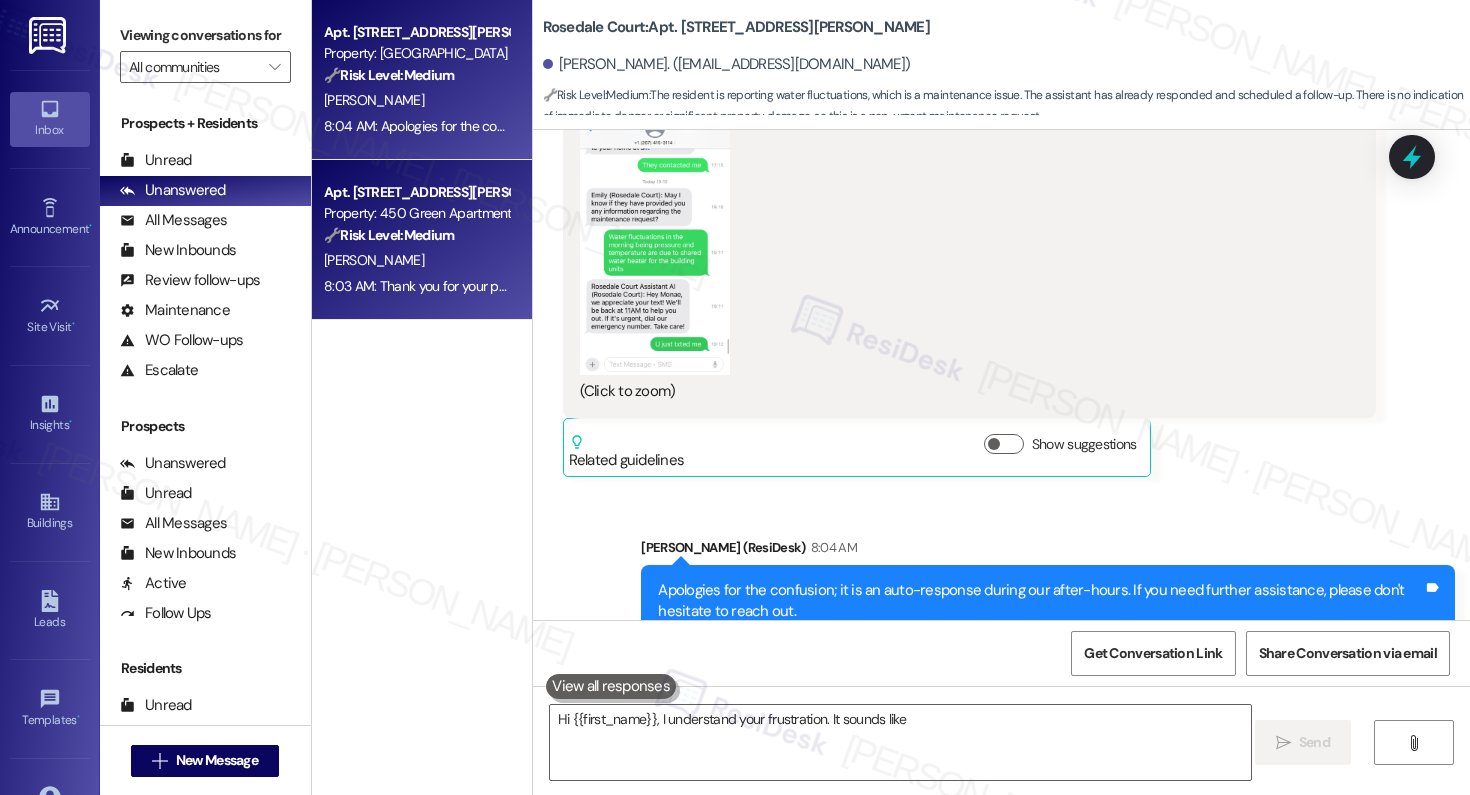 click on "Property: 450 Green Apartments" at bounding box center (416, 213) 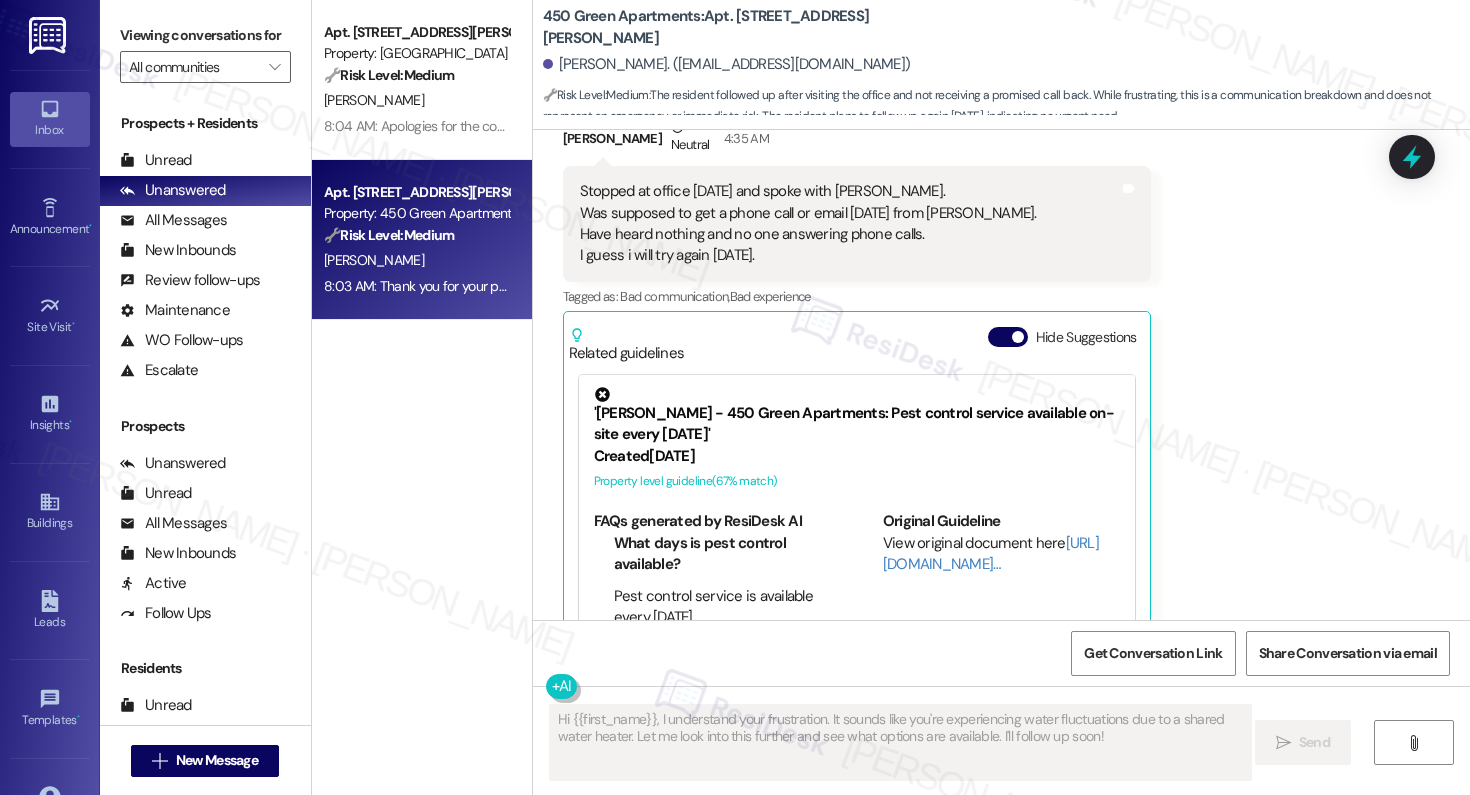 scroll, scrollTop: 13325, scrollLeft: 0, axis: vertical 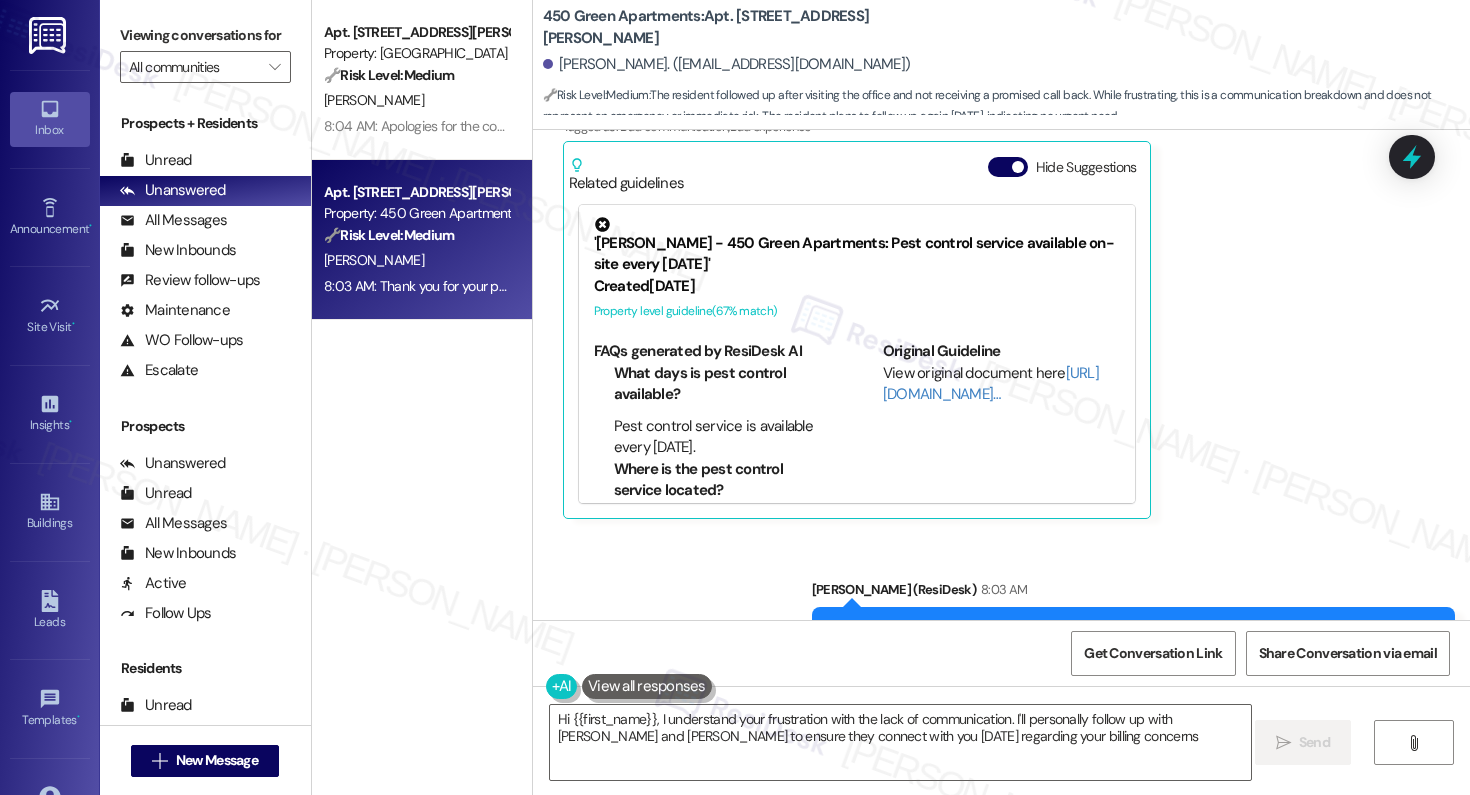 type on "Hi {{first_name}}, I understand your frustration with the lack of communication. I'll personally follow up with [PERSON_NAME] and [PERSON_NAME] to ensure they connect with you [DATE] regarding your billing concerns." 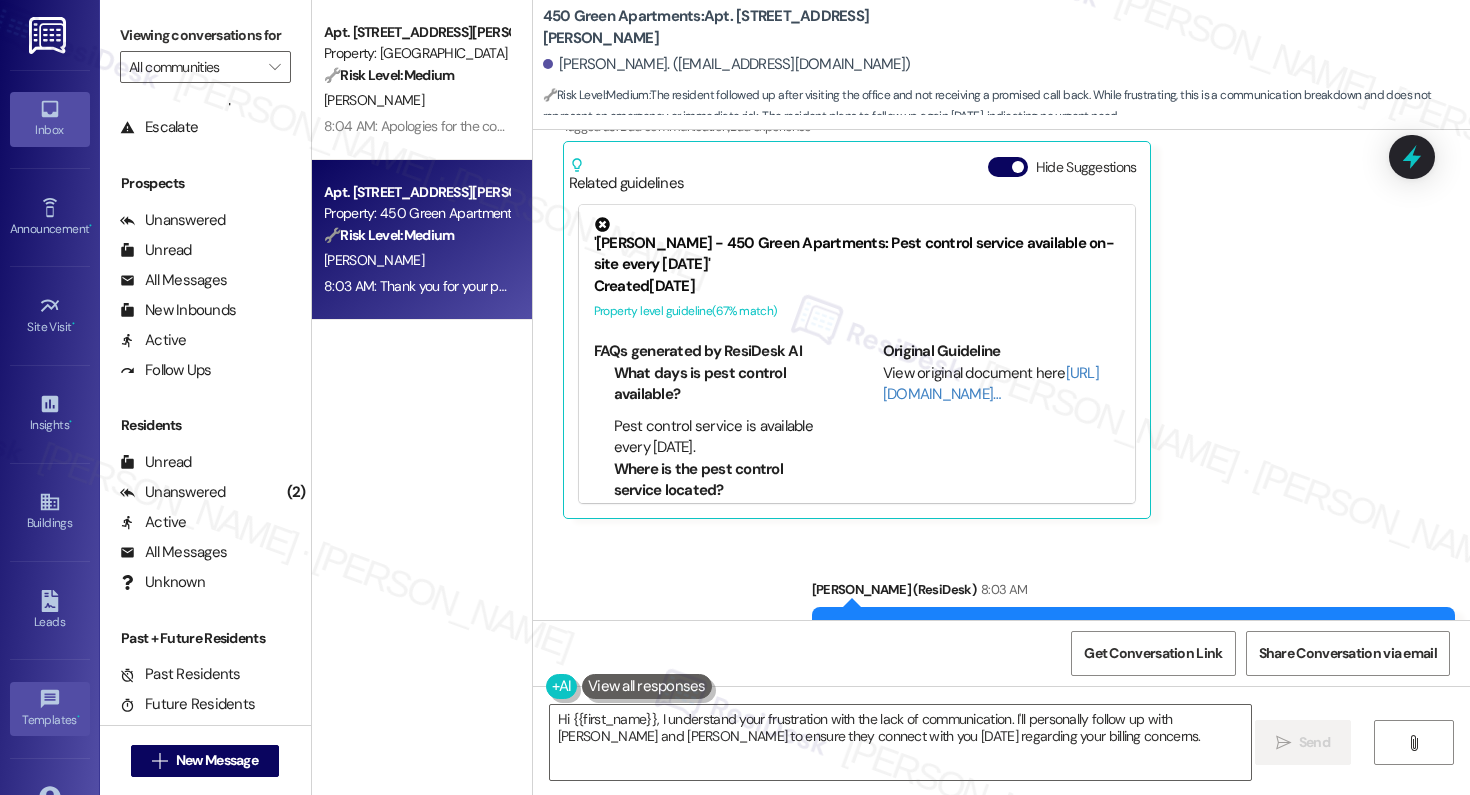 scroll, scrollTop: 253, scrollLeft: 0, axis: vertical 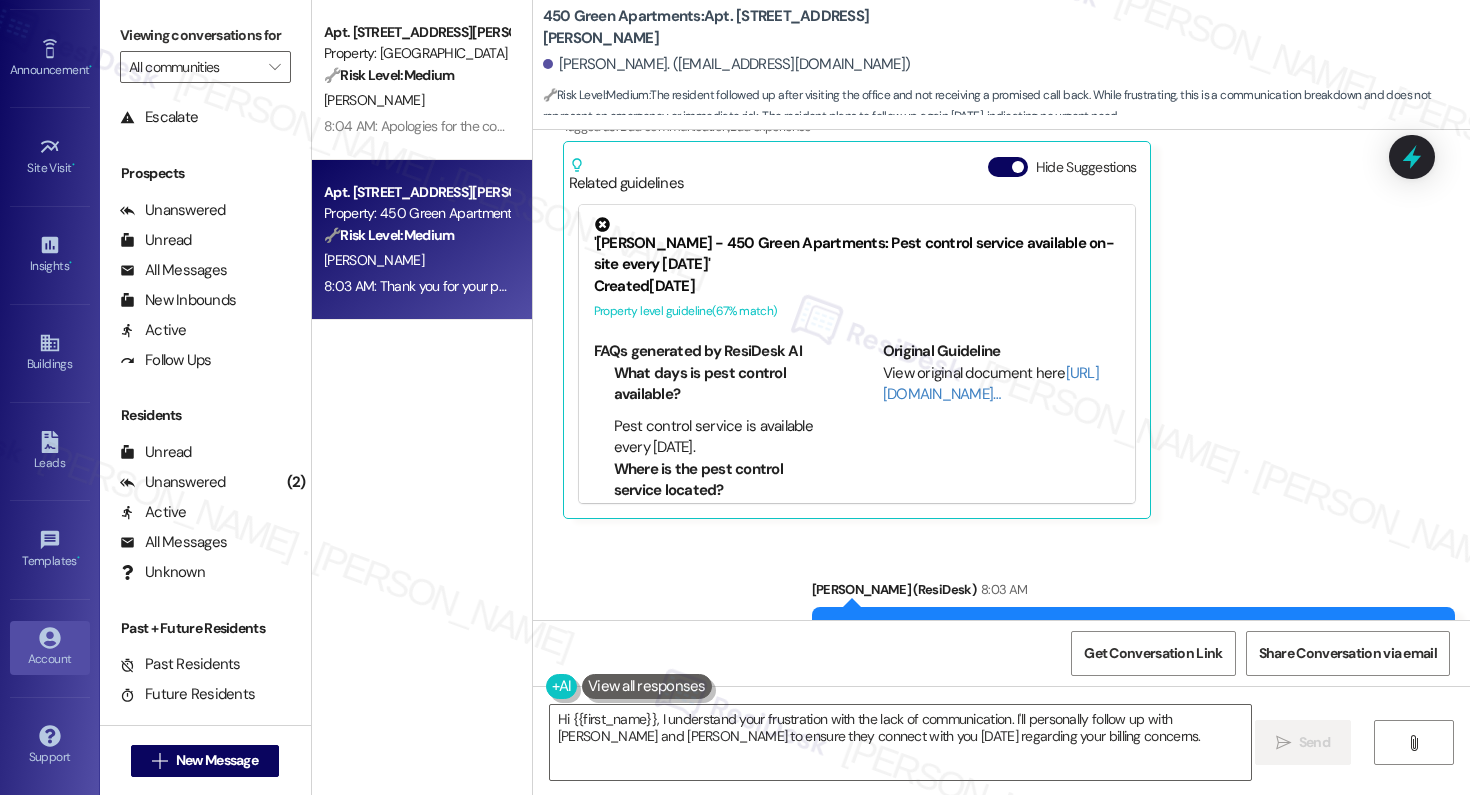 click 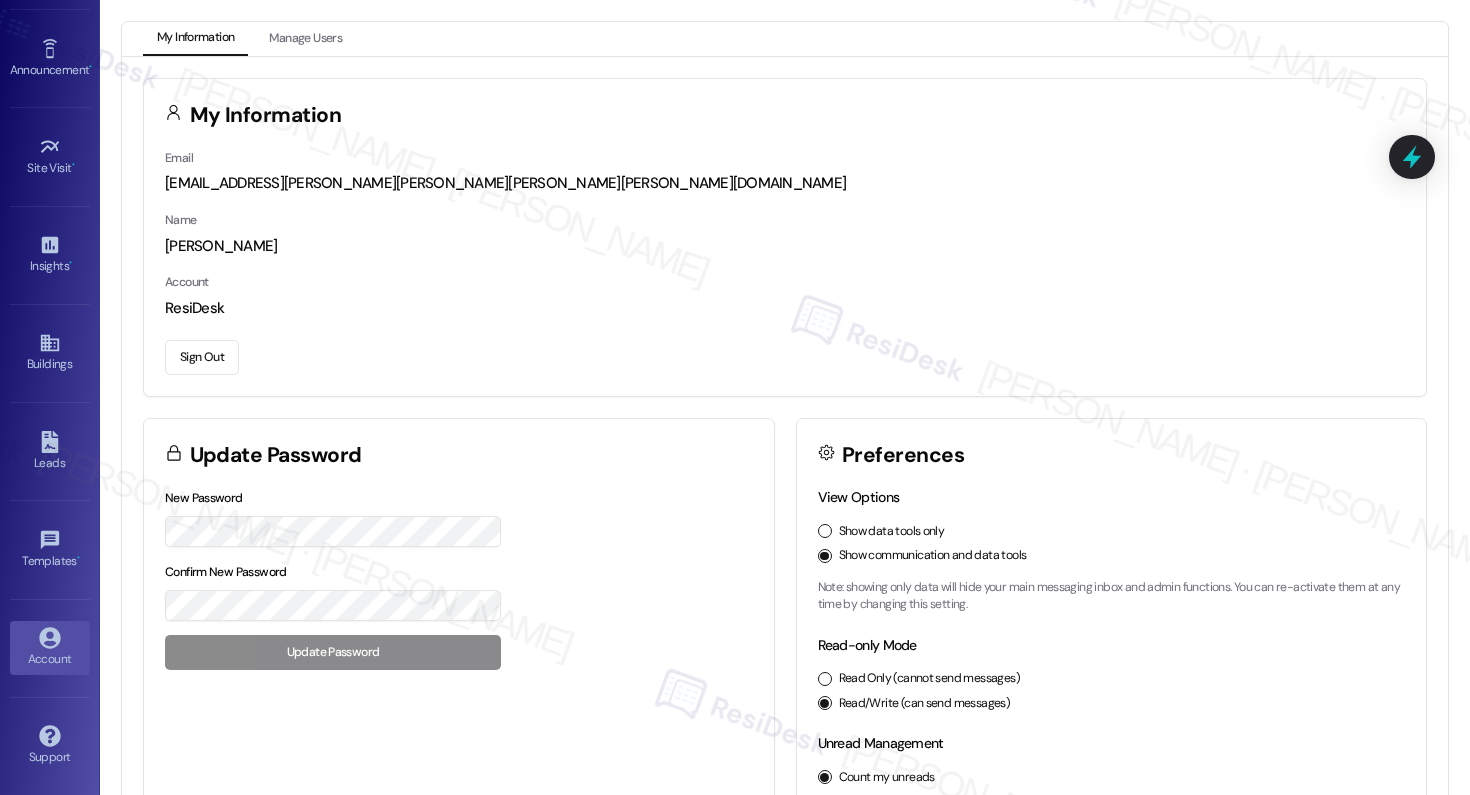 click on "Sign Out" at bounding box center [202, 357] 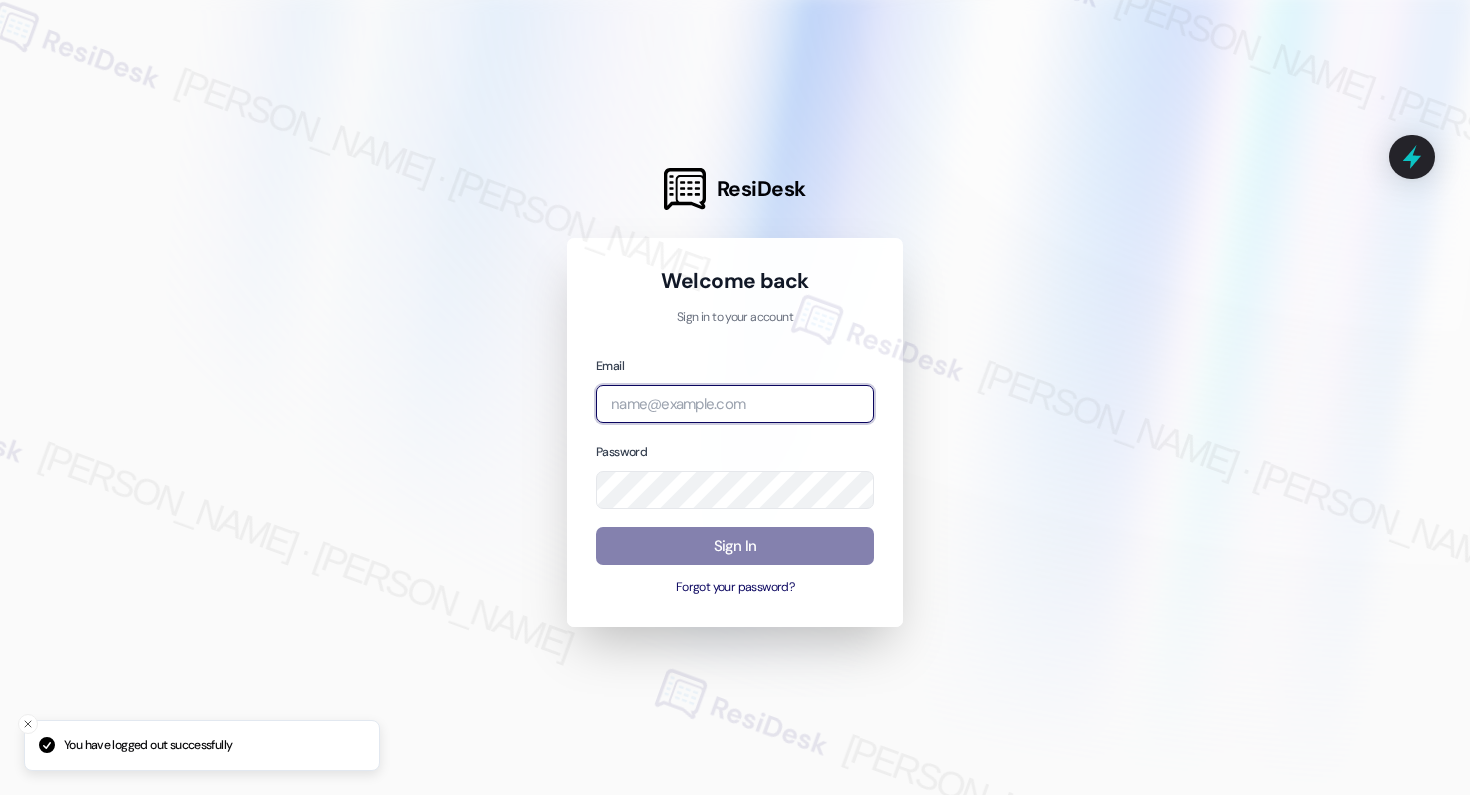 click at bounding box center (735, 404) 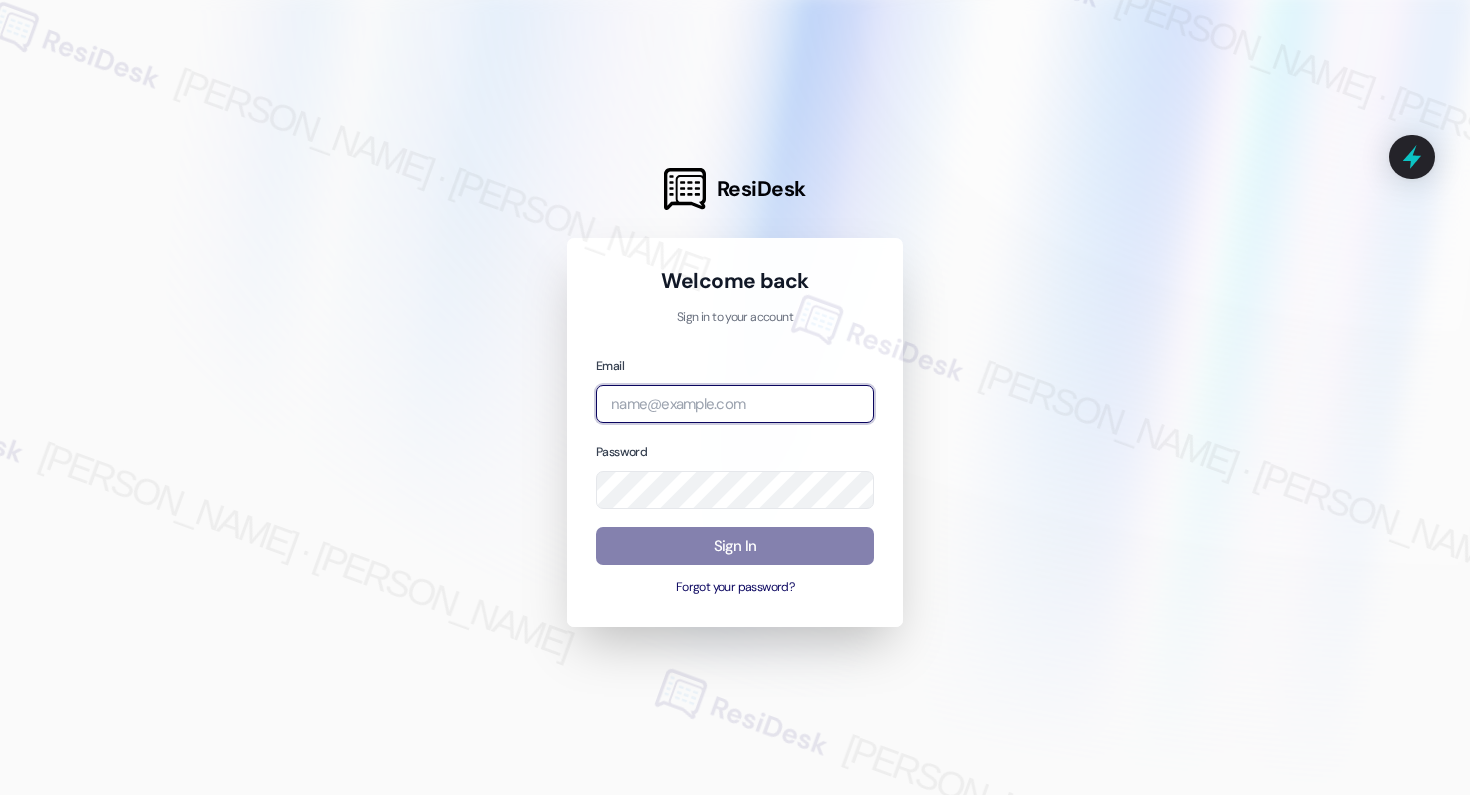 type on "[EMAIL_ADDRESS][PERSON_NAME][PERSON_NAME][PERSON_NAME][DOMAIN_NAME]" 